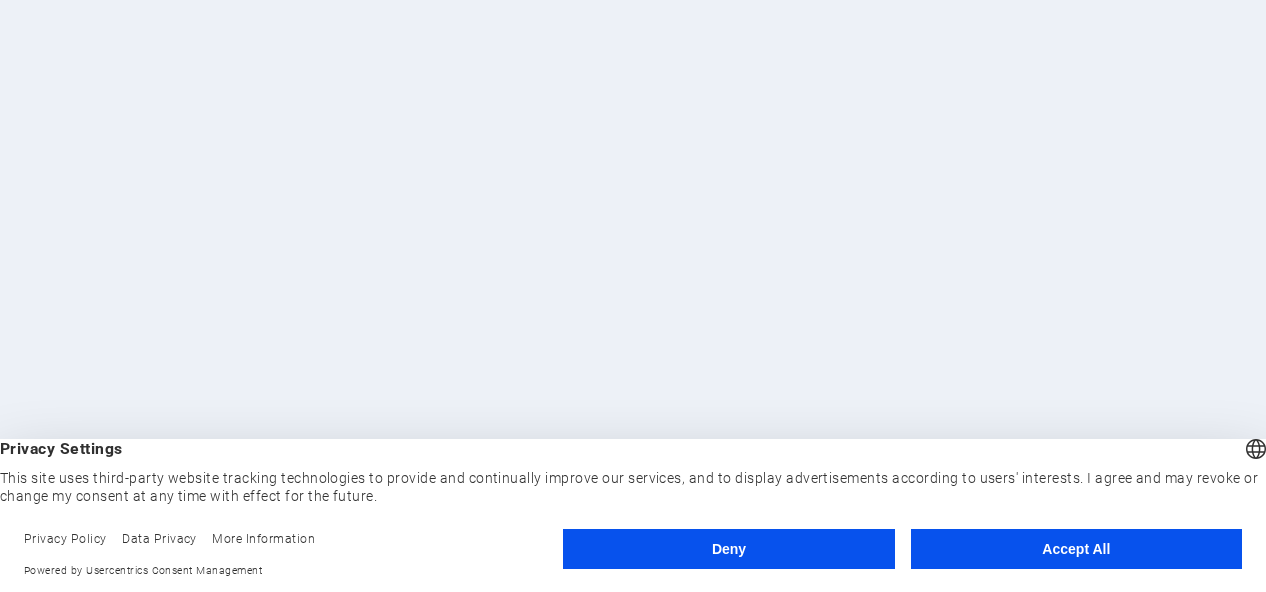 scroll, scrollTop: 0, scrollLeft: 0, axis: both 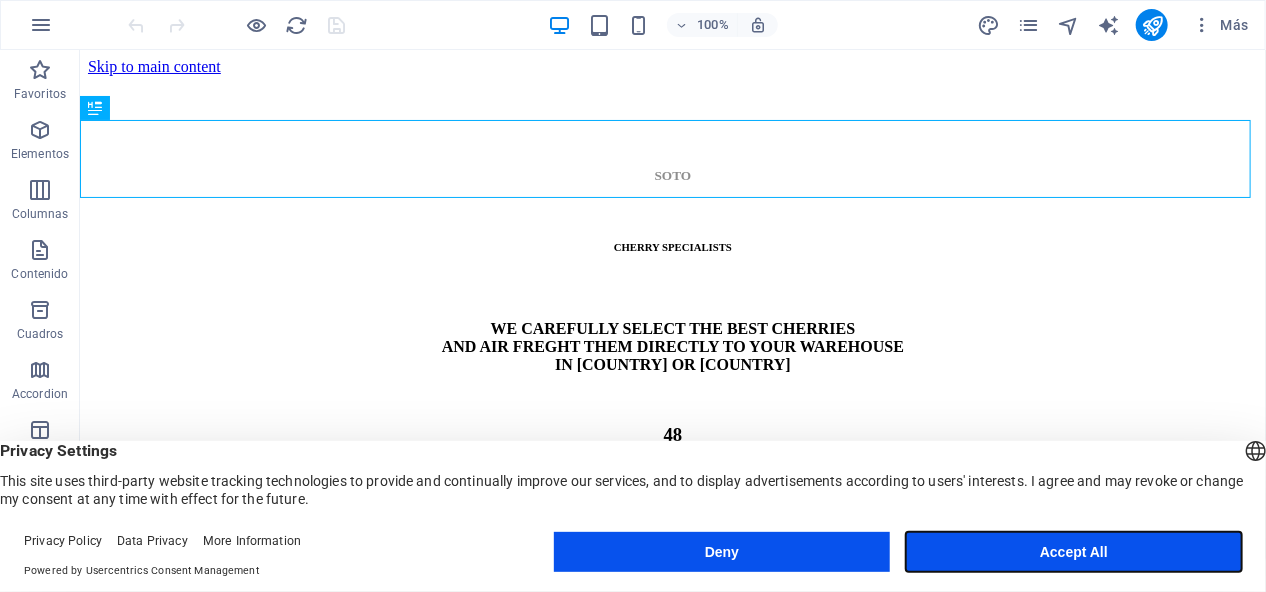 click on "Accept All" at bounding box center [1074, 552] 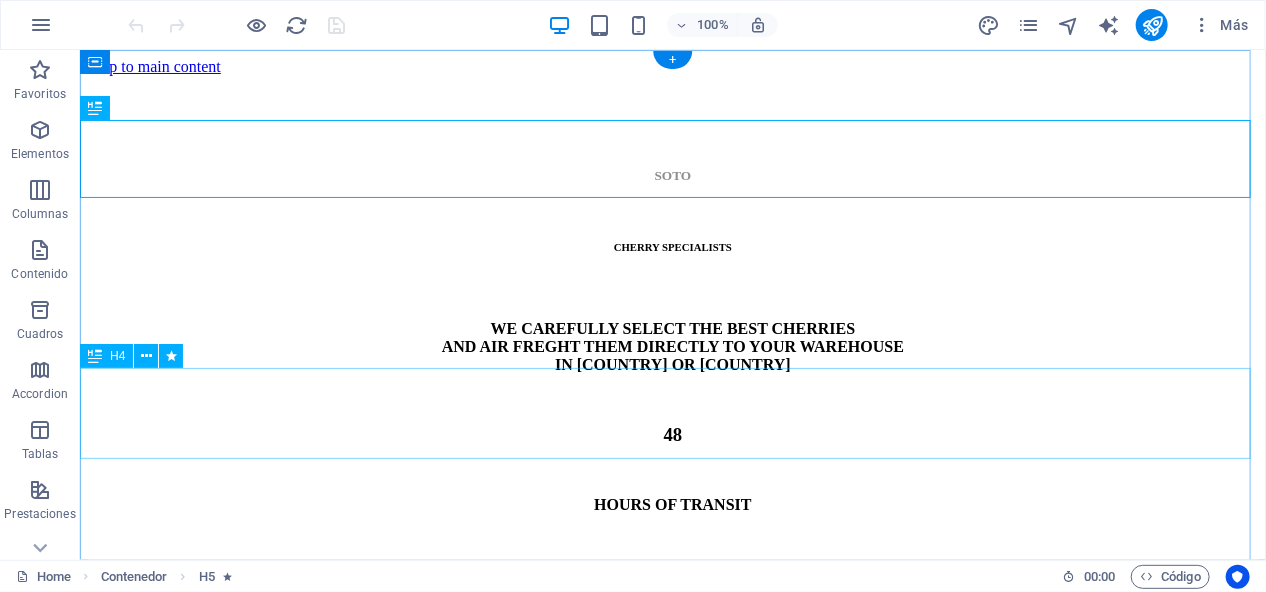 scroll, scrollTop: 60, scrollLeft: 0, axis: vertical 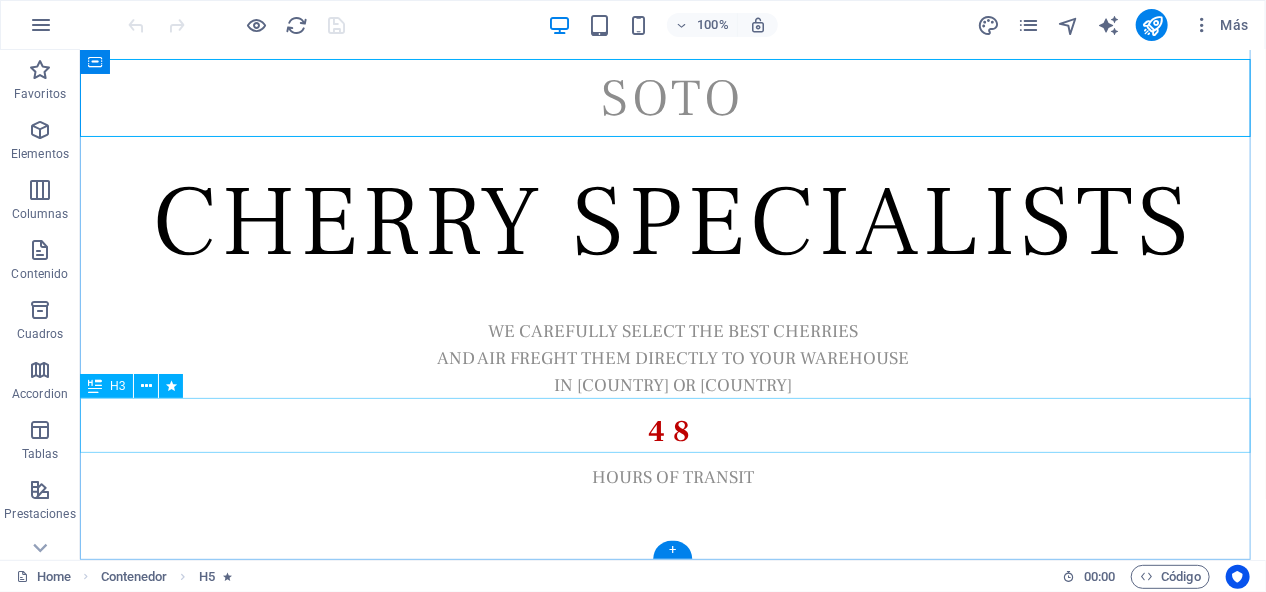 click on "48" at bounding box center (672, 425) 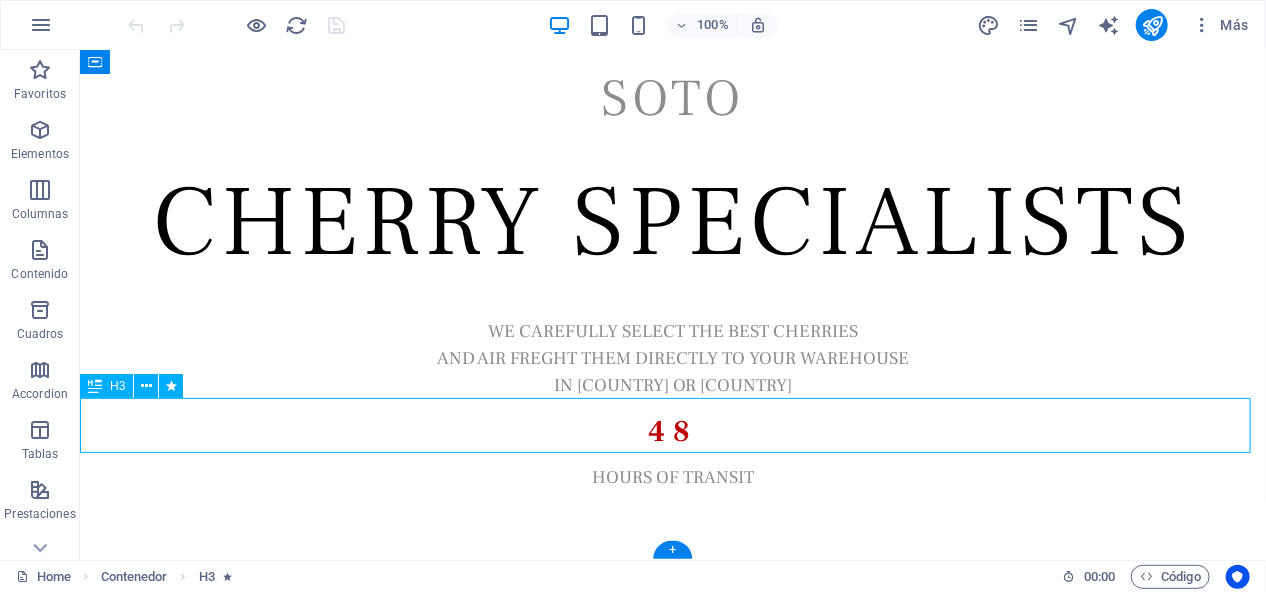 click on "48" at bounding box center (672, 425) 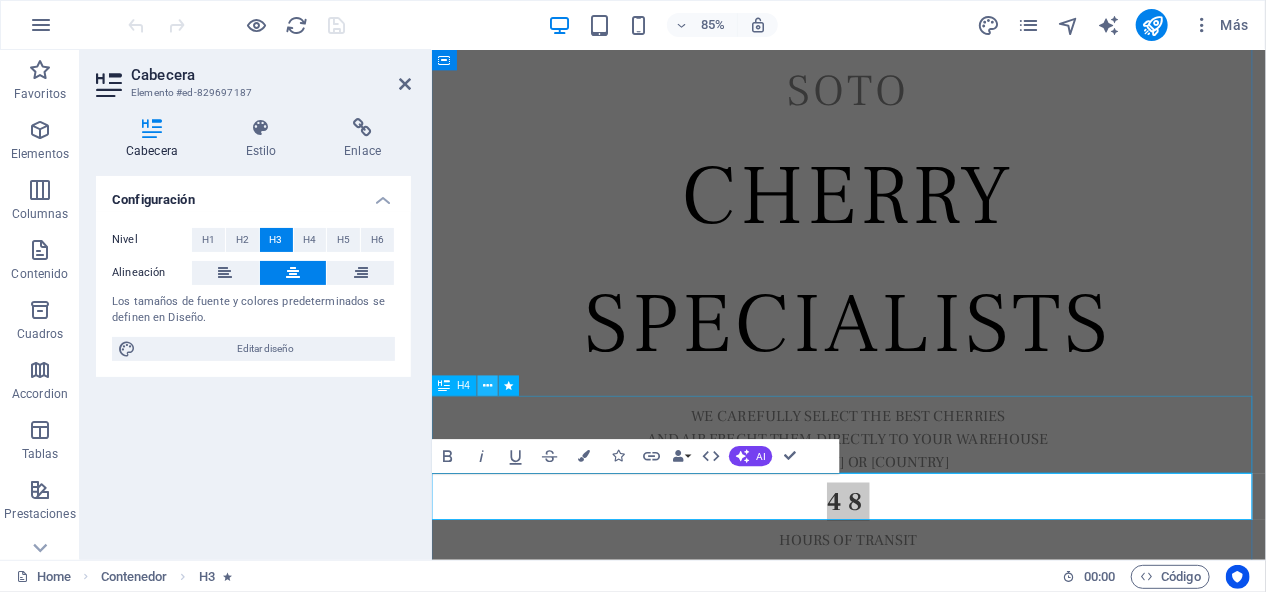 click at bounding box center [488, 386] 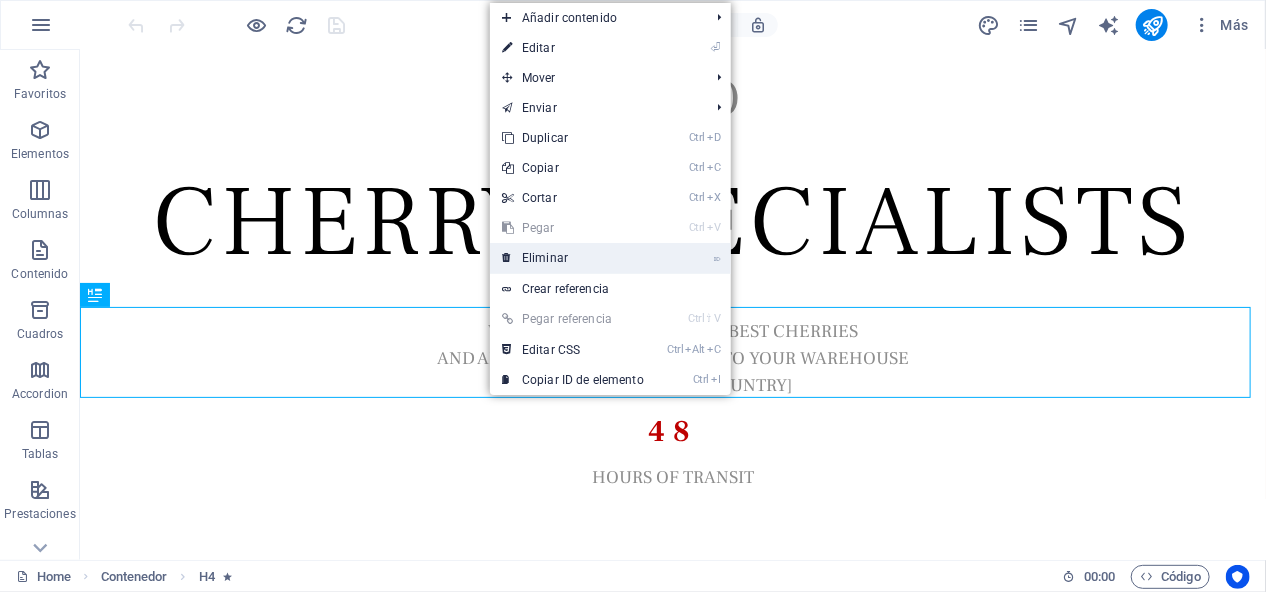 click on "⌦  Eliminar" at bounding box center (573, 258) 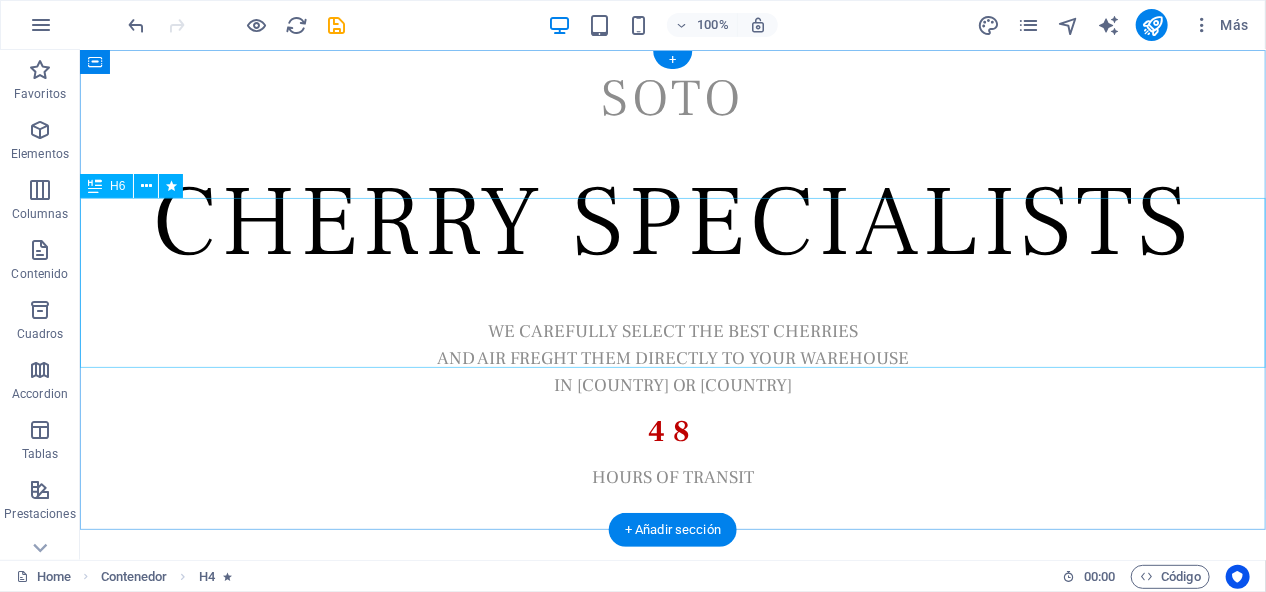 scroll, scrollTop: 0, scrollLeft: 0, axis: both 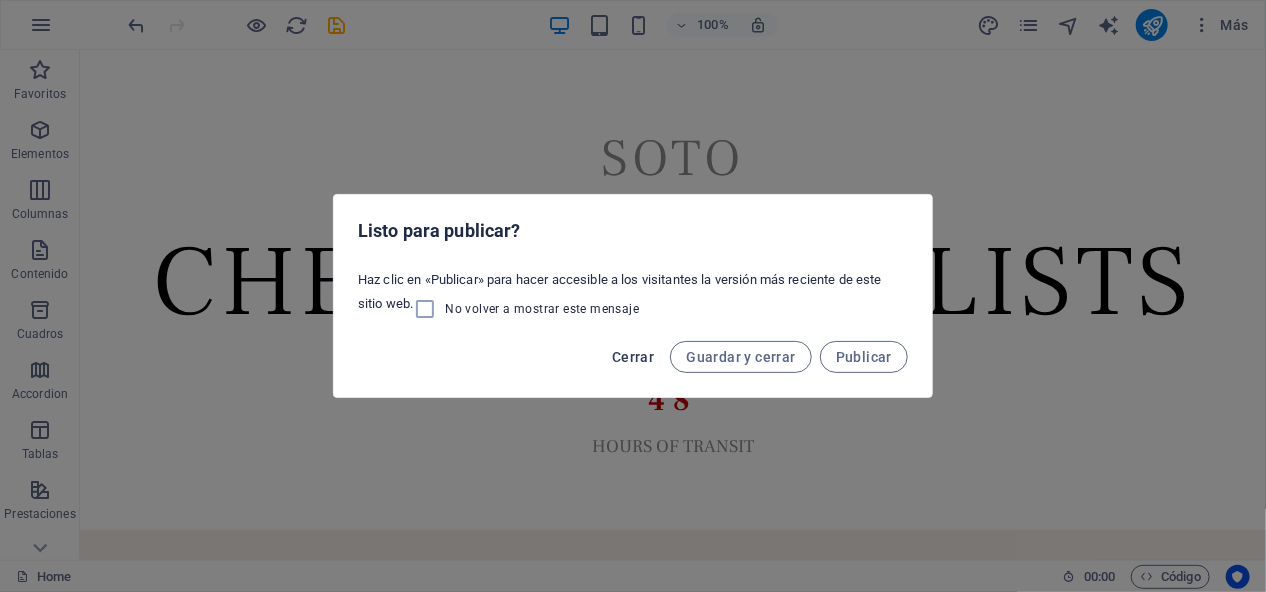 click on "Cerrar" at bounding box center (633, 357) 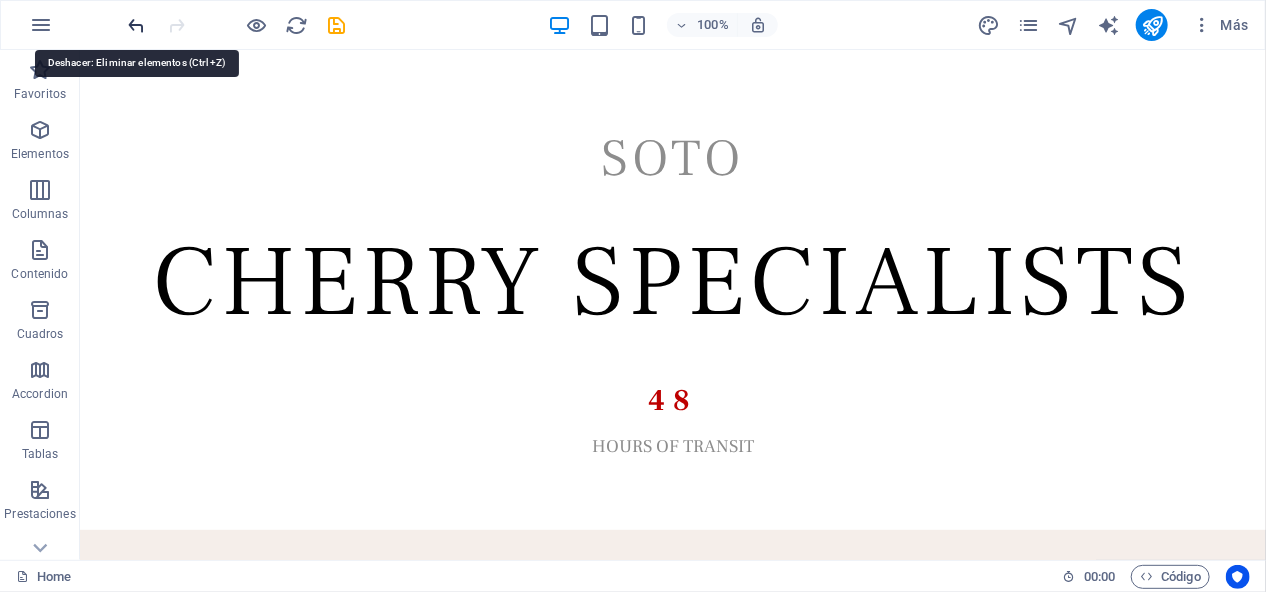click at bounding box center (137, 25) 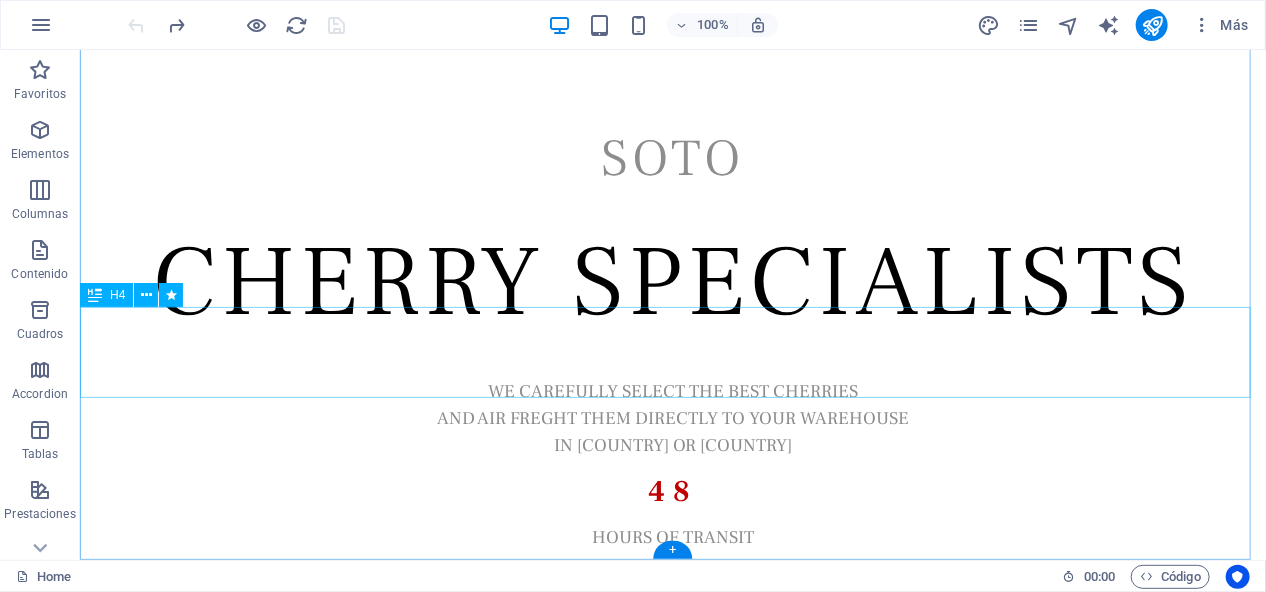 scroll, scrollTop: 60, scrollLeft: 0, axis: vertical 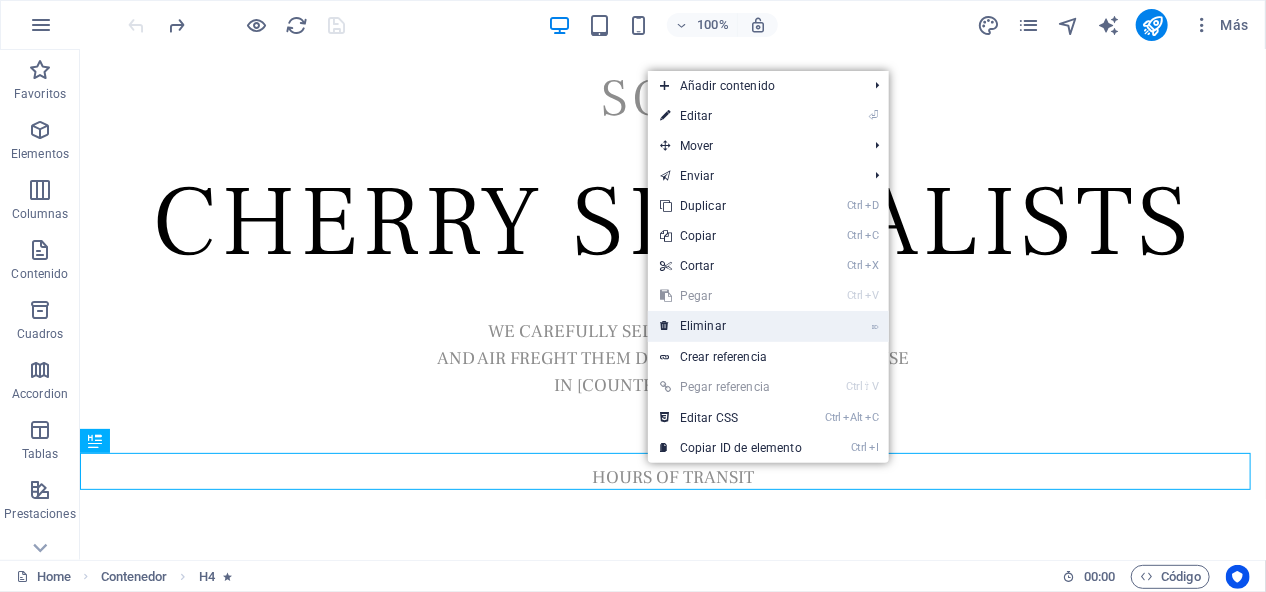 click on "⌦  Eliminar" at bounding box center [731, 326] 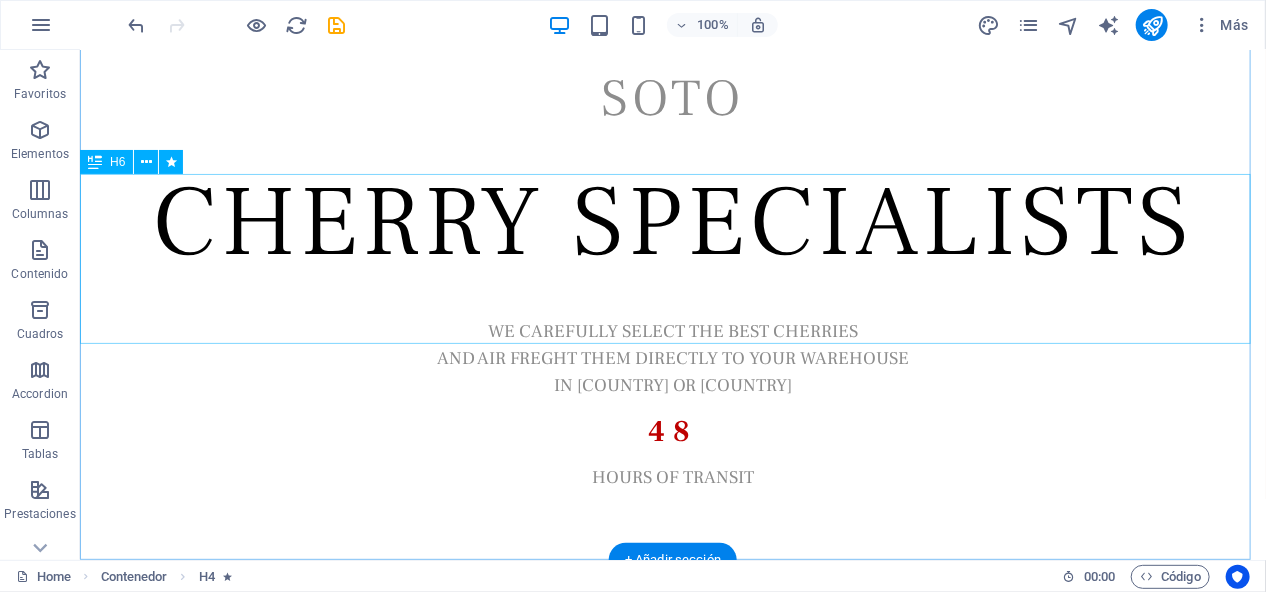 scroll, scrollTop: 24, scrollLeft: 0, axis: vertical 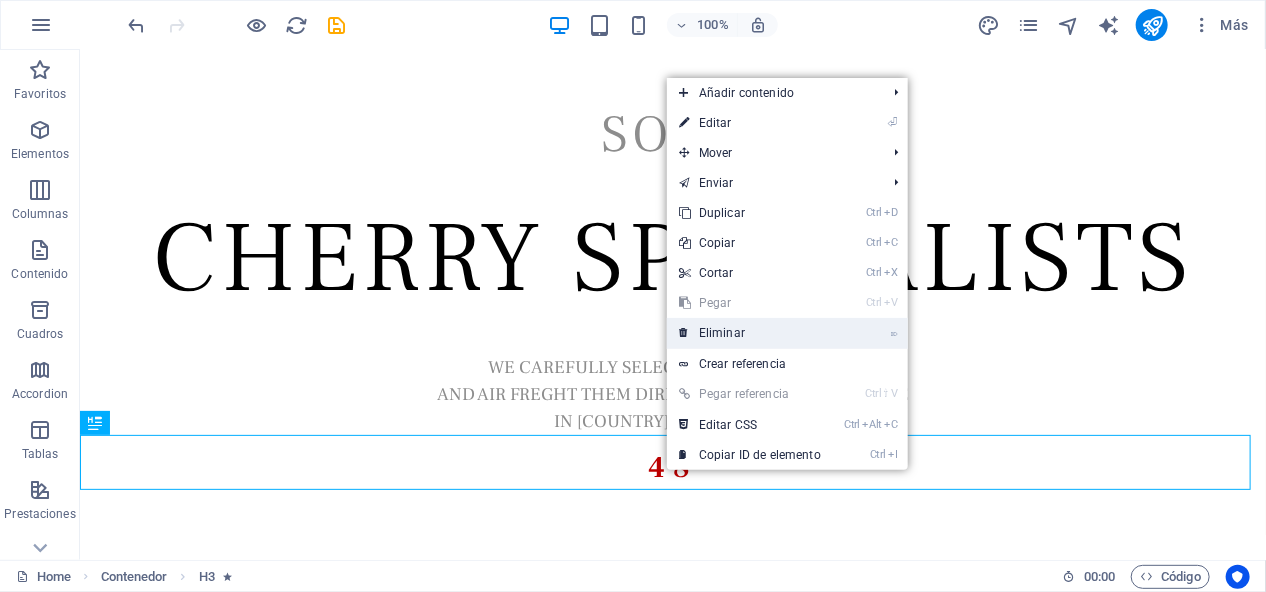 click on "⌦  Eliminar" at bounding box center (750, 333) 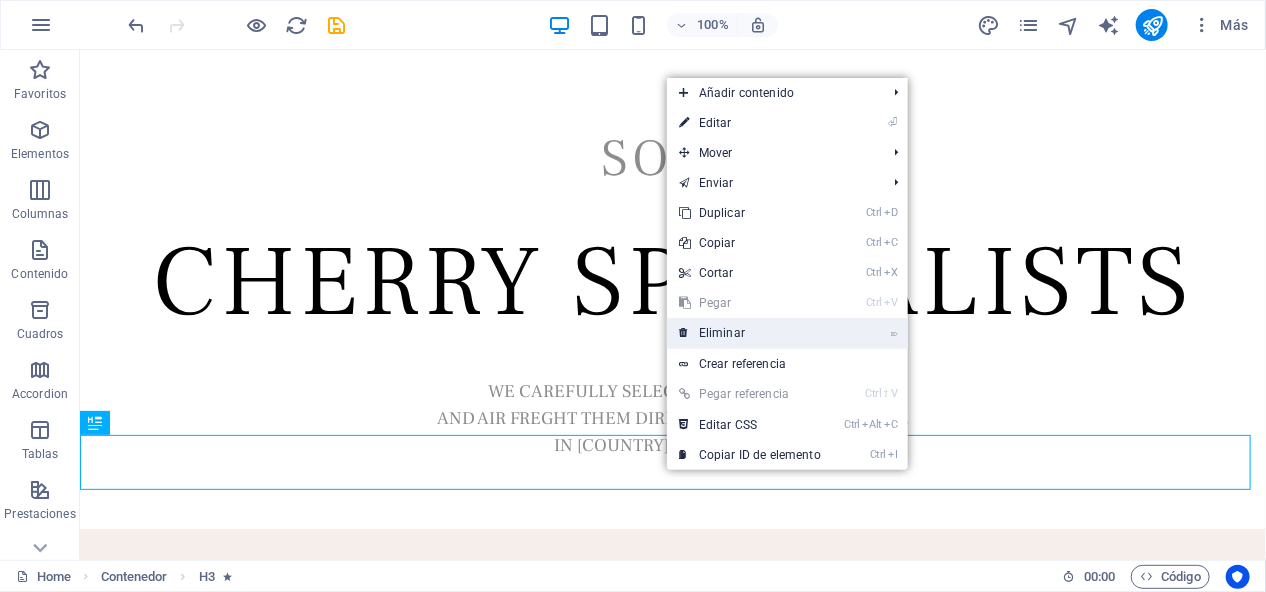 scroll, scrollTop: 0, scrollLeft: 0, axis: both 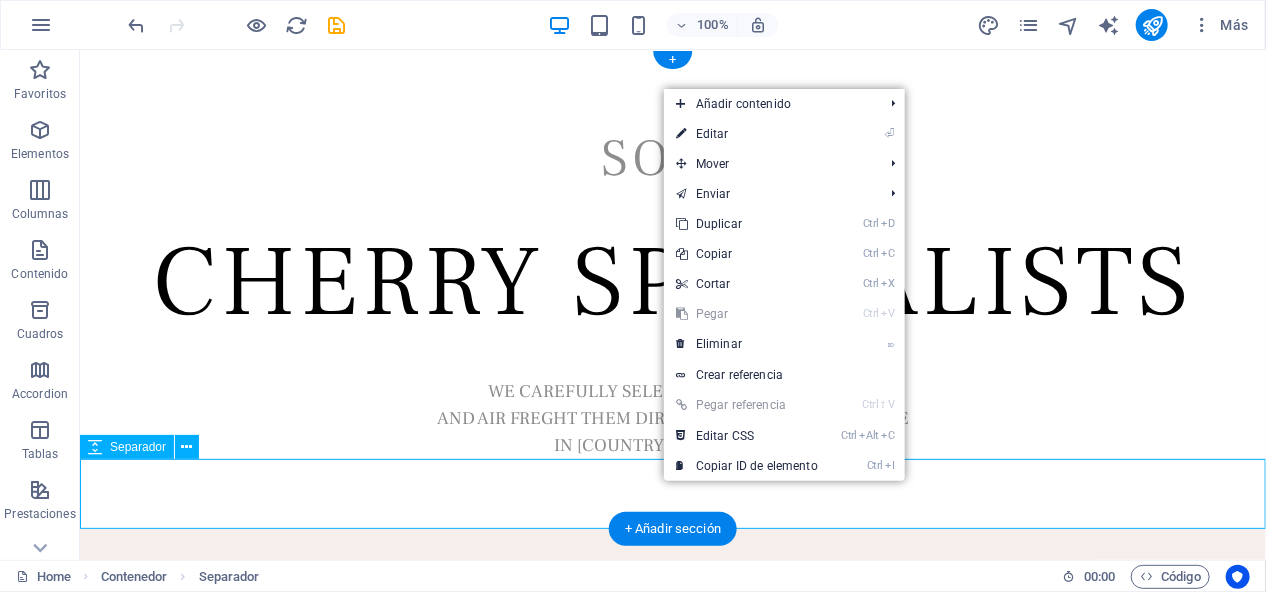 click at bounding box center (672, 493) 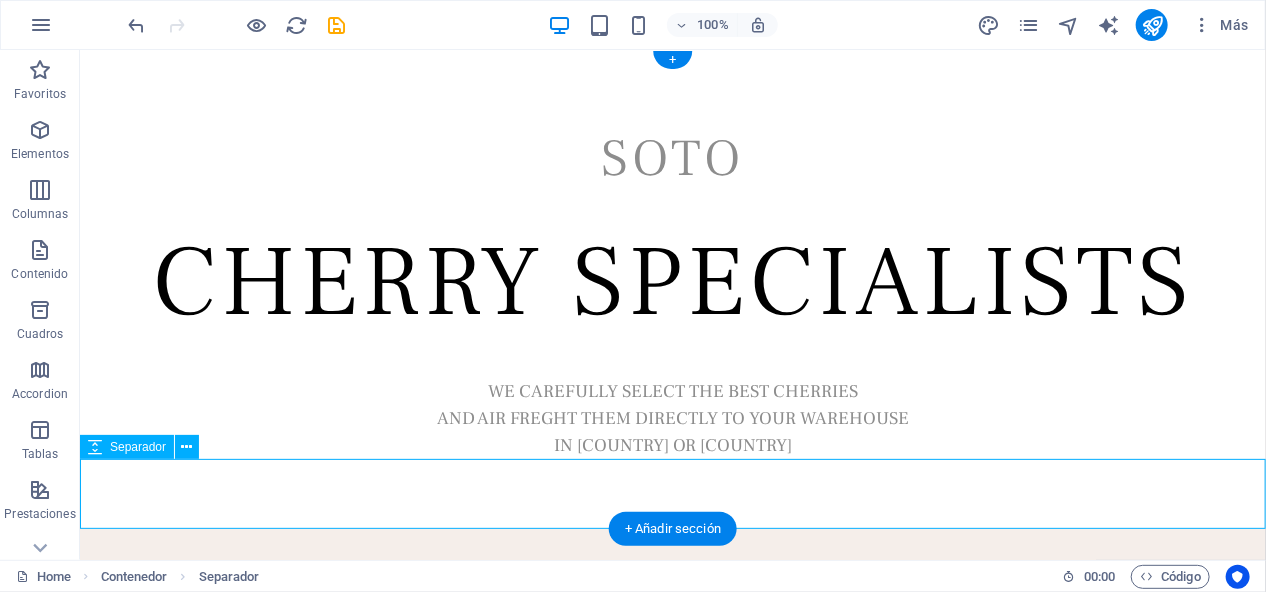 click at bounding box center (672, 493) 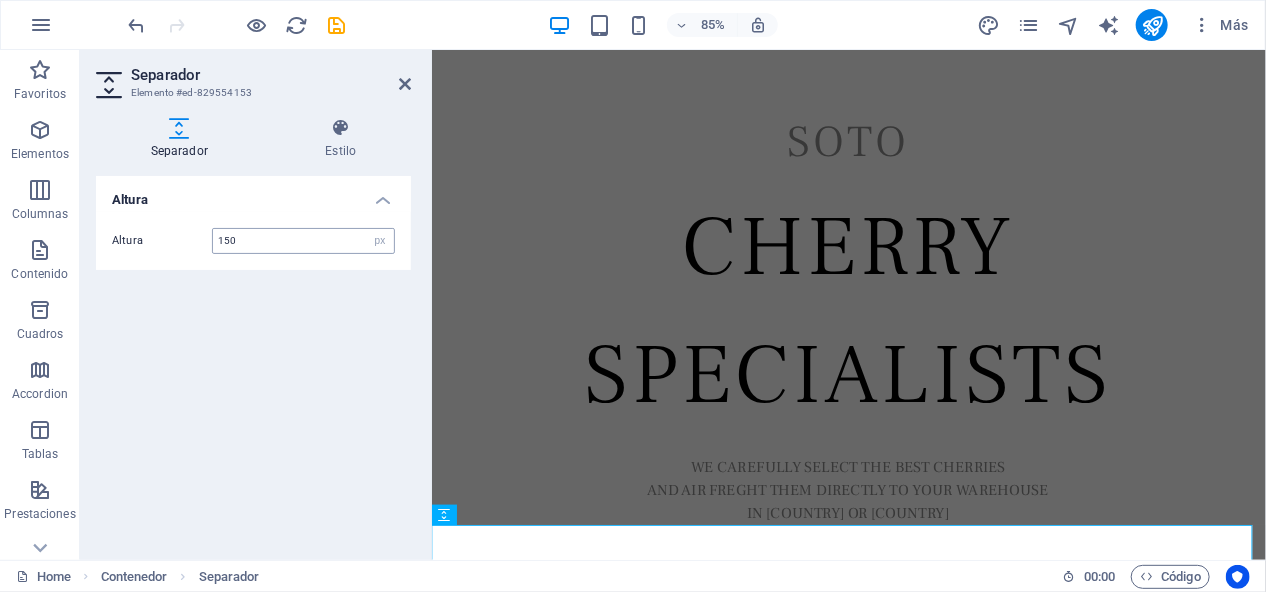 type on "150" 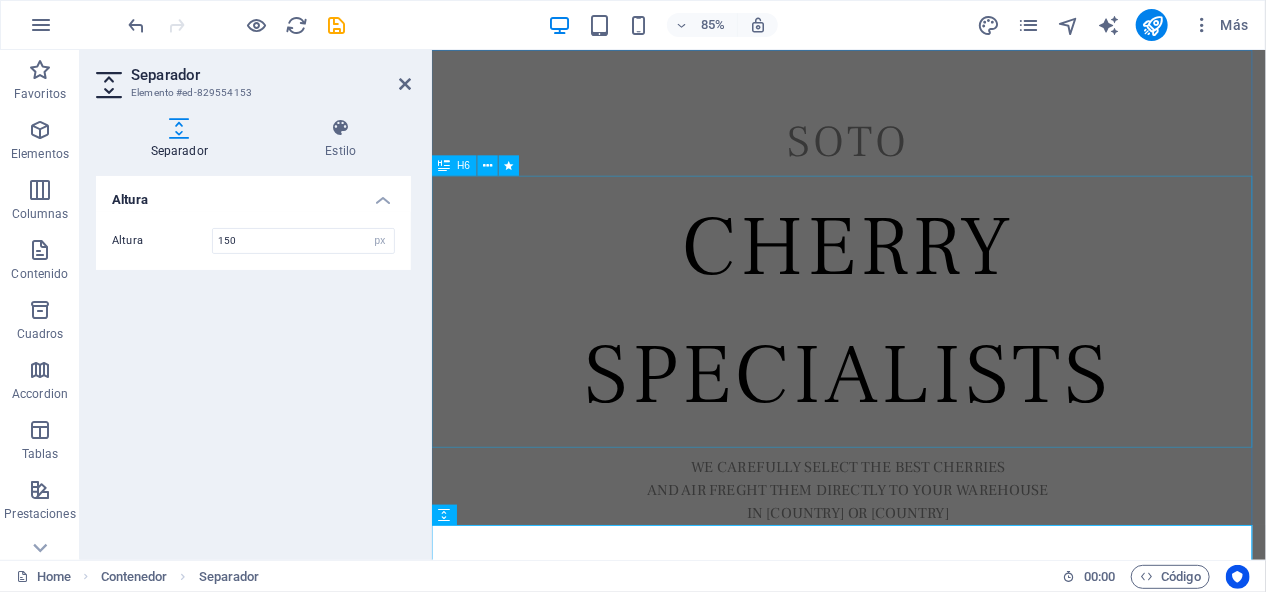 scroll, scrollTop: 108, scrollLeft: 0, axis: vertical 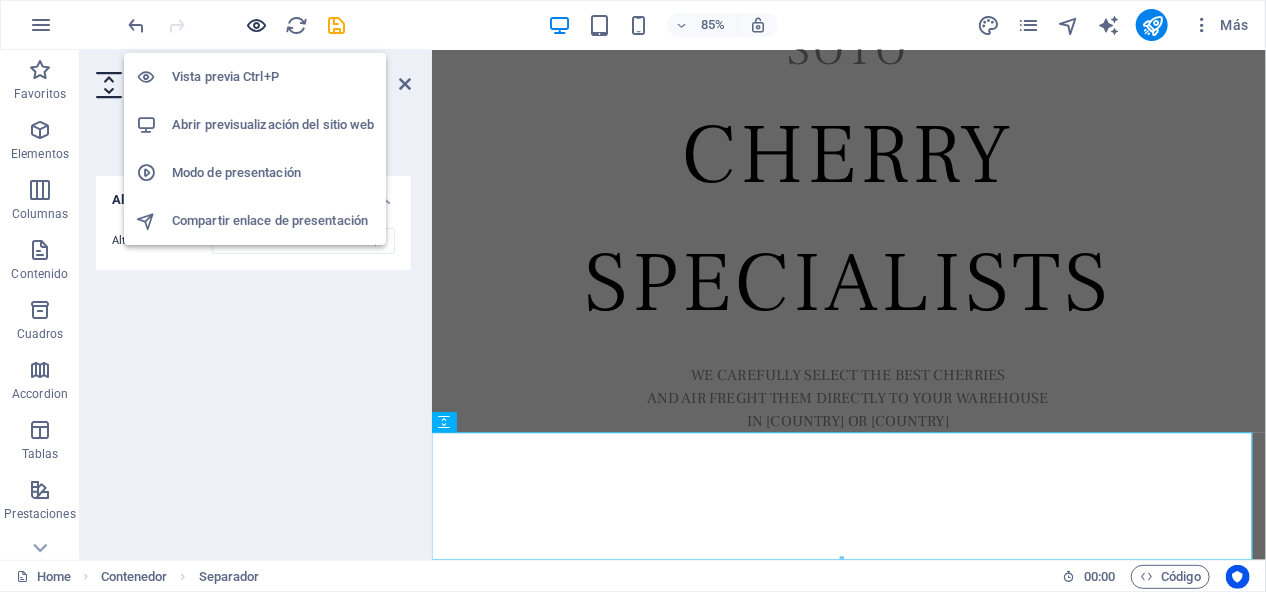 click at bounding box center (257, 25) 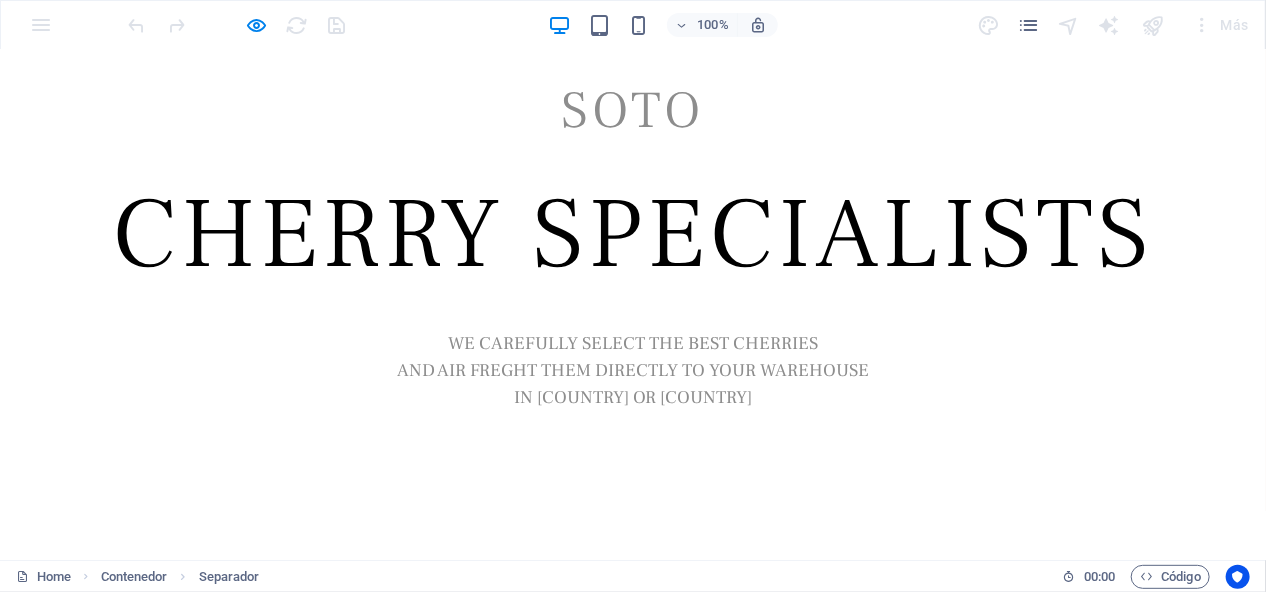 scroll, scrollTop: 0, scrollLeft: 0, axis: both 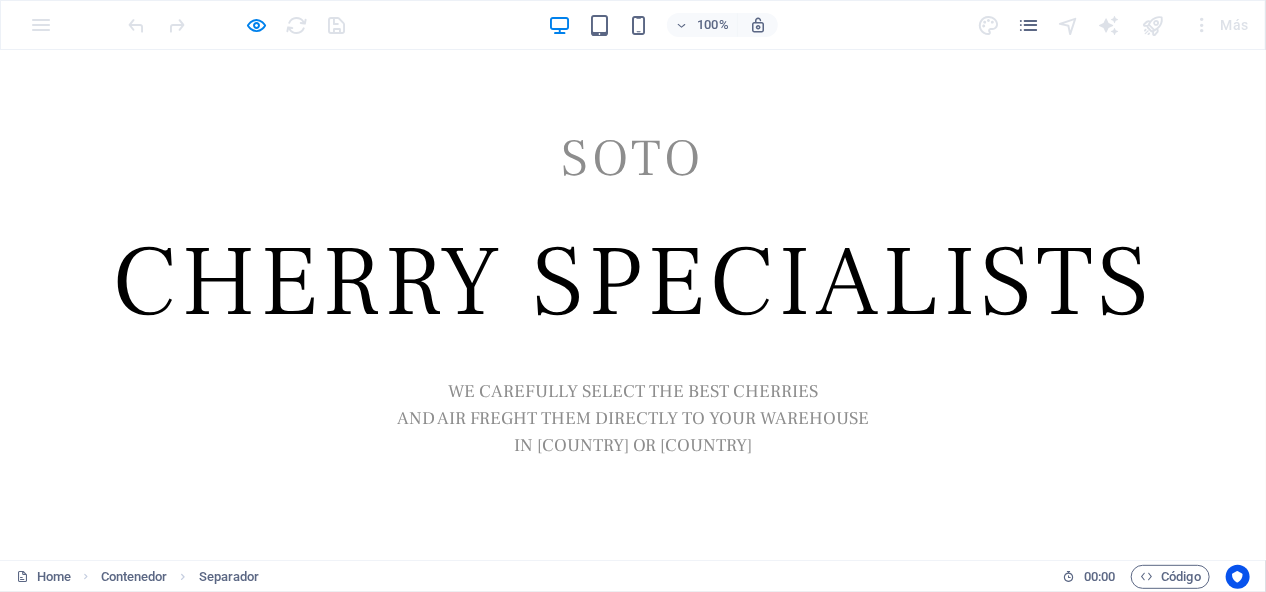 select on "px" 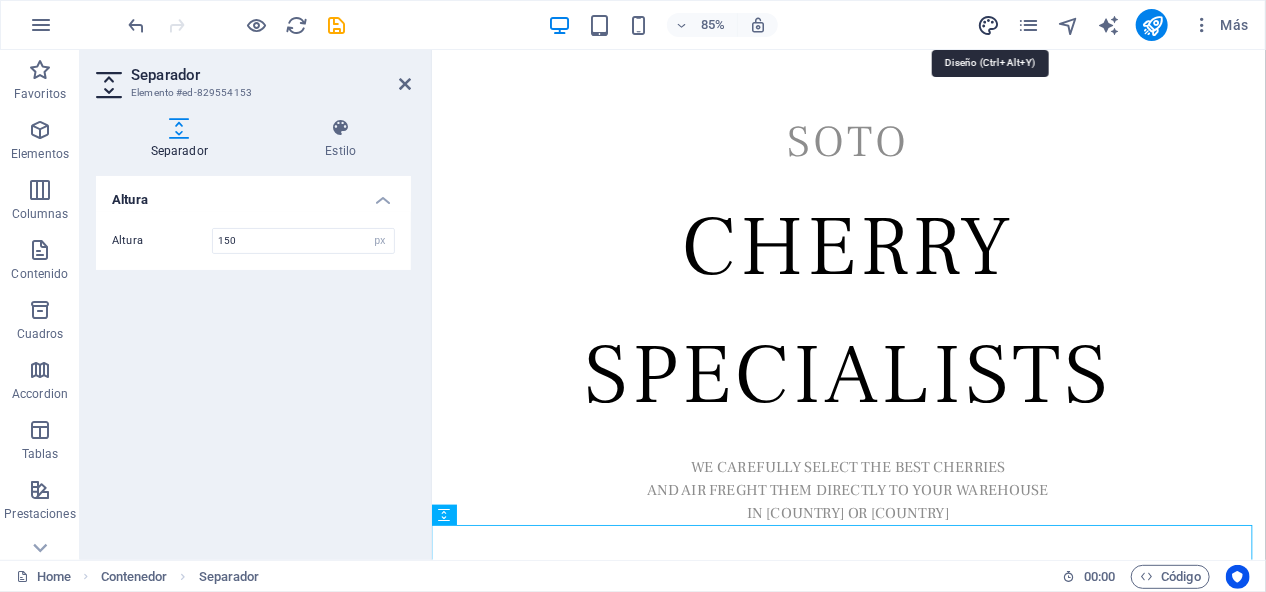click at bounding box center [988, 25] 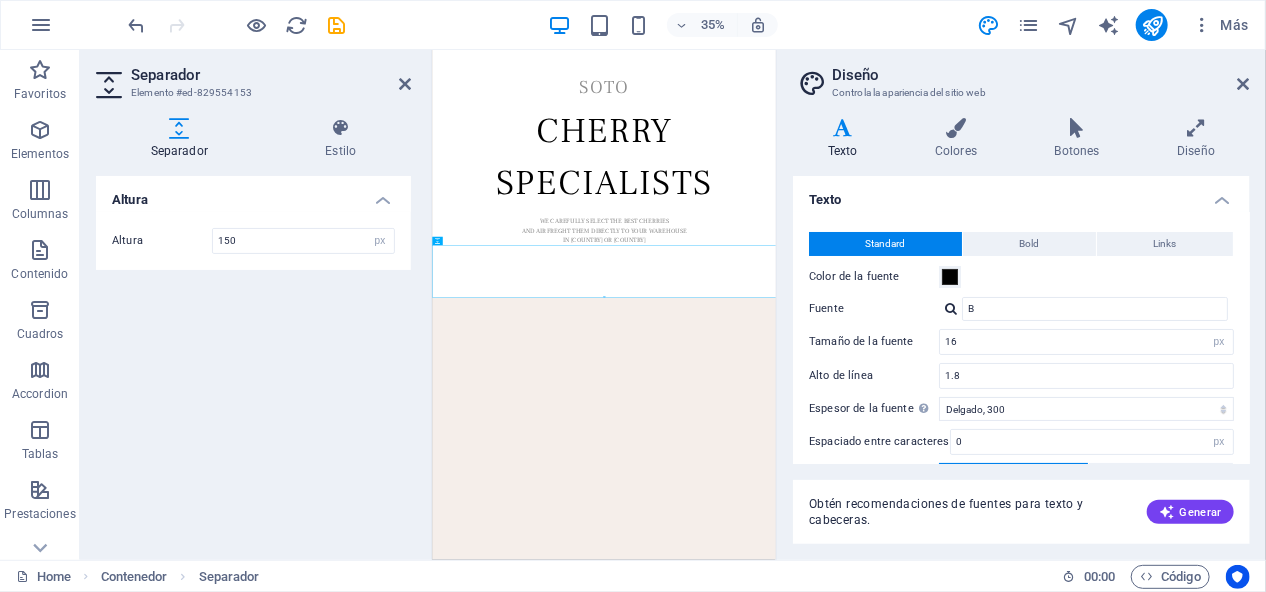 click on "Texto" at bounding box center (1021, 194) 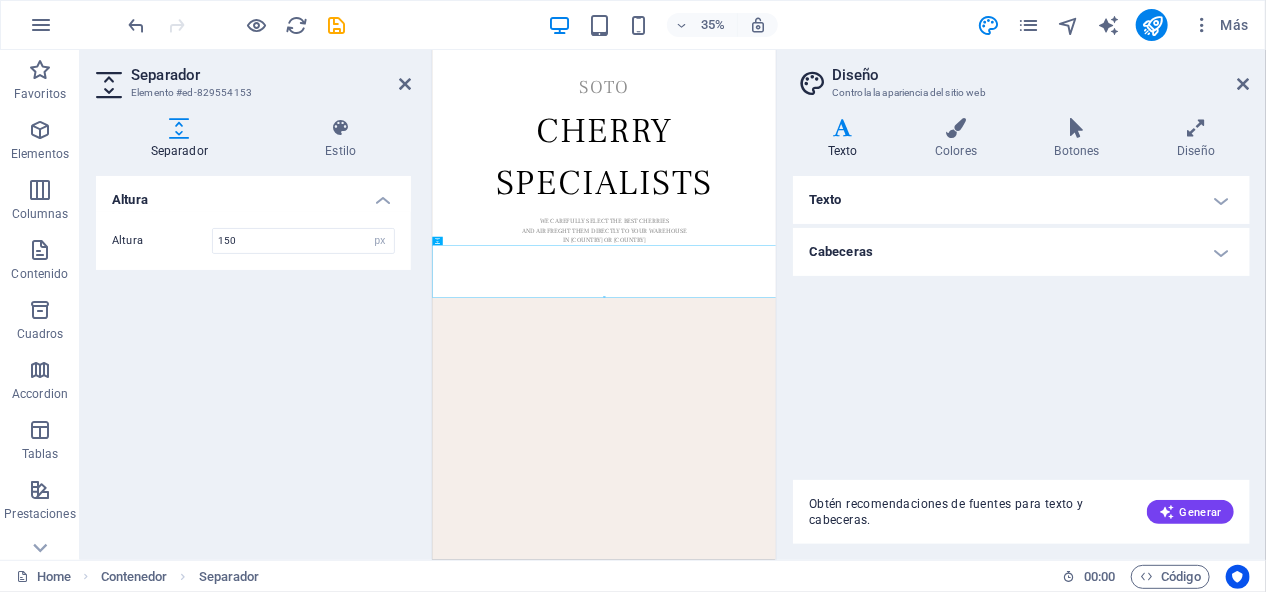 click on "Cabeceras" at bounding box center [1021, 252] 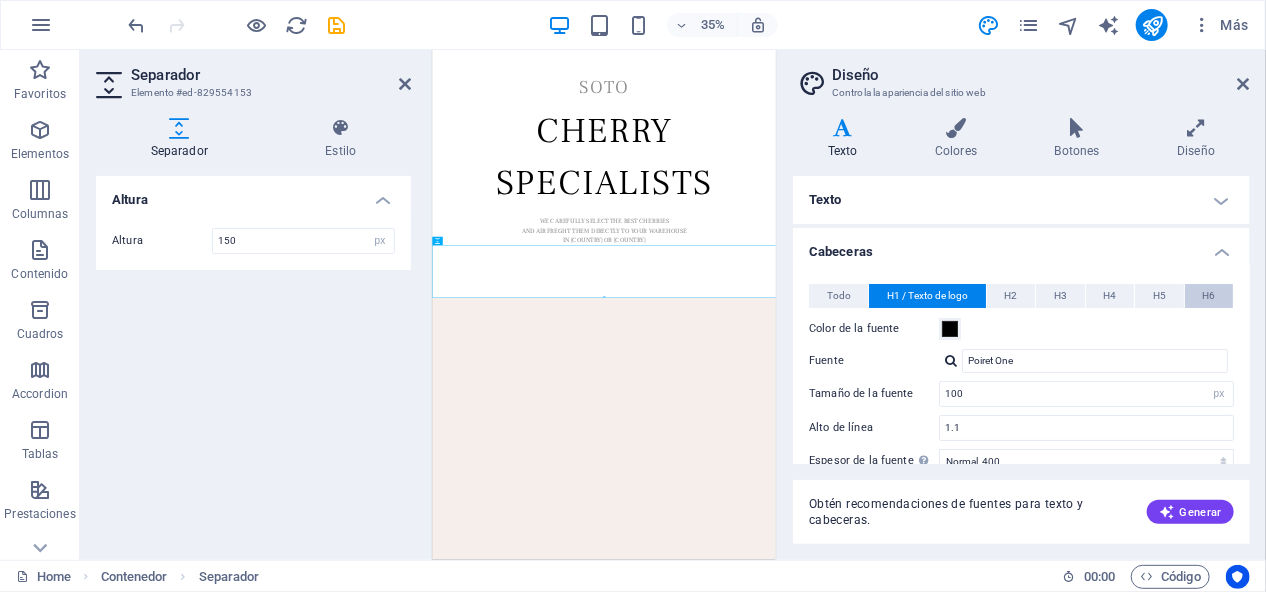 click on "H6" at bounding box center (1208, 296) 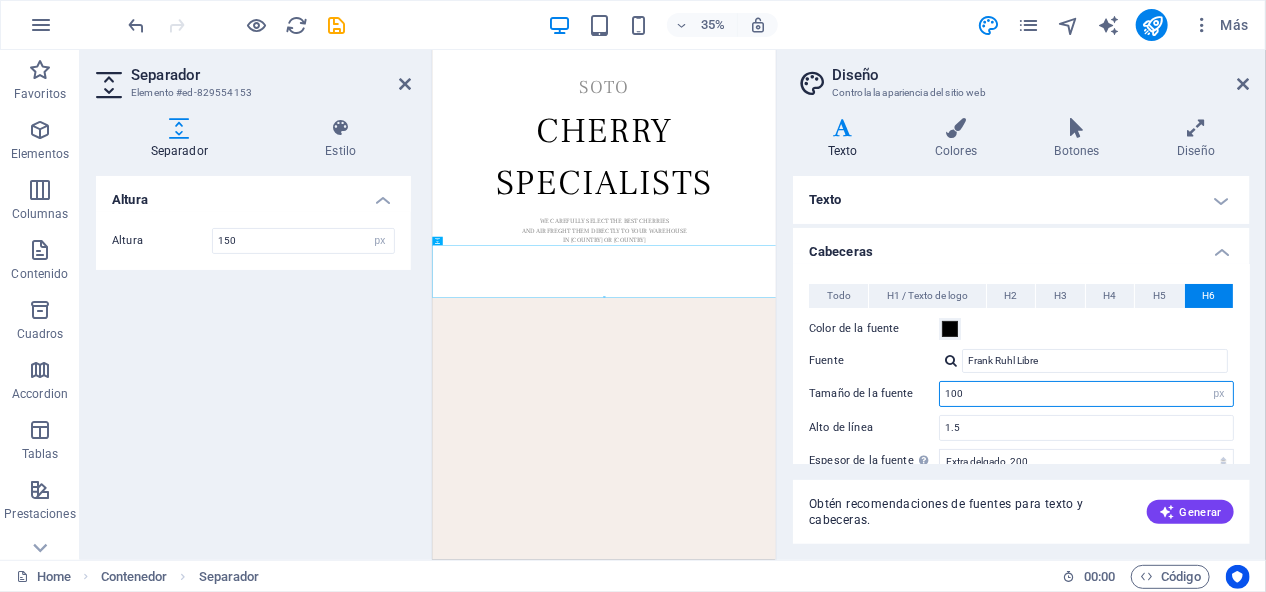 drag, startPoint x: 978, startPoint y: 391, endPoint x: 921, endPoint y: 357, distance: 66.37017 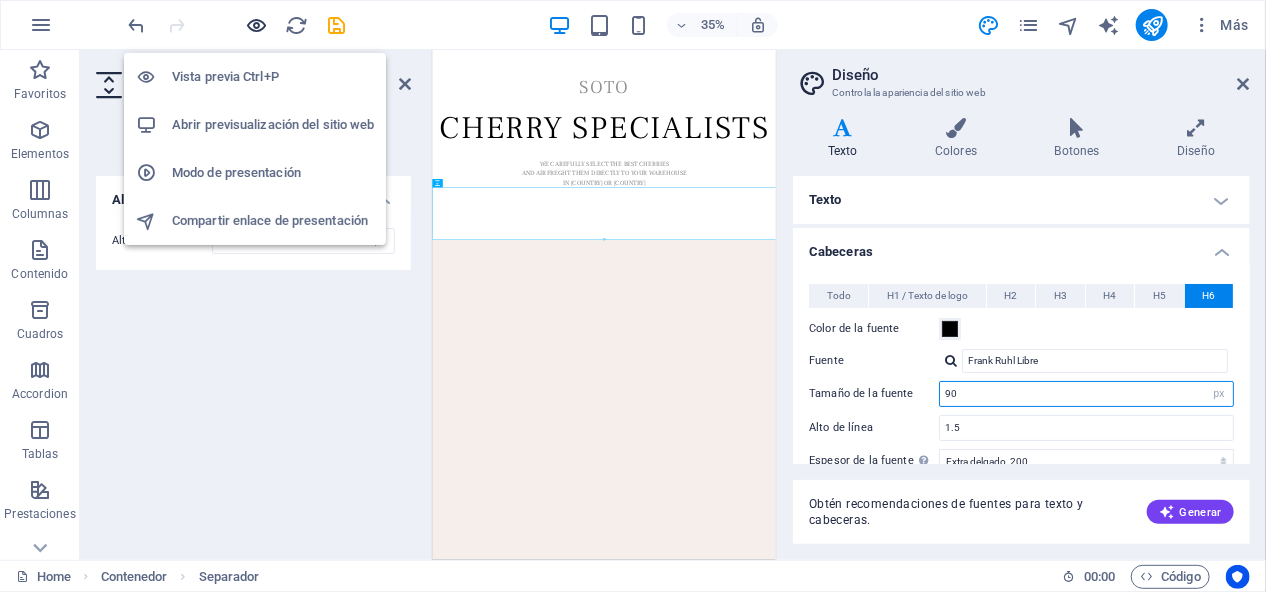 type on "90" 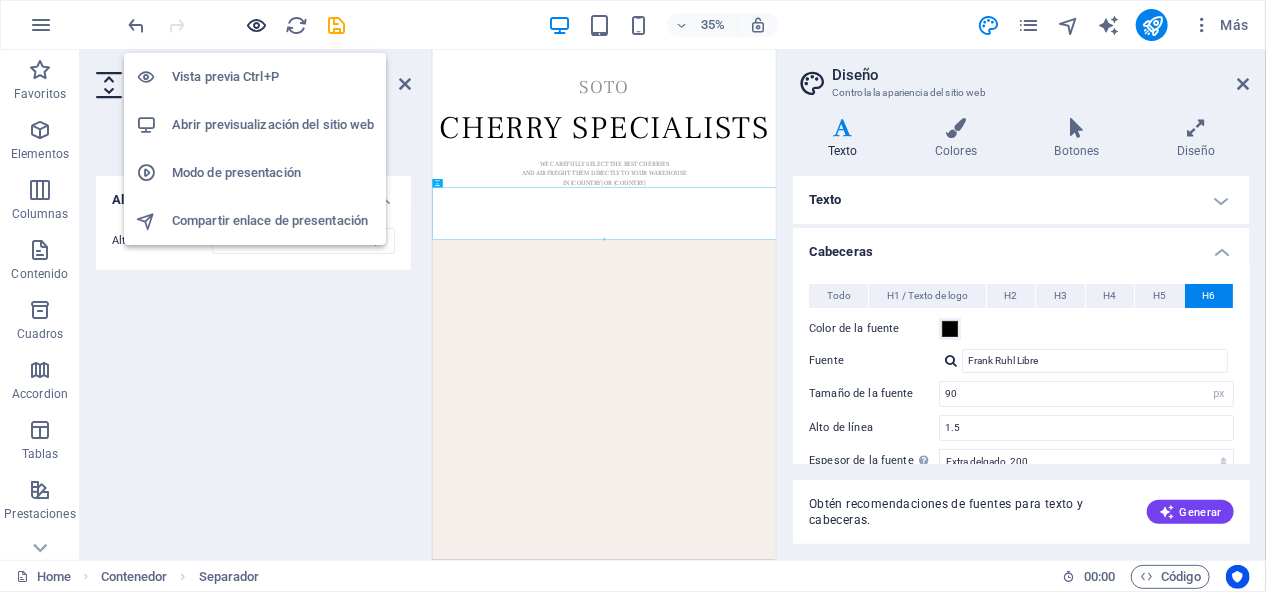 click at bounding box center (257, 25) 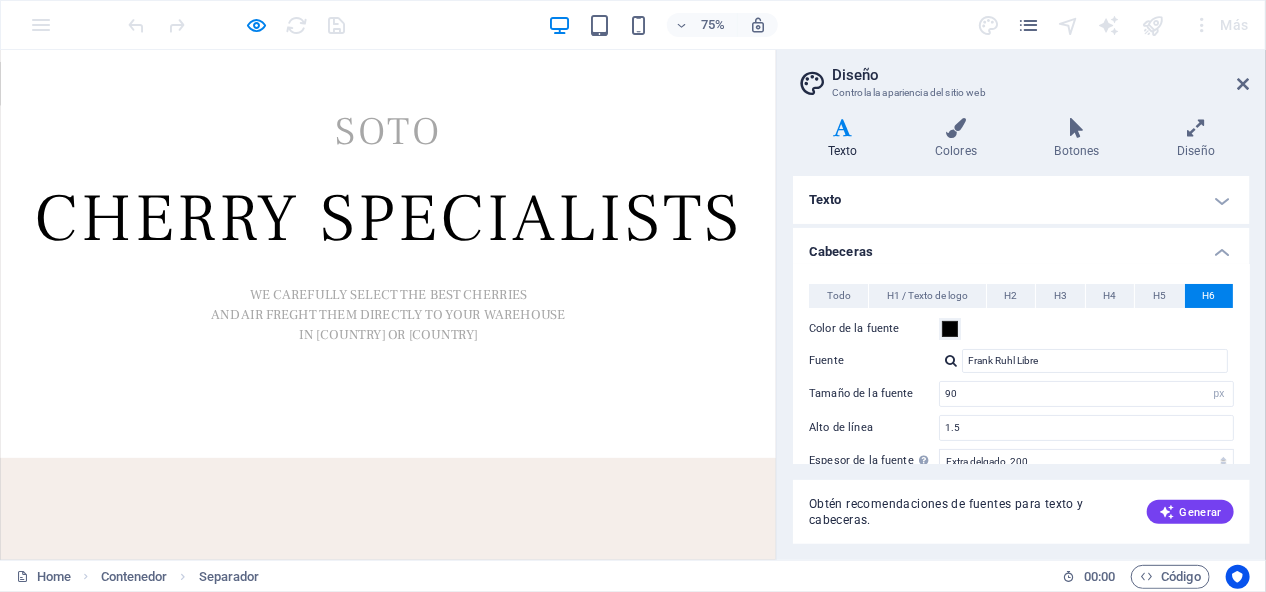 click on "Diseño Controla la apariencia del sitio web Variantes  Texto  Colores  Botones  Diseño Texto Standard Bold Links Color de la fuente Fuente B Tamaño de la fuente [NUMBER] rem px Alto de línea [NUMBER] Espesor de la fuente Para mostrar el espesor de la fuente correctamente, puede que deba activarse.  Gestionar fuentes Fino, [NUMBER] Extra delgado, [NUMBER] Delgado, [NUMBER] Normal, [NUMBER] Medio, [NUMBER] Seminegrita, [NUMBER] Negrita, [NUMBER] Extra negrita, [NUMBER] Negro, [NUMBER] Espaciado entre caracteres [NUMBER] rem px Estilo de fuente Transformación del texto Tt TT tt Alineación del texto Espesor de la fuente Para mostrar el espesor de la fuente correctamente, puede que deba activarse.  Gestionar fuentes Fino, [NUMBER] Extra delgado, [NUMBER] Delgado, [NUMBER] Normal, [NUMBER] Medio, [NUMBER] Seminegrita, [NUMBER] Negrita, [NUMBER] Extra negrita, [NUMBER] Negro, [NUMBER] Default Hover / Active Color de la fuente Color de la fuente Decoración Ninguno Decoración Ninguno Duración de la transición [NUMBER] s Función de la transición Lentitud Entrada lenta Salida lenta Entrada/salida lenta Lineal Cabeceras" at bounding box center (1021, 305) 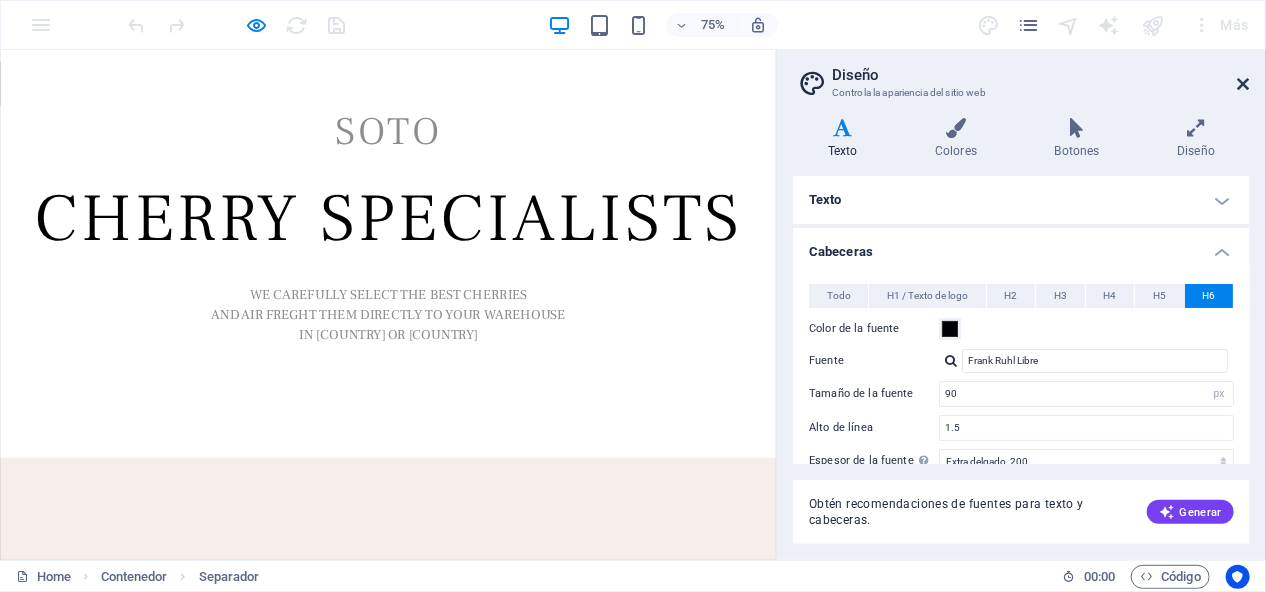 click at bounding box center [1244, 84] 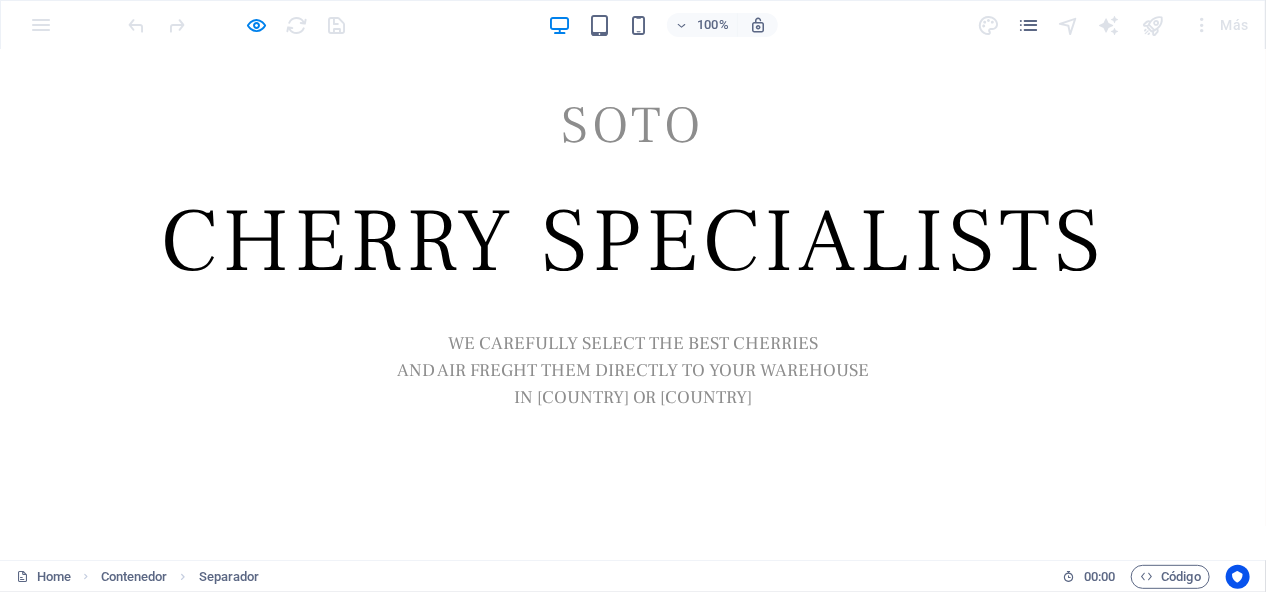 scroll, scrollTop: 0, scrollLeft: 0, axis: both 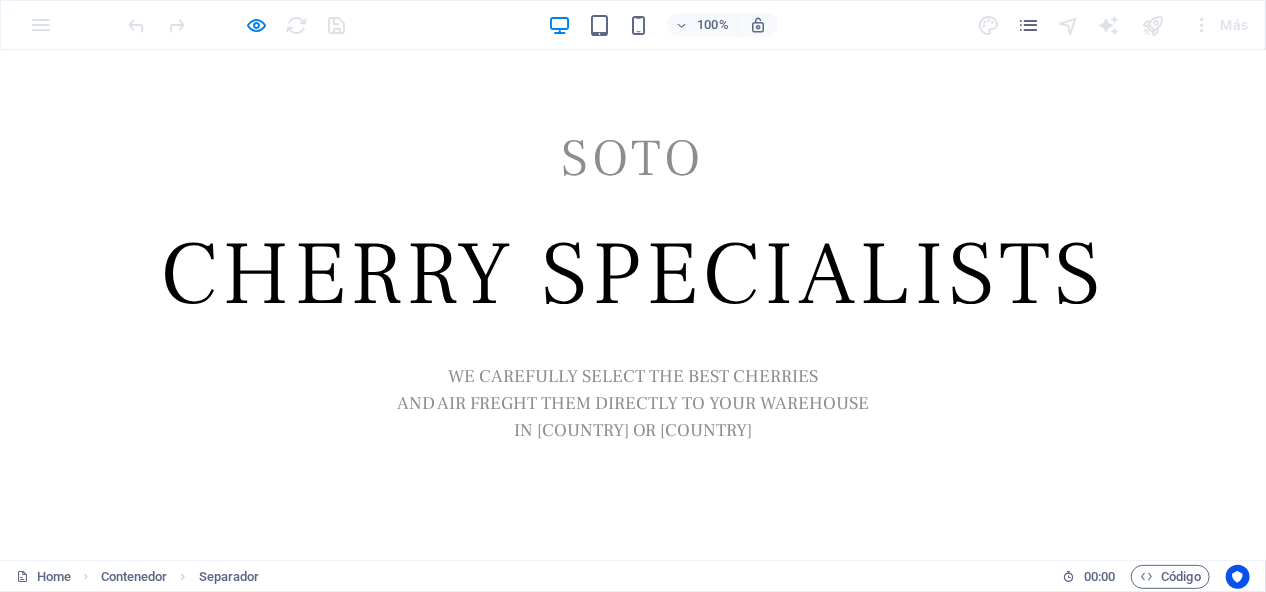 select on "px" 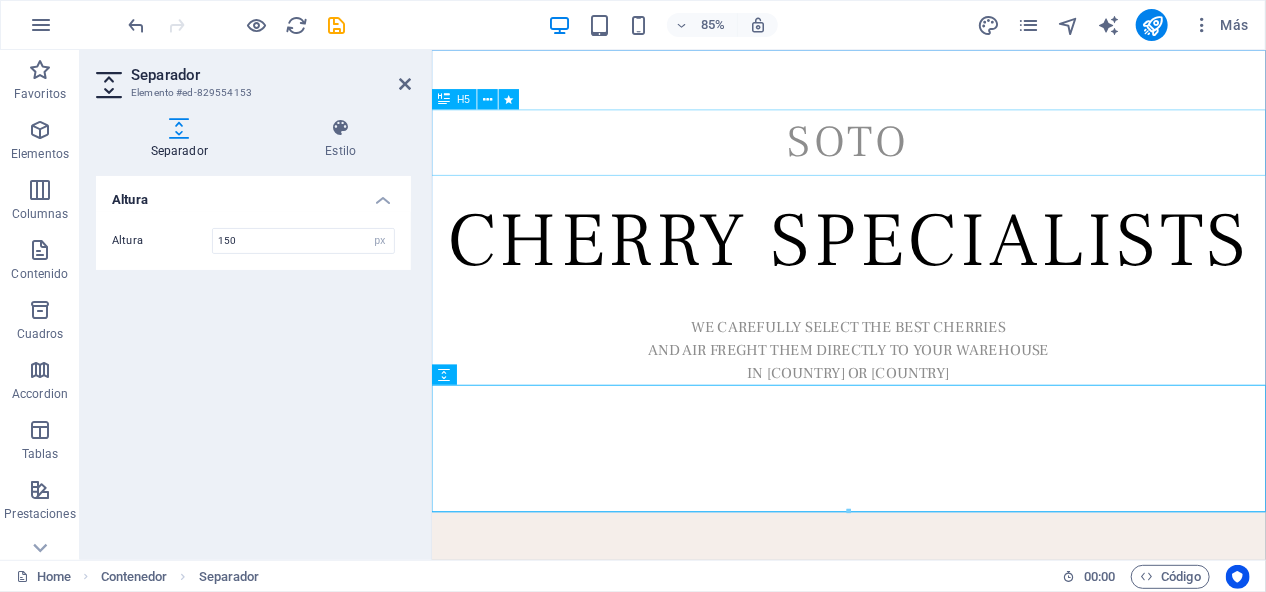 click on "SOTO" at bounding box center (921, 159) 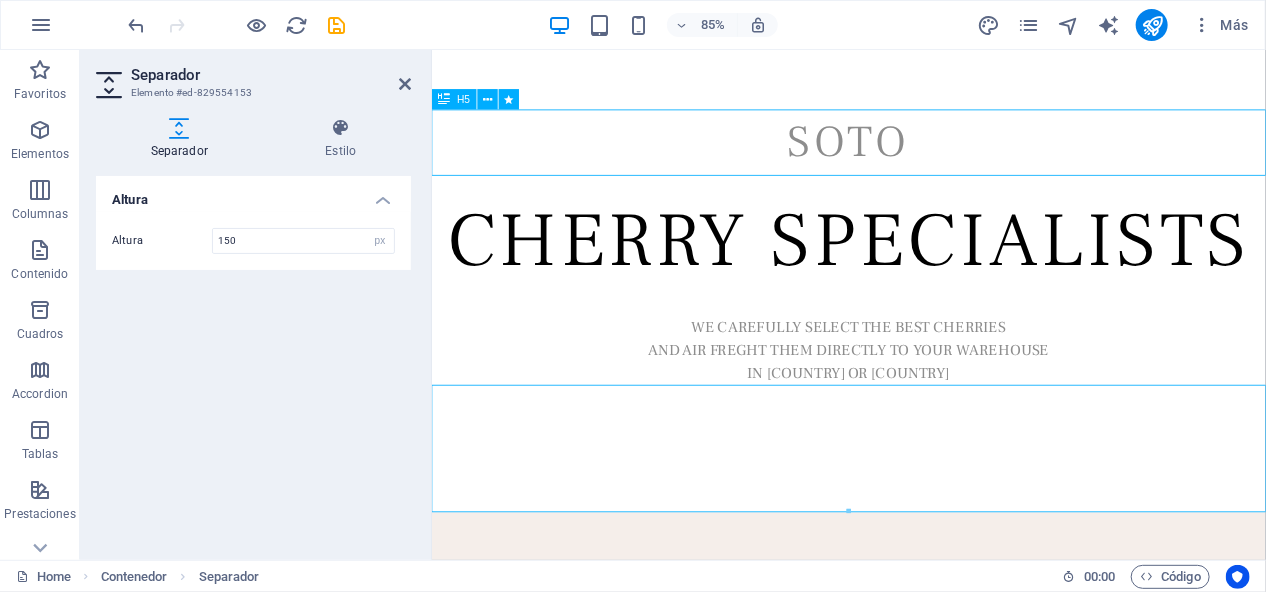 click on "SOTO" at bounding box center [921, 159] 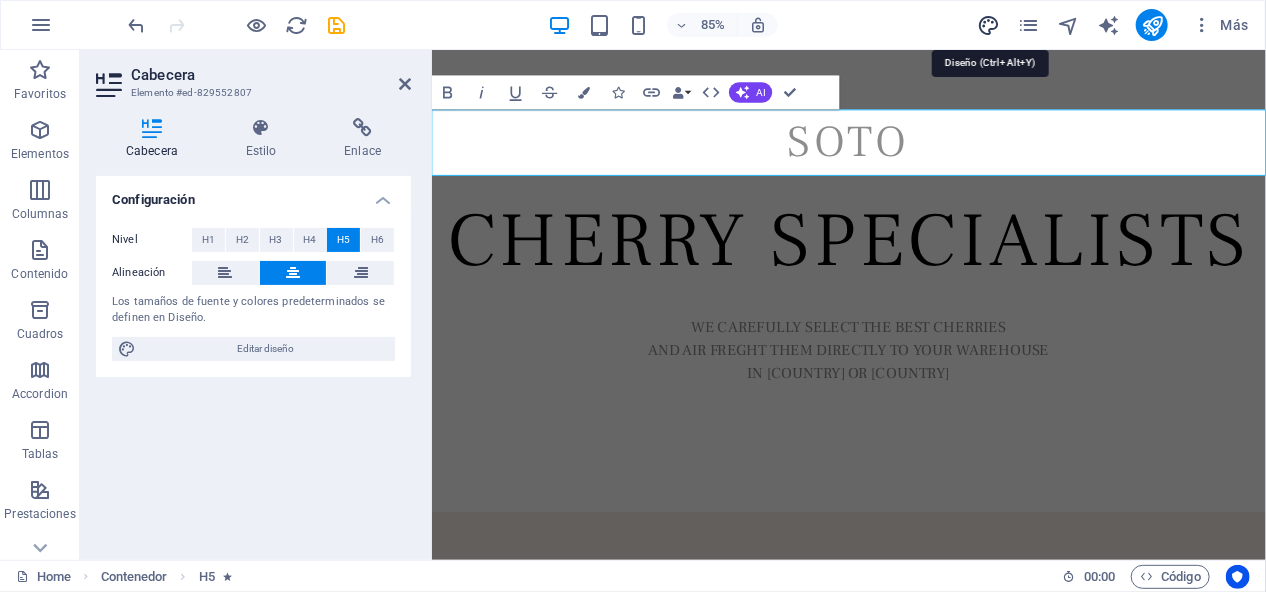 click at bounding box center [988, 25] 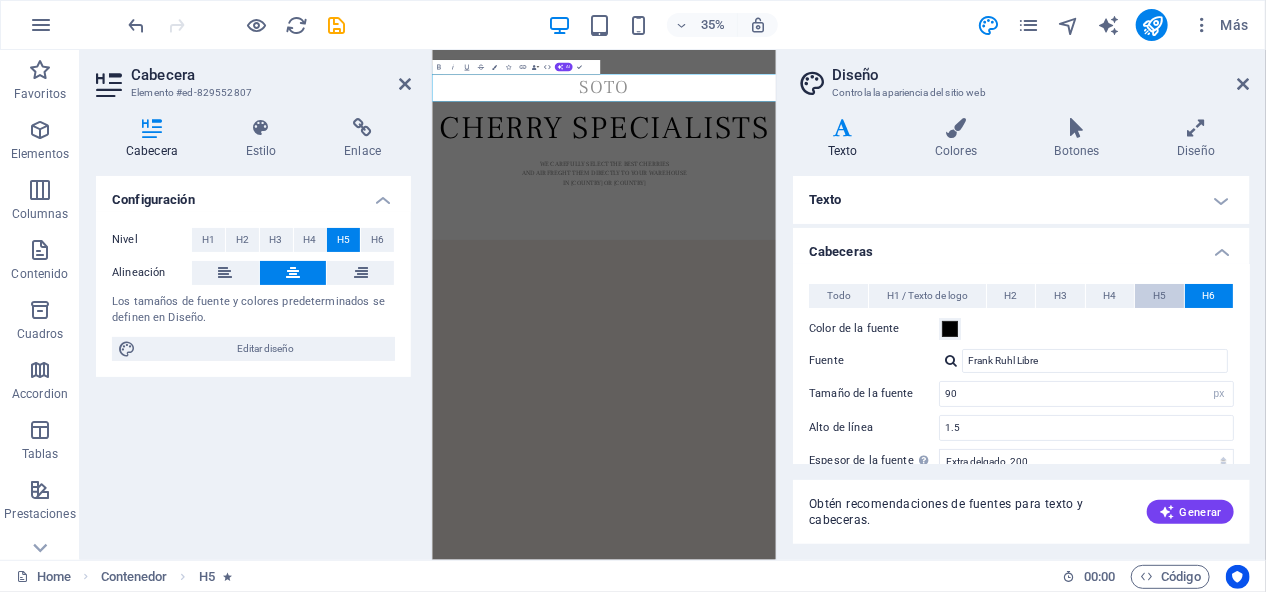 click on "H5" at bounding box center (1159, 296) 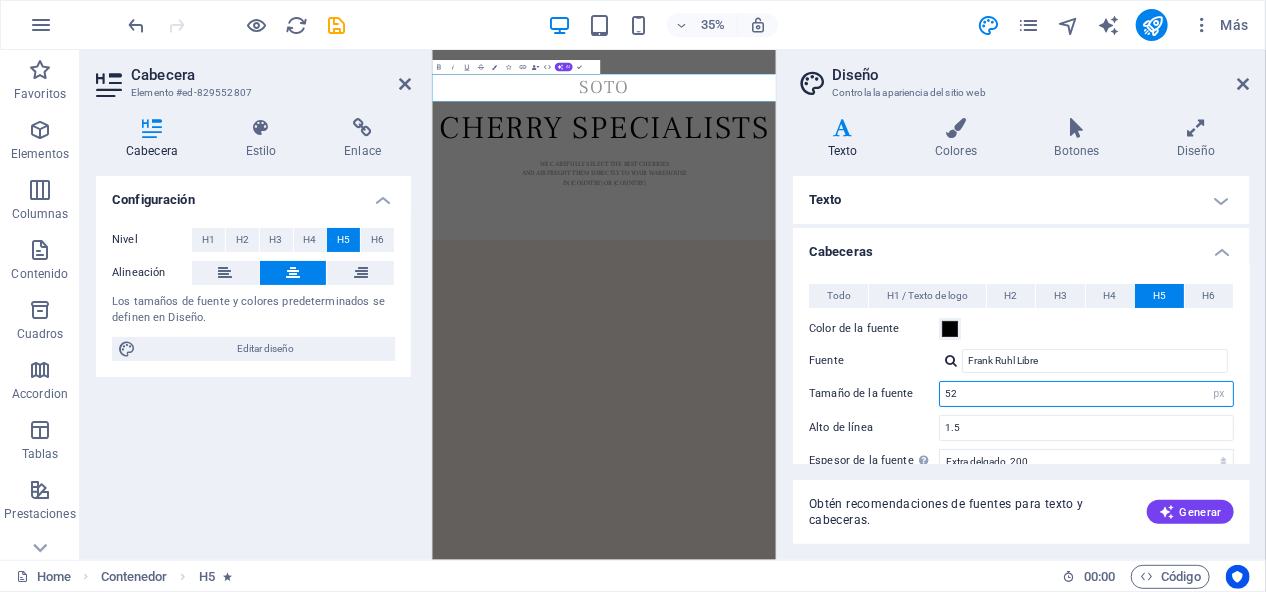 drag, startPoint x: 972, startPoint y: 396, endPoint x: 923, endPoint y: 396, distance: 49 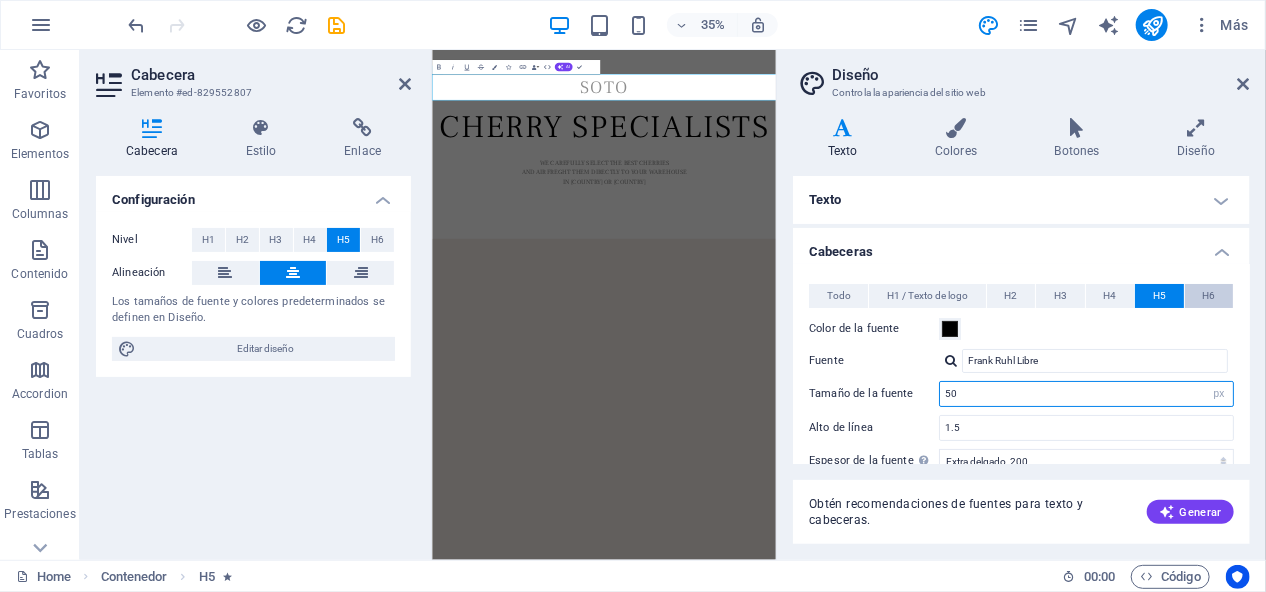 type on "50" 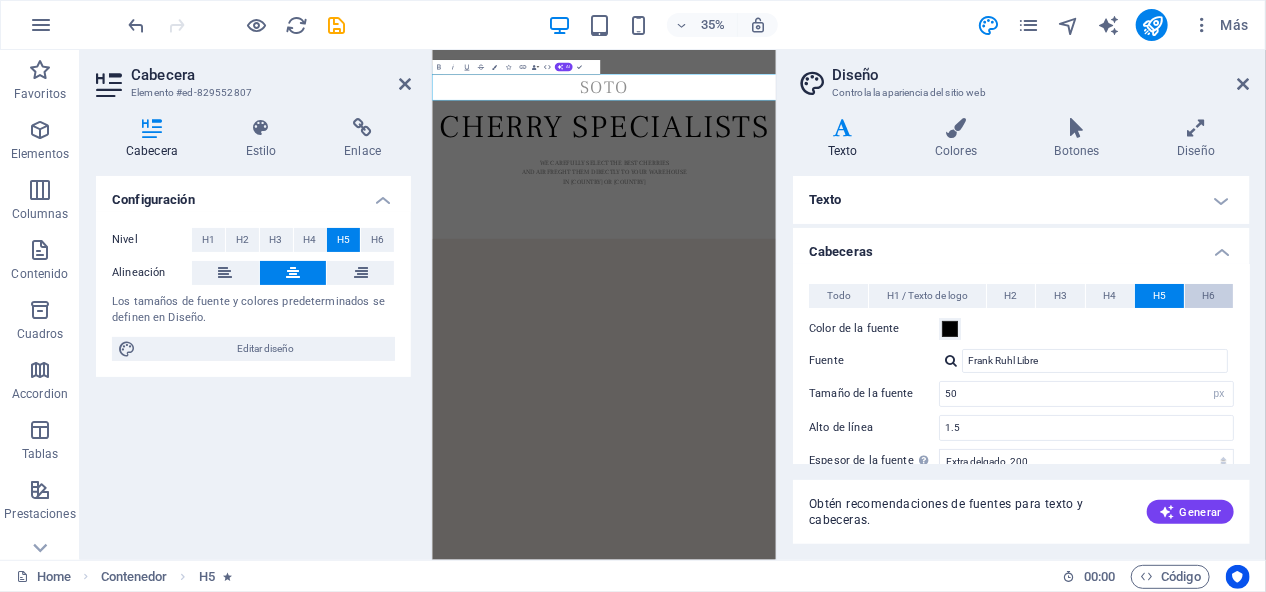 click on "H6" at bounding box center (1208, 296) 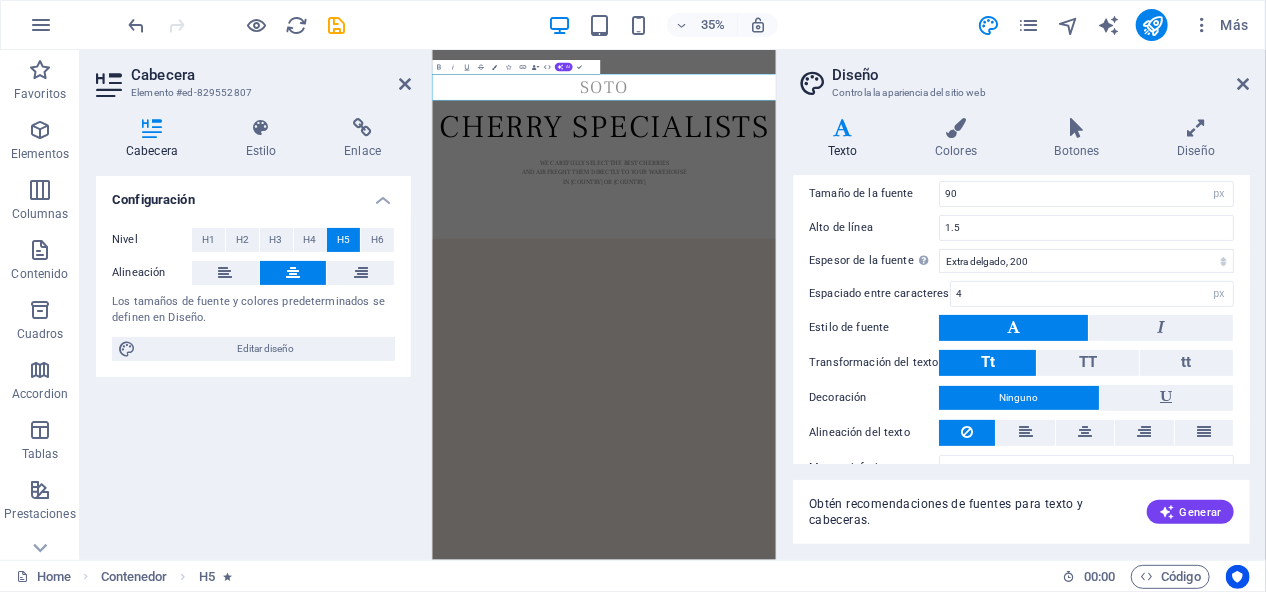 scroll, scrollTop: 100, scrollLeft: 0, axis: vertical 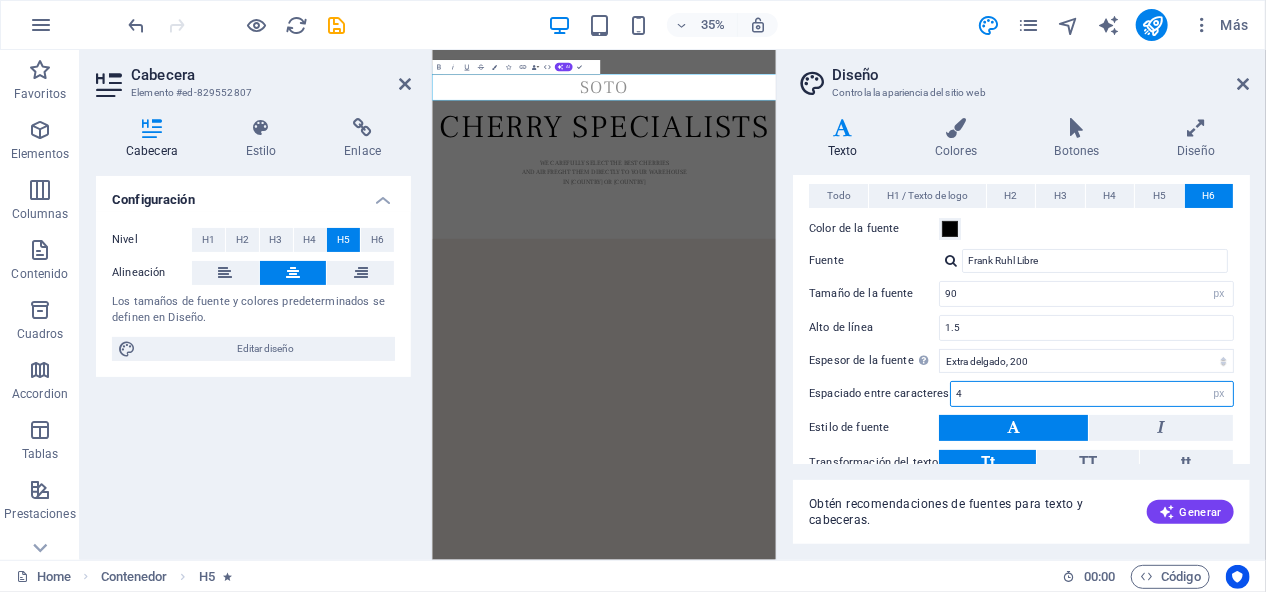 drag, startPoint x: 968, startPoint y: 392, endPoint x: 924, endPoint y: 392, distance: 44 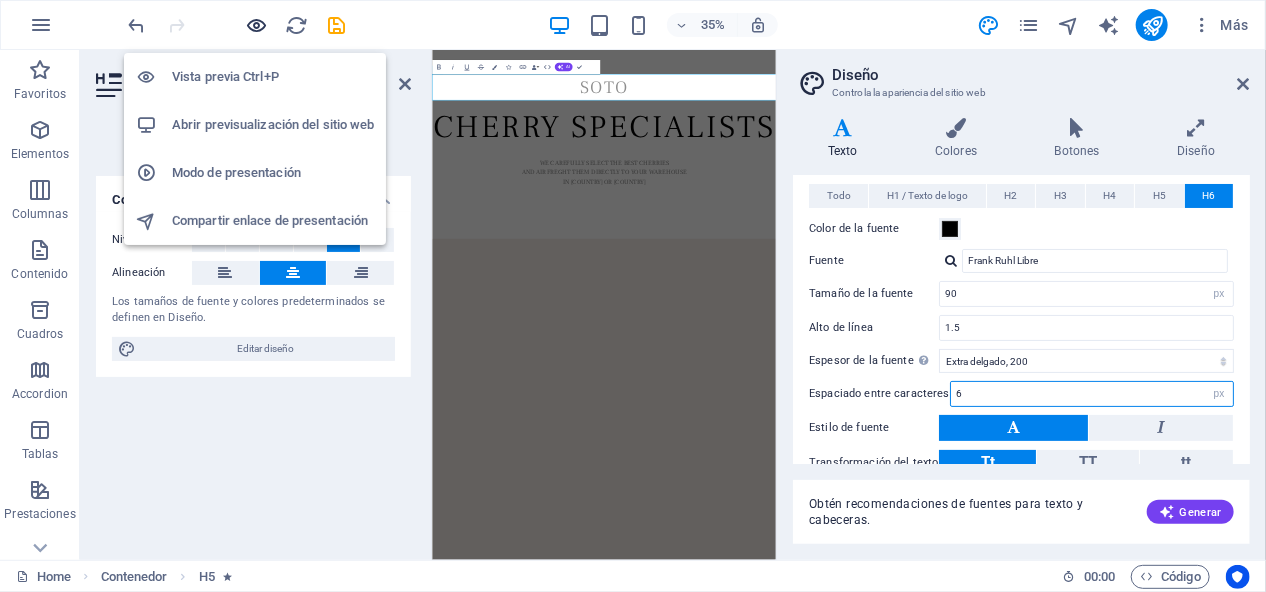 type on "6" 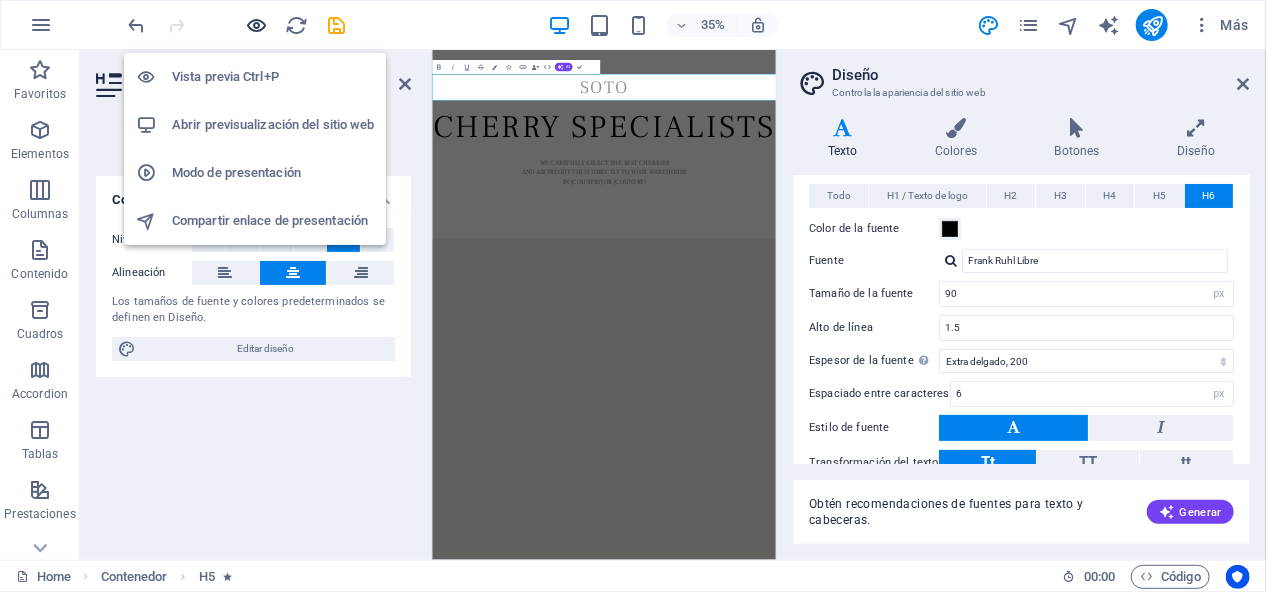 click at bounding box center [257, 25] 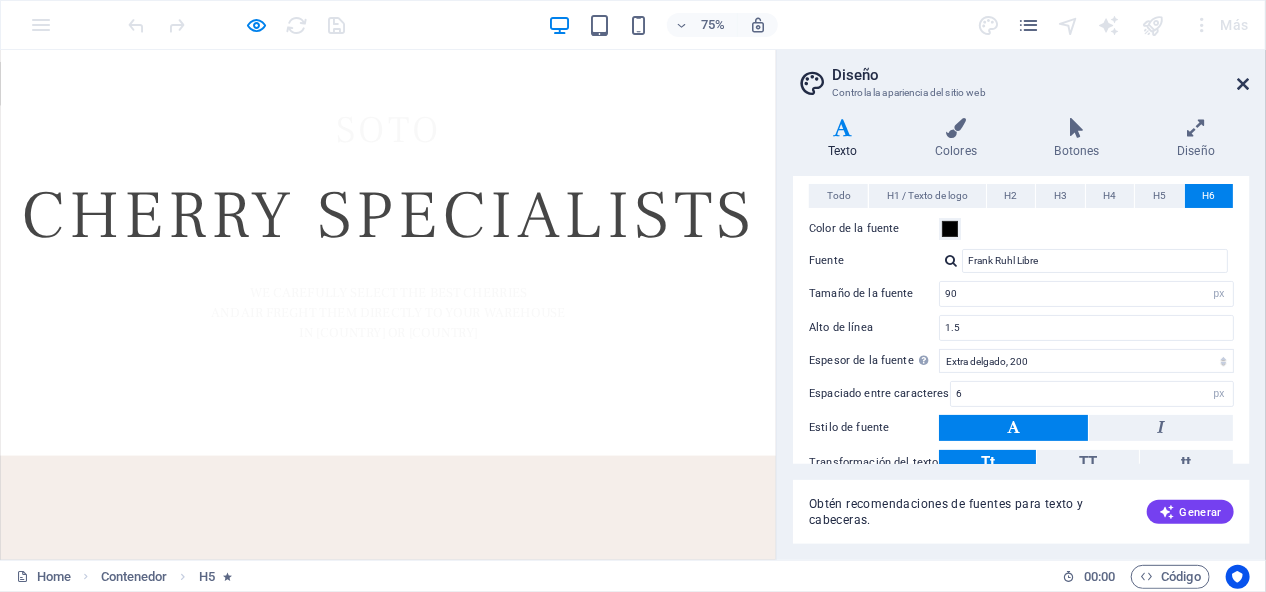 click at bounding box center [1244, 84] 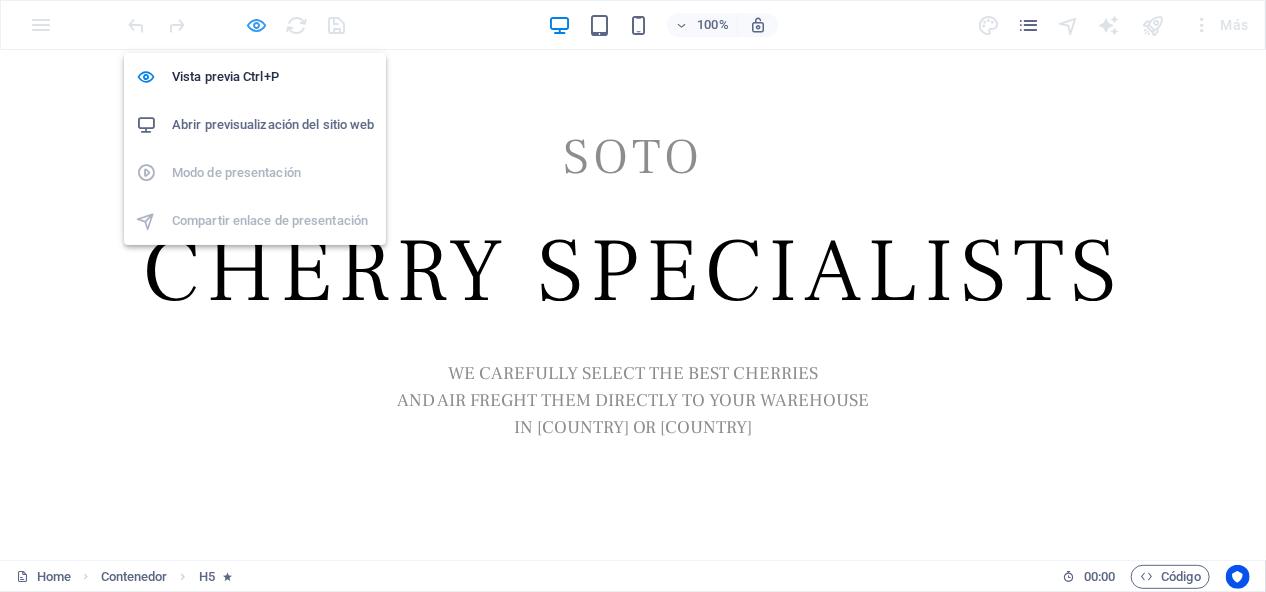 click at bounding box center [257, 25] 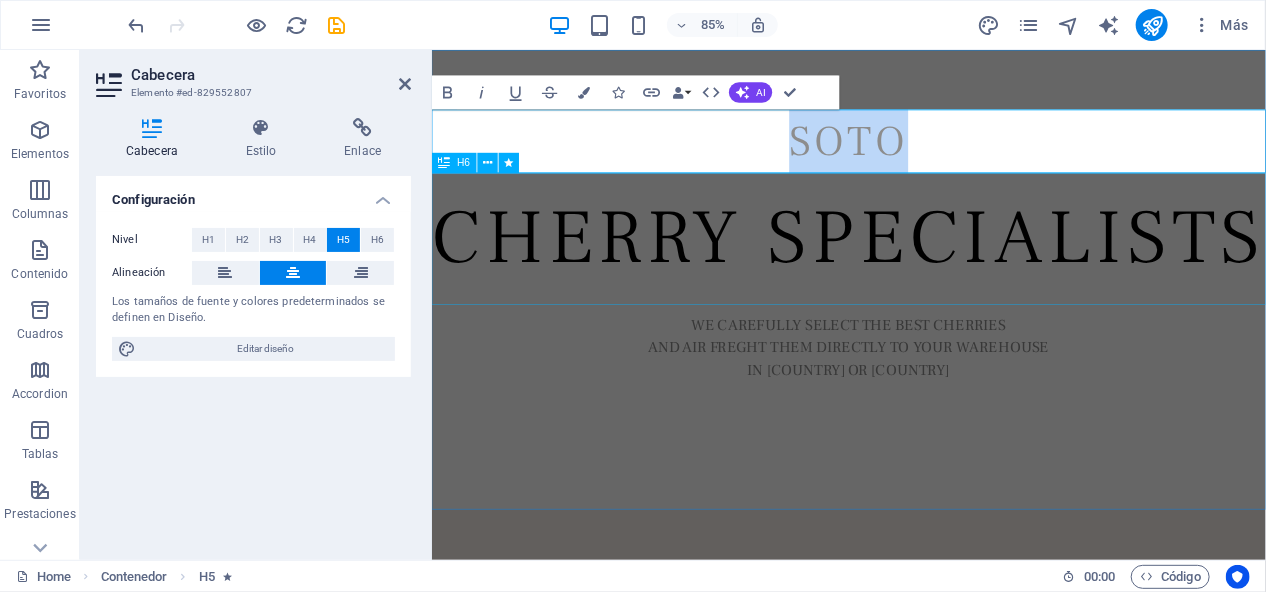 click on "CHERRY SPECIALISTS" at bounding box center [921, 272] 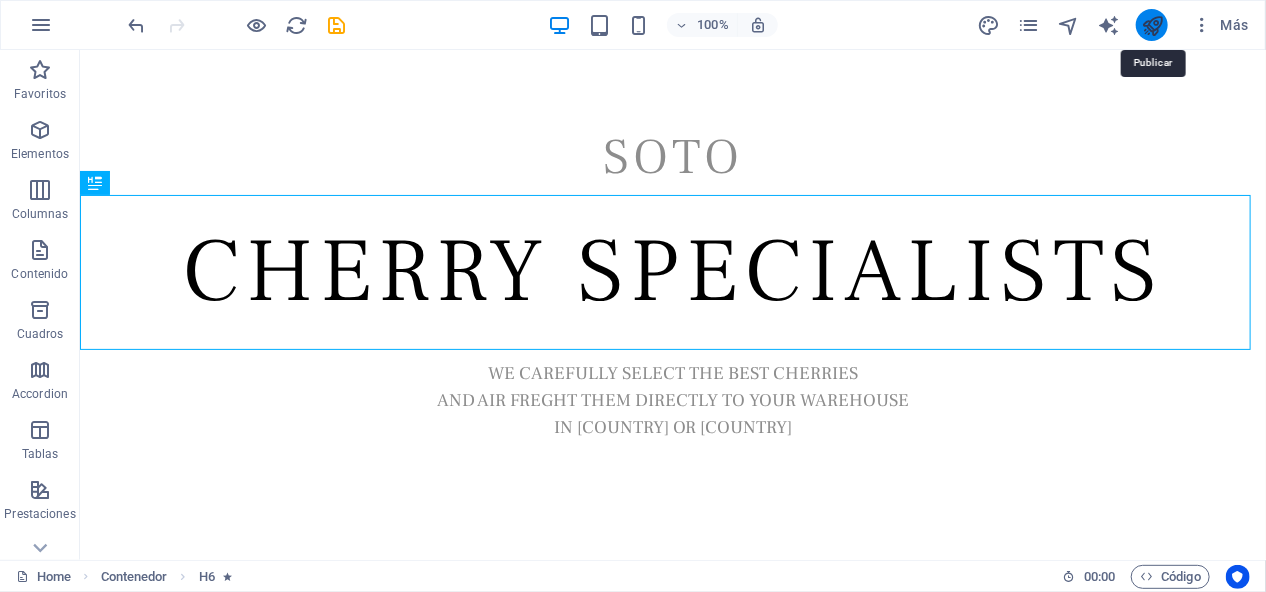 click at bounding box center (1152, 25) 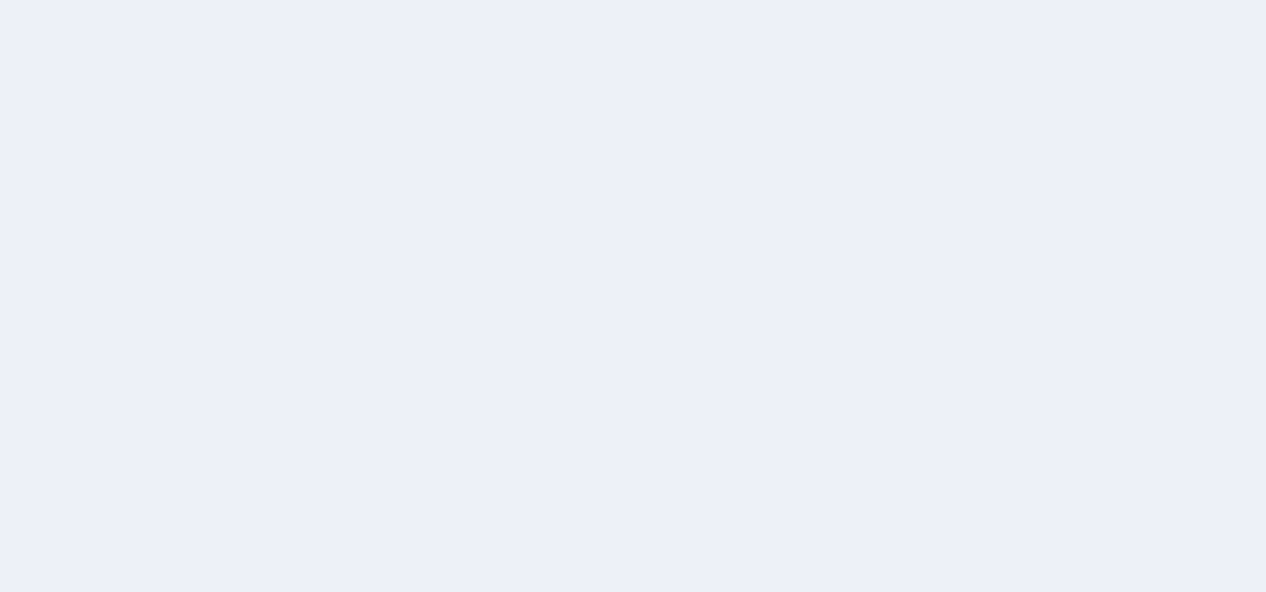 scroll, scrollTop: 0, scrollLeft: 0, axis: both 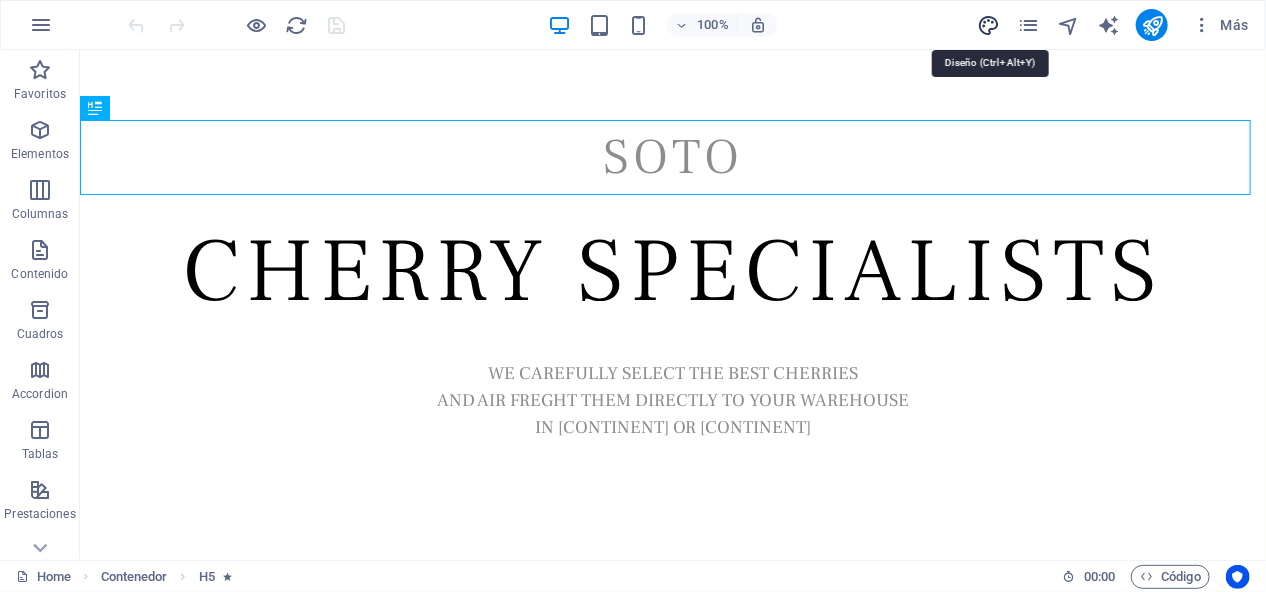 click at bounding box center [988, 25] 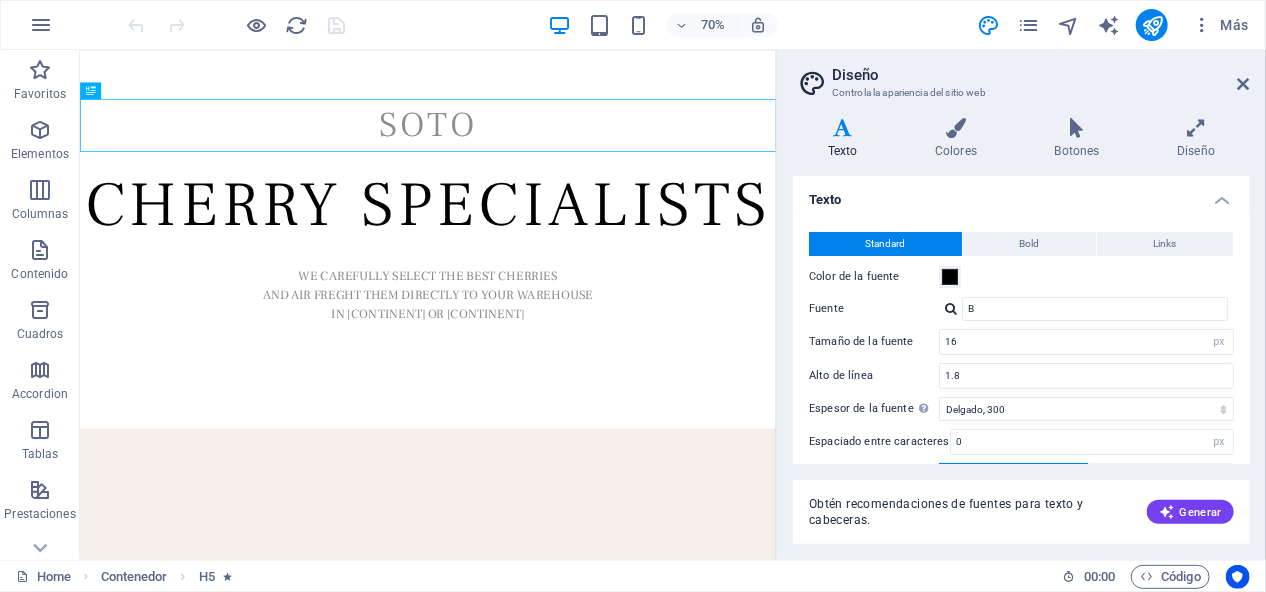 click on "Texto" at bounding box center (1021, 194) 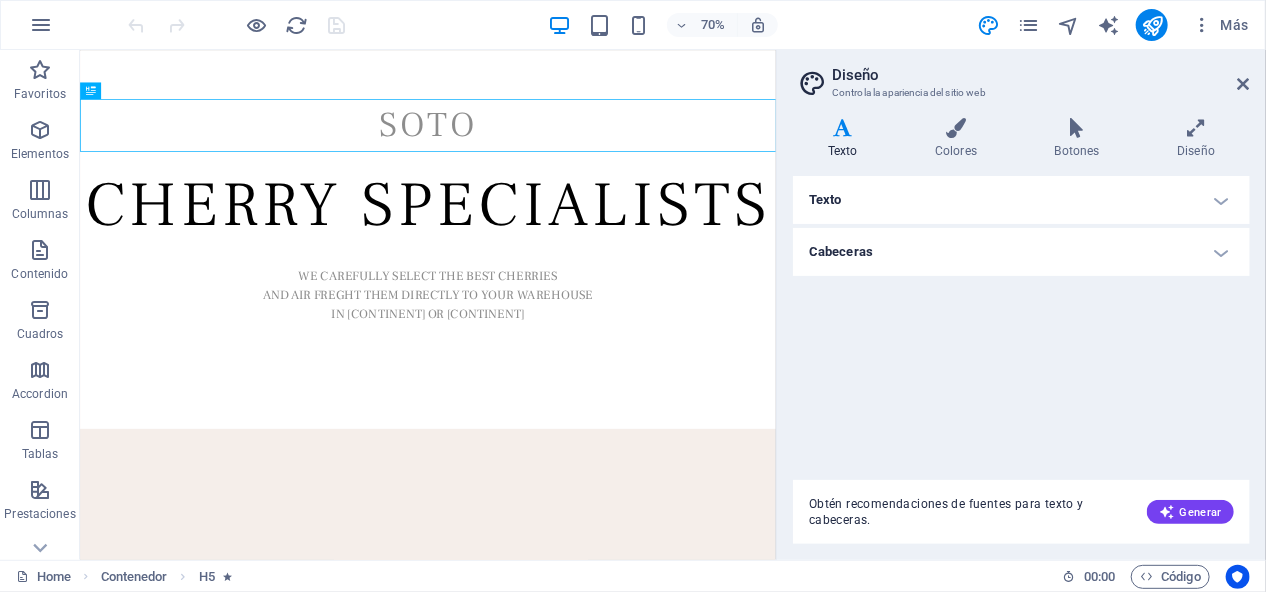 click on "Cabeceras" at bounding box center [1021, 252] 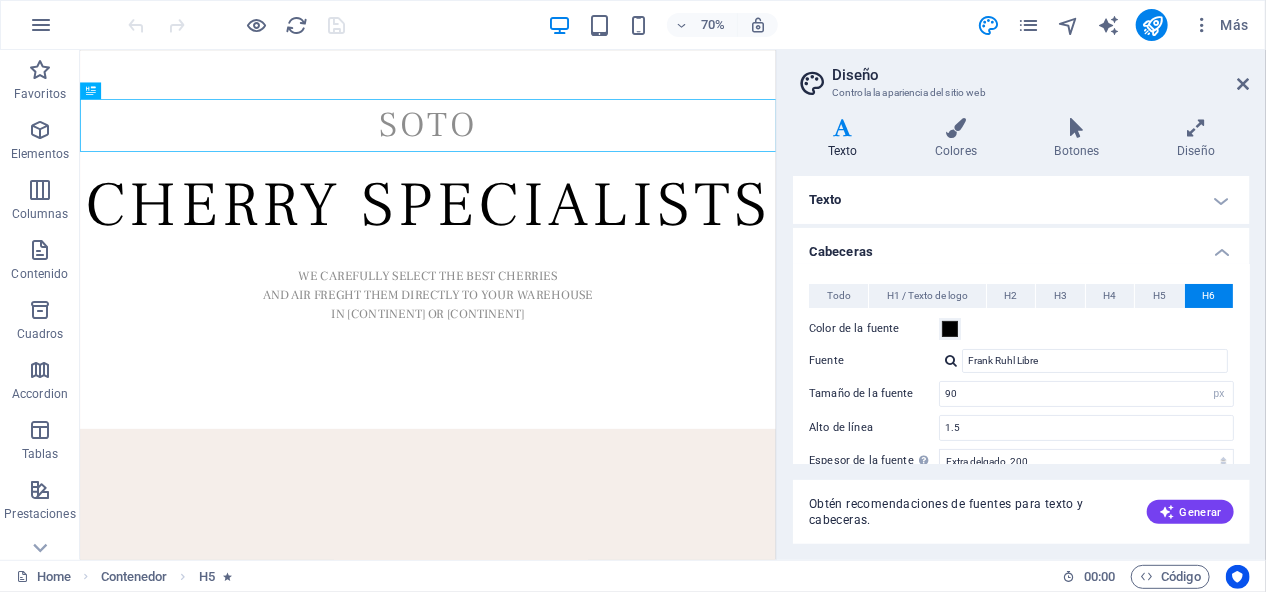 scroll, scrollTop: 100, scrollLeft: 0, axis: vertical 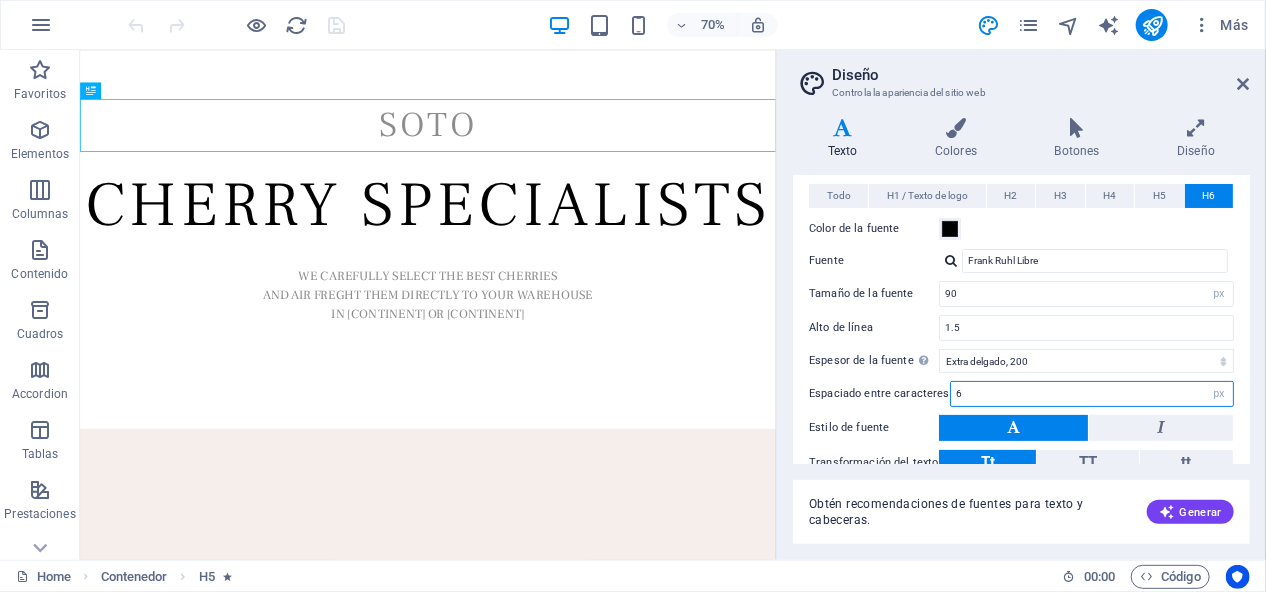 drag, startPoint x: 968, startPoint y: 393, endPoint x: 912, endPoint y: 392, distance: 56.008926 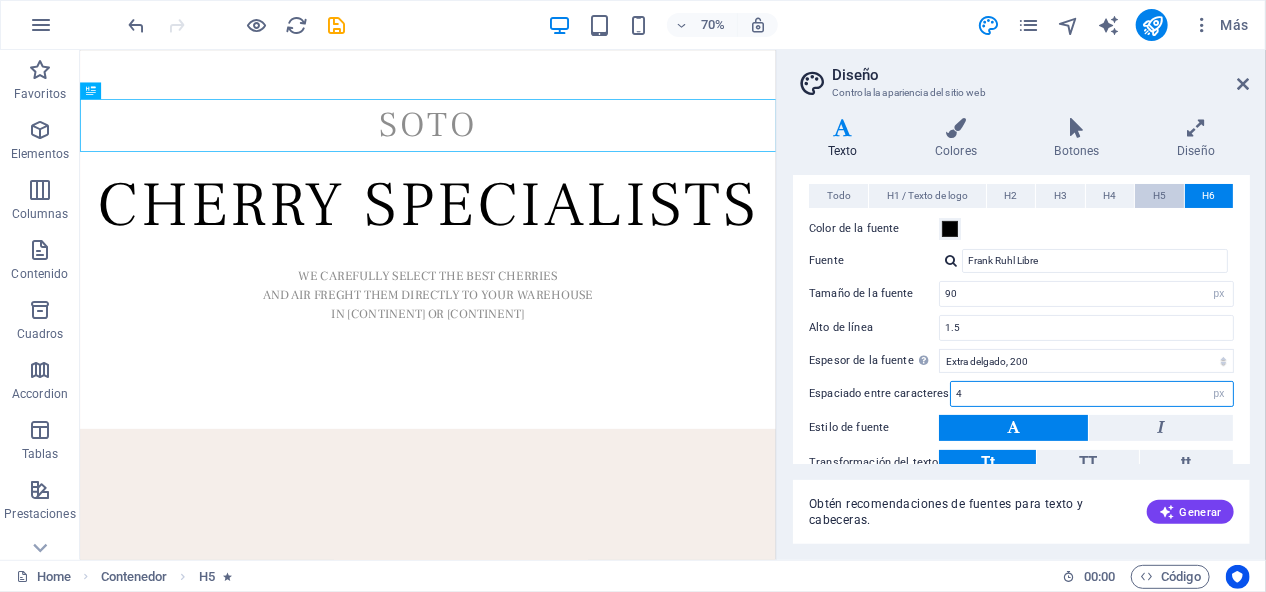 type on "4" 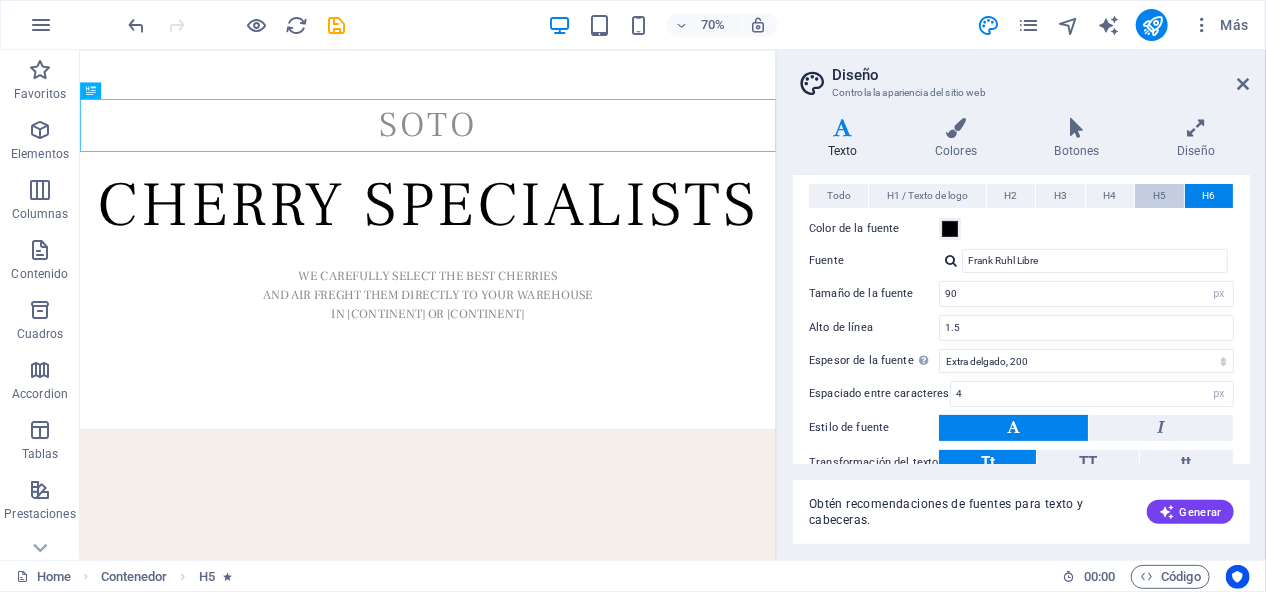 click on "H5" at bounding box center [1159, 196] 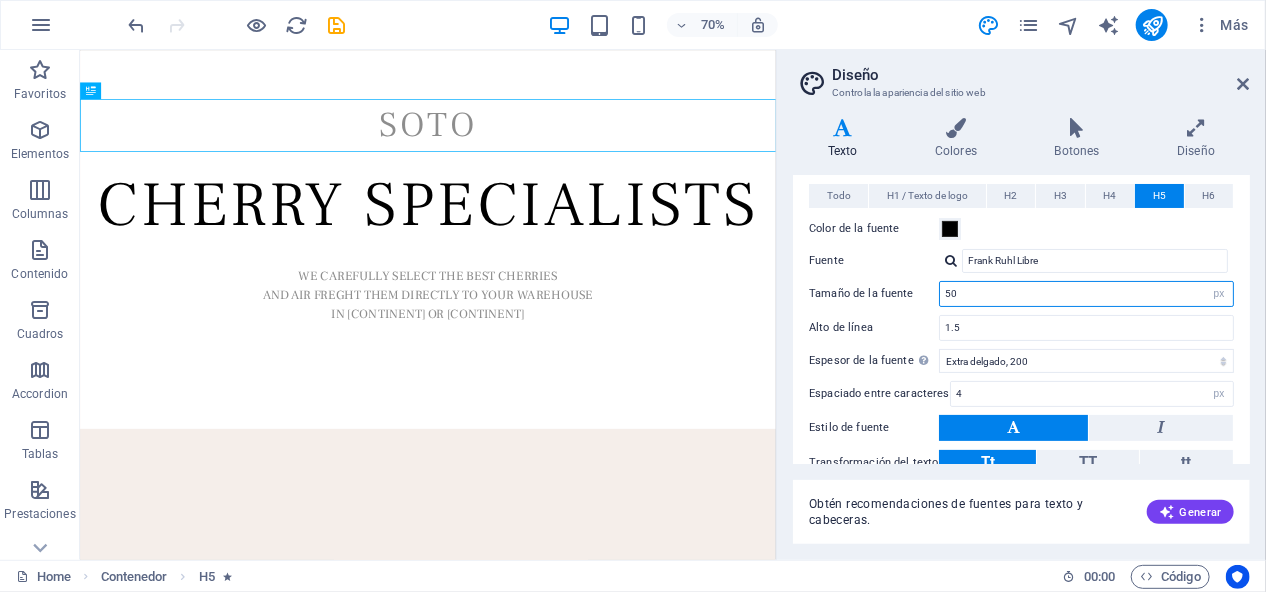 drag, startPoint x: 956, startPoint y: 290, endPoint x: 908, endPoint y: 290, distance: 48 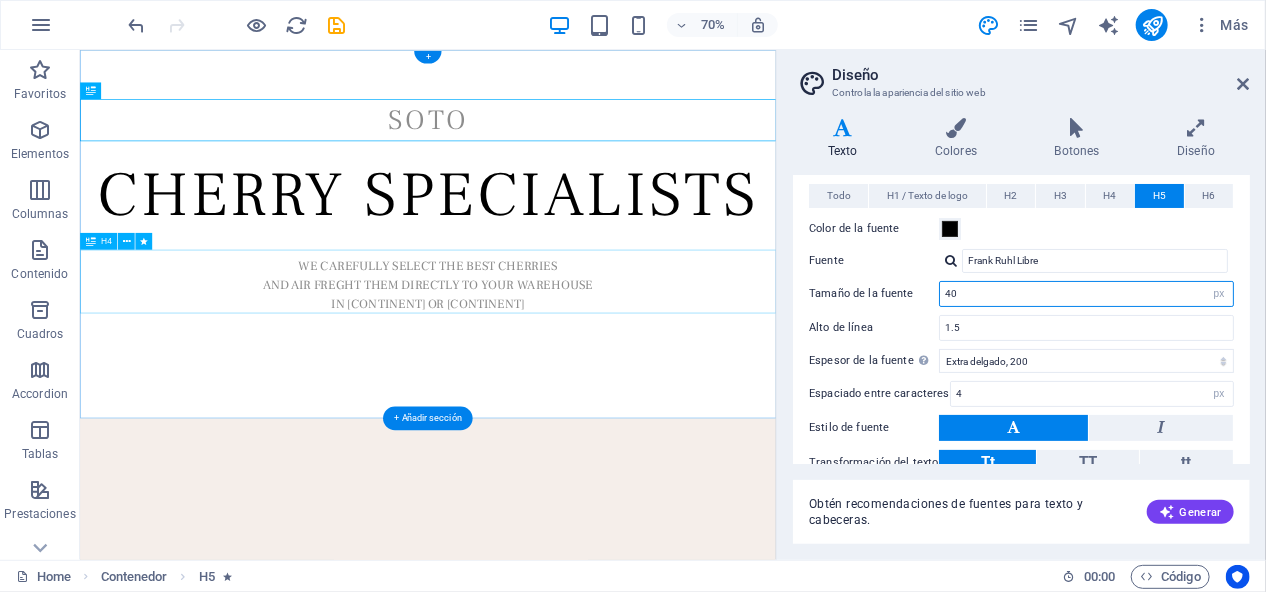 type on "40" 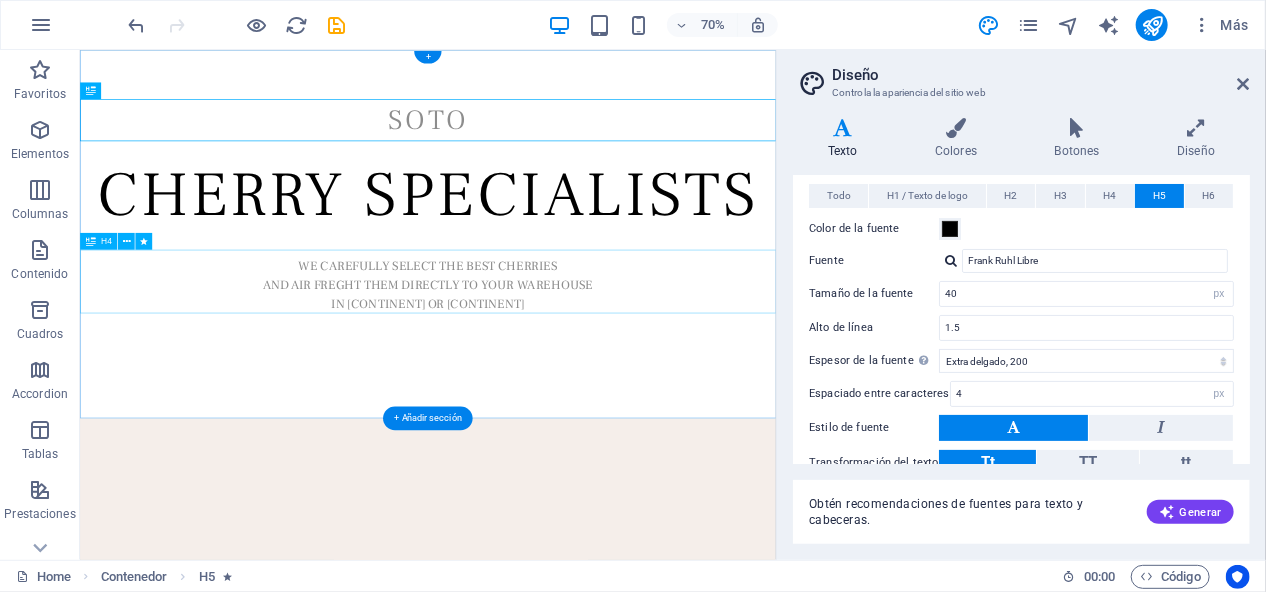 click on "WE CAREFULLY SELECT THE BEST CHERRIES AND AIR FREGHT THEM DIRECTLY TO YOUR WAREHOUSE IN EUROPE OR CHINA" at bounding box center (576, 379) 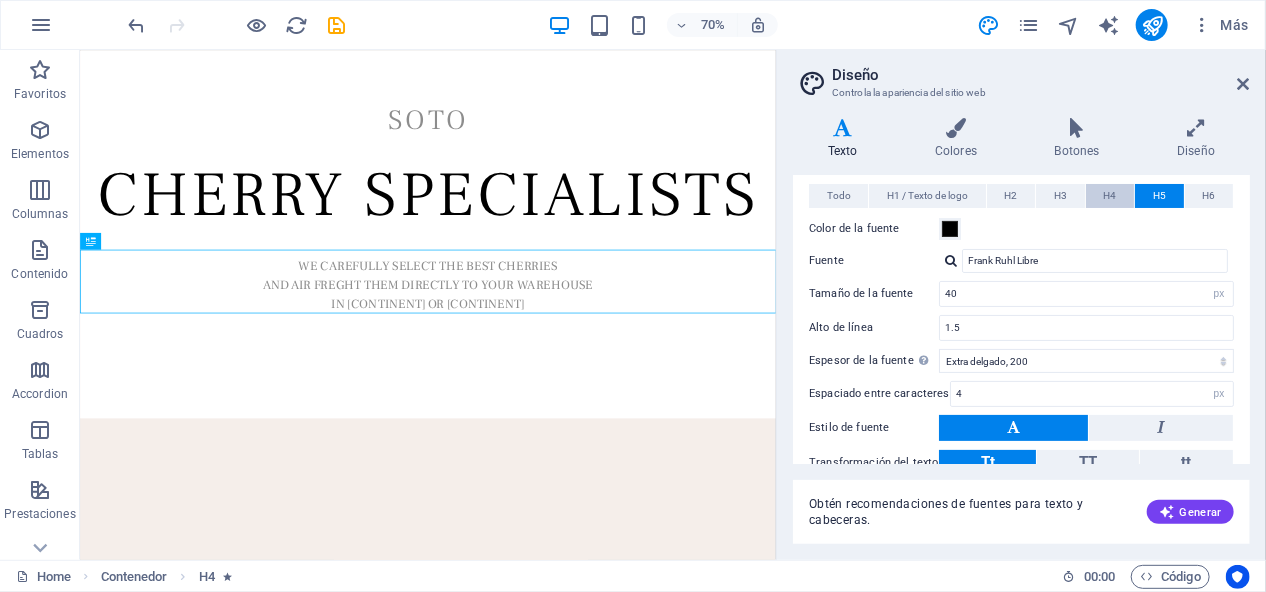 click on "H4" at bounding box center (1109, 196) 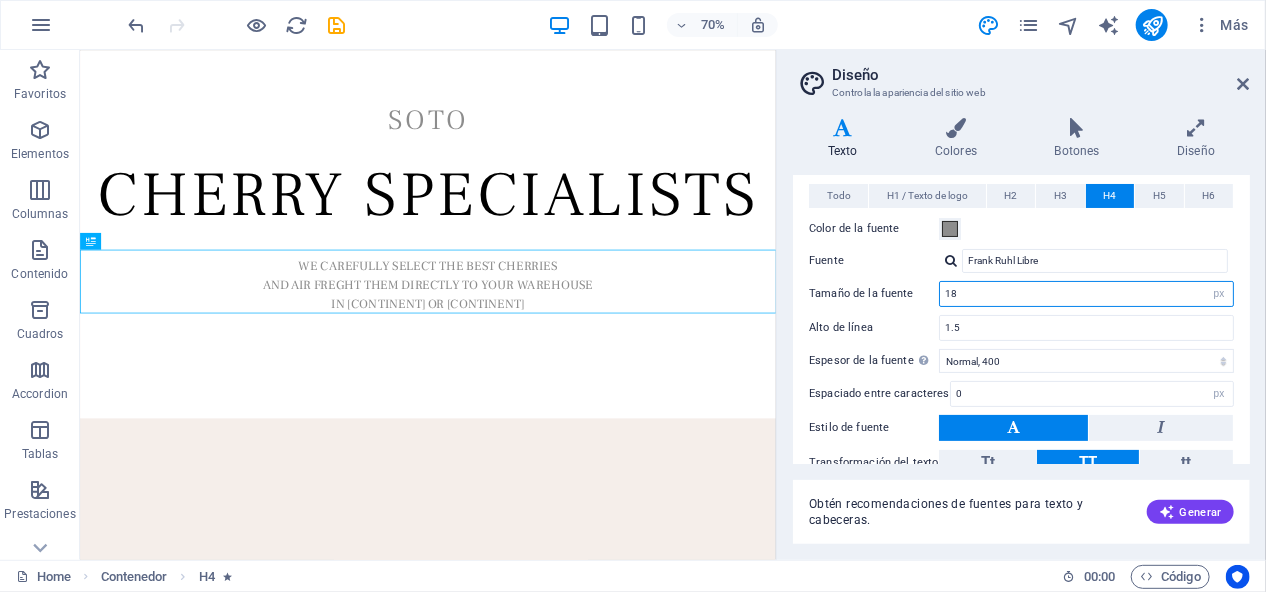click on "18" at bounding box center [1086, 294] 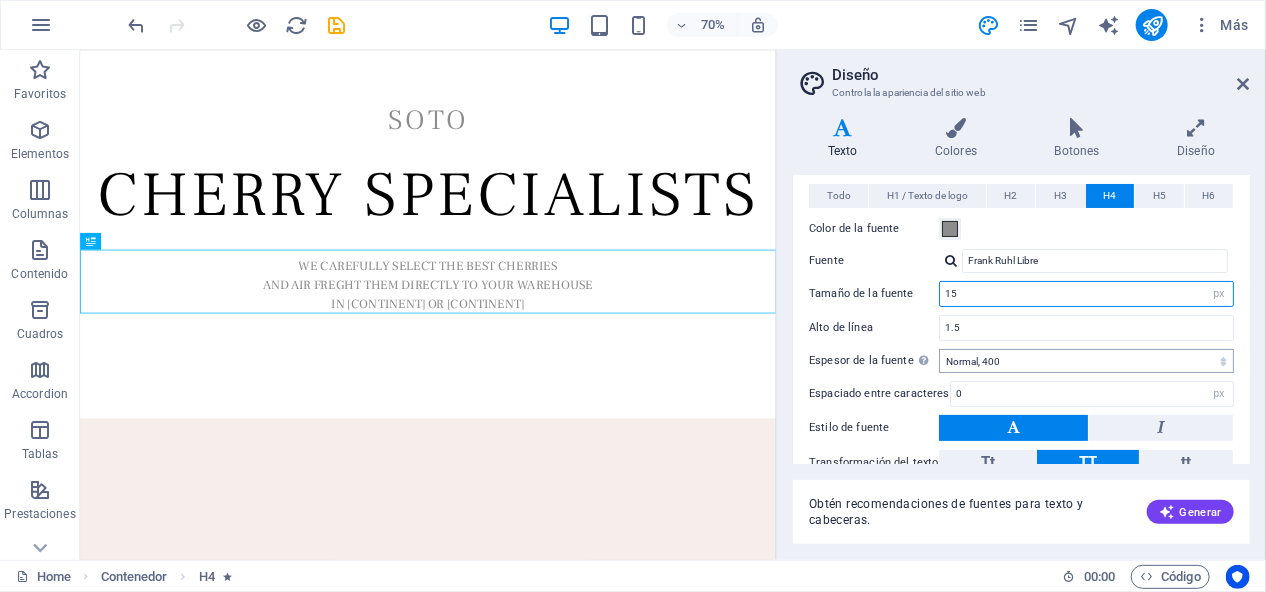 scroll, scrollTop: 200, scrollLeft: 0, axis: vertical 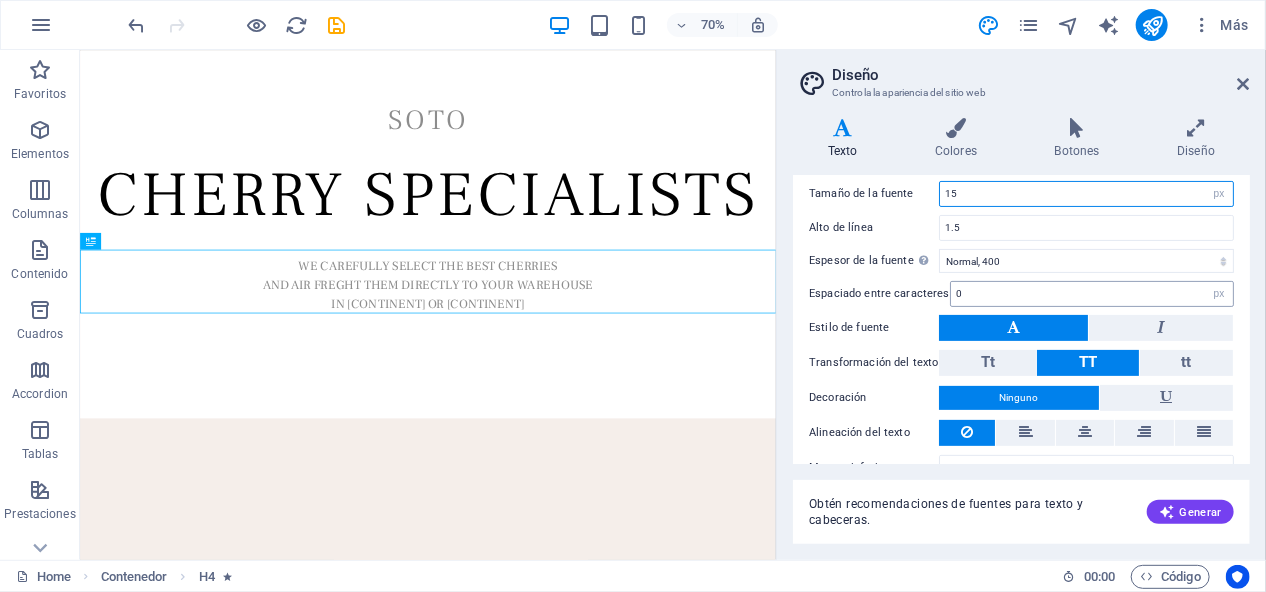 type on "15" 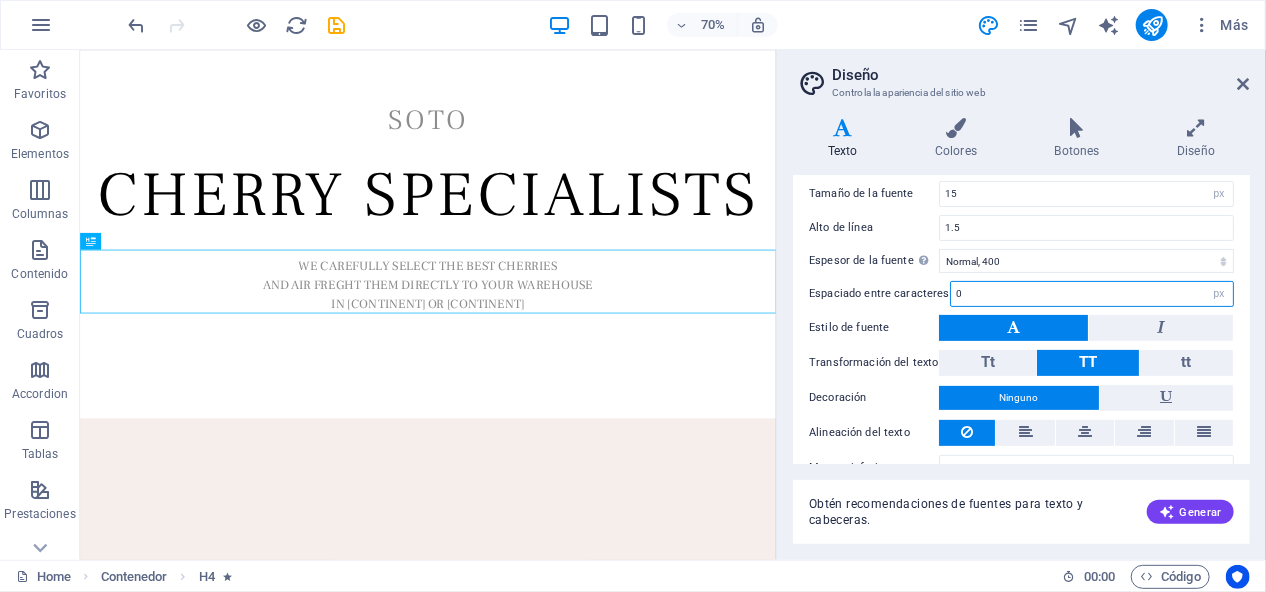 drag, startPoint x: 961, startPoint y: 288, endPoint x: 911, endPoint y: 293, distance: 50.24938 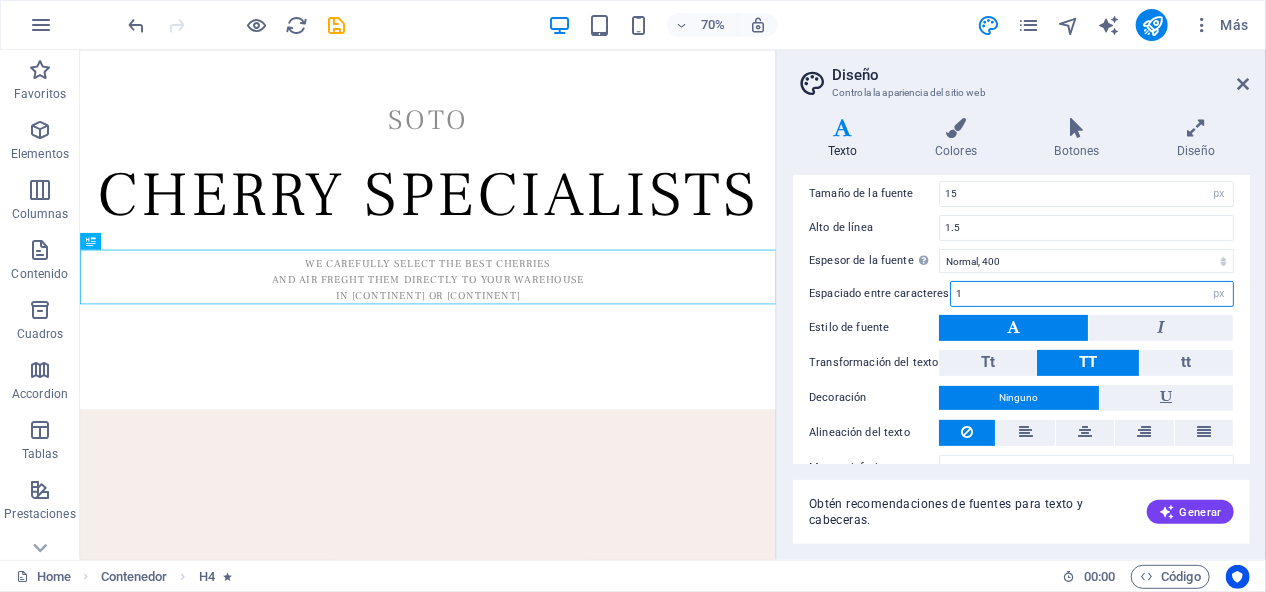 type on "1" 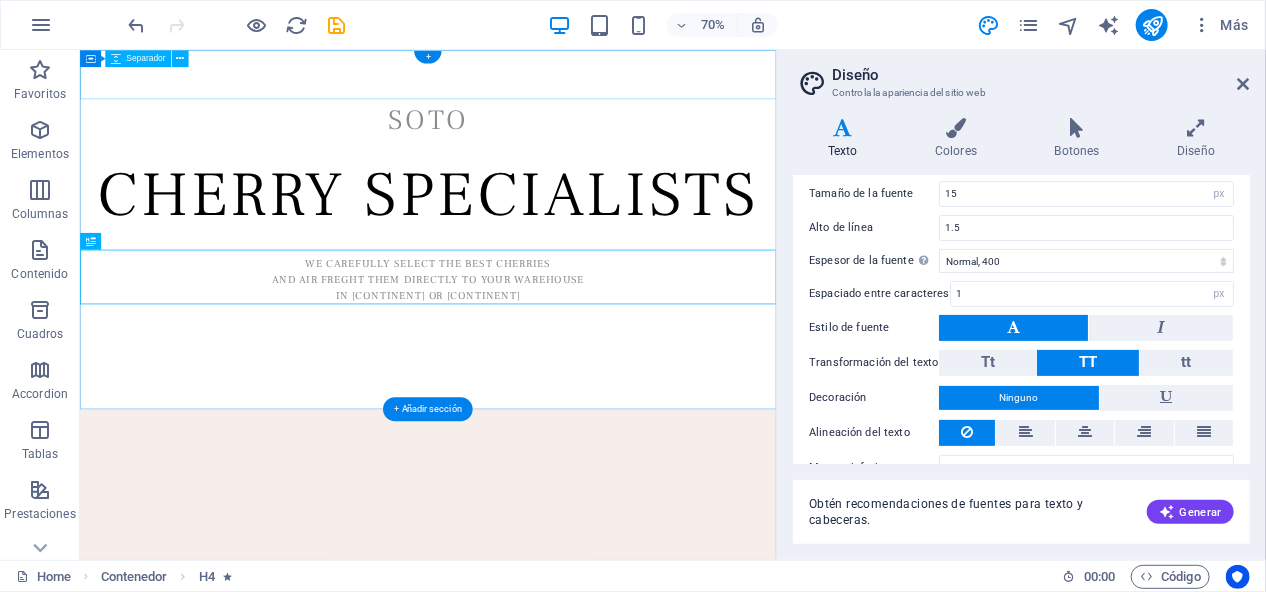 click at bounding box center (576, 84) 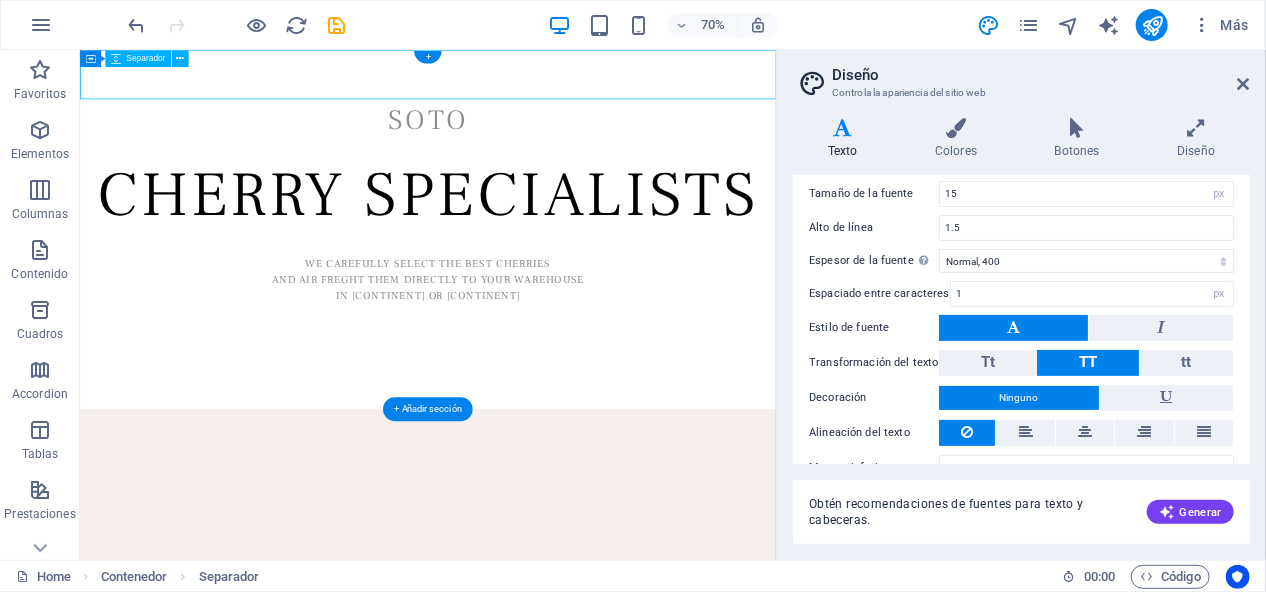 click at bounding box center [576, 84] 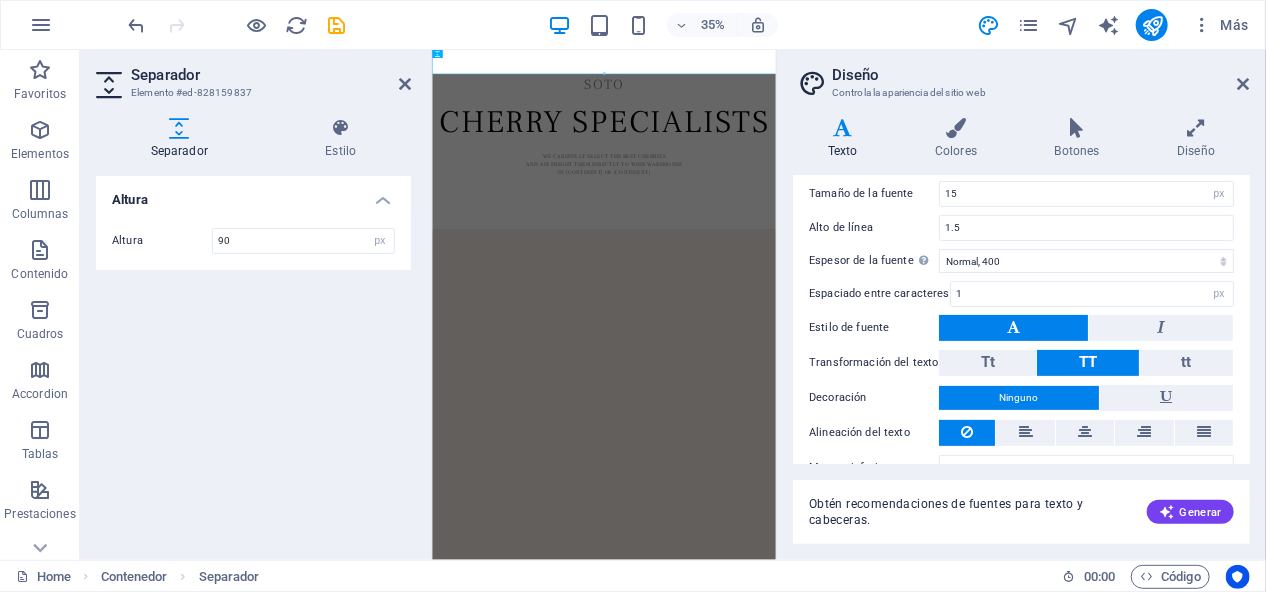 type on "90" 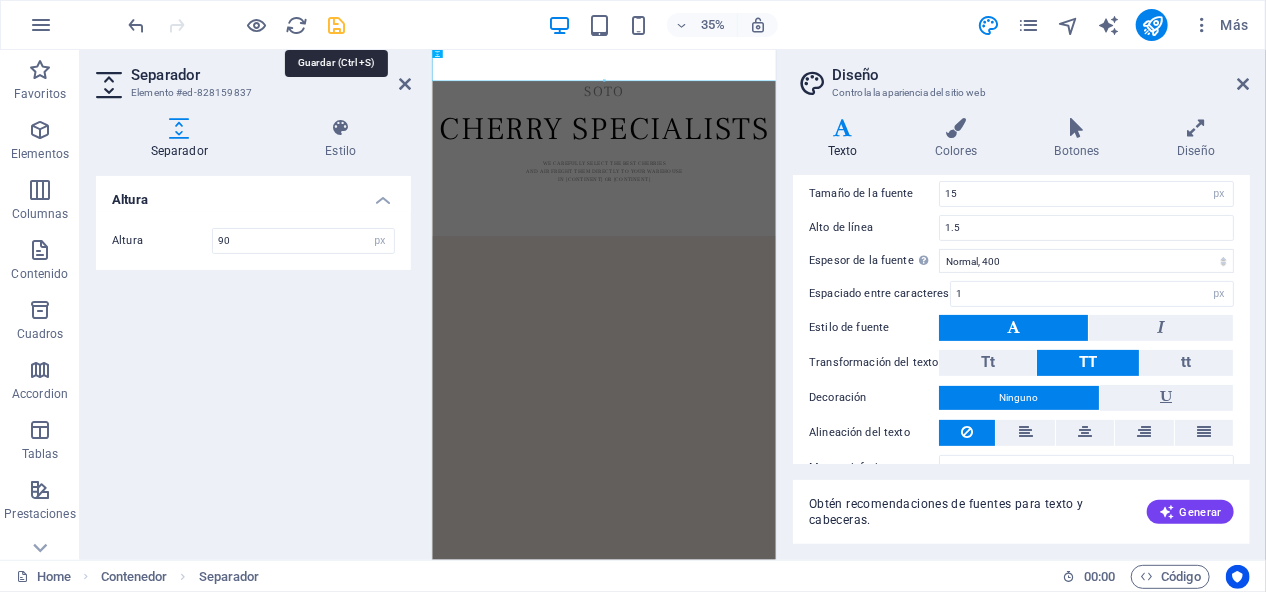 click at bounding box center (337, 25) 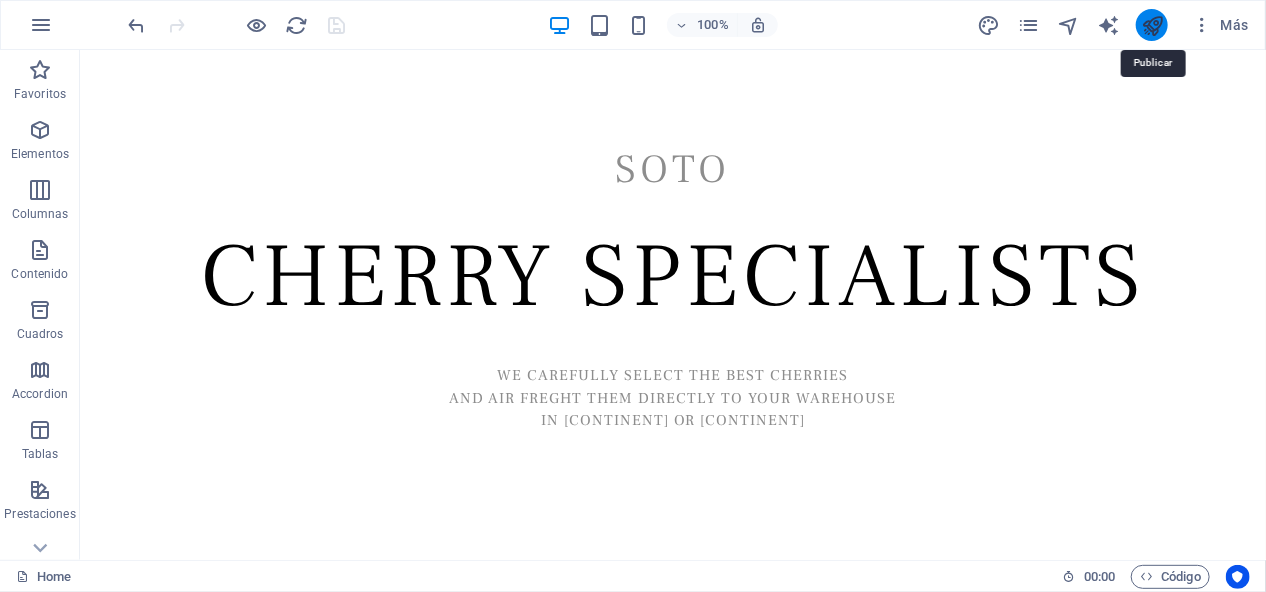 click at bounding box center [1152, 25] 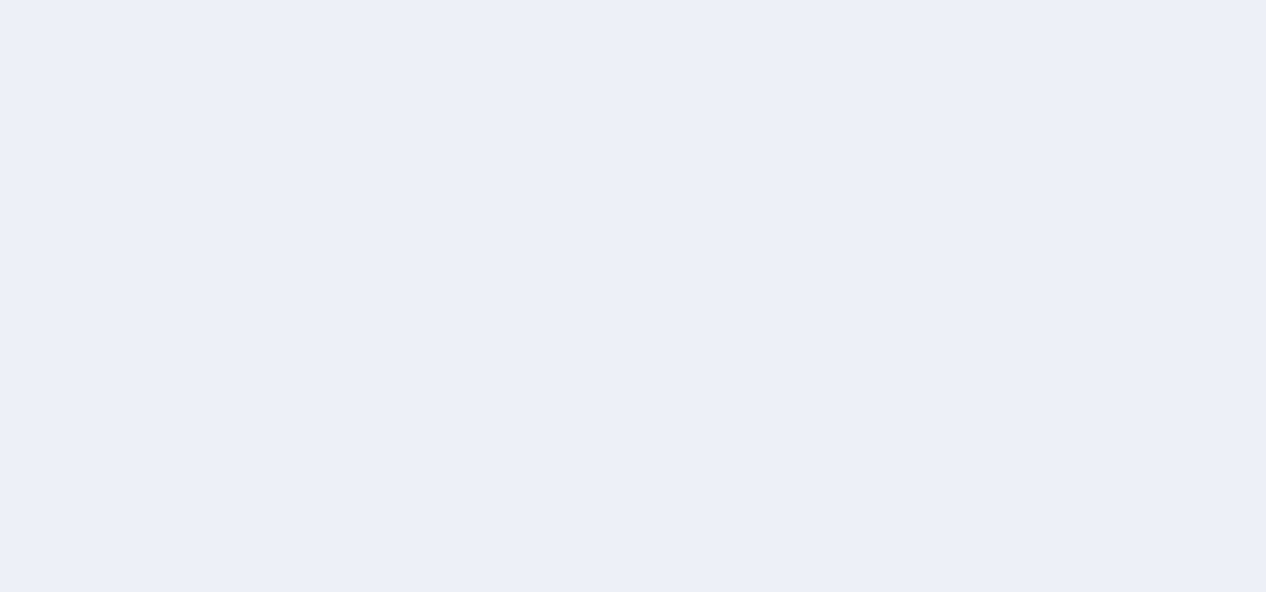 scroll, scrollTop: 0, scrollLeft: 0, axis: both 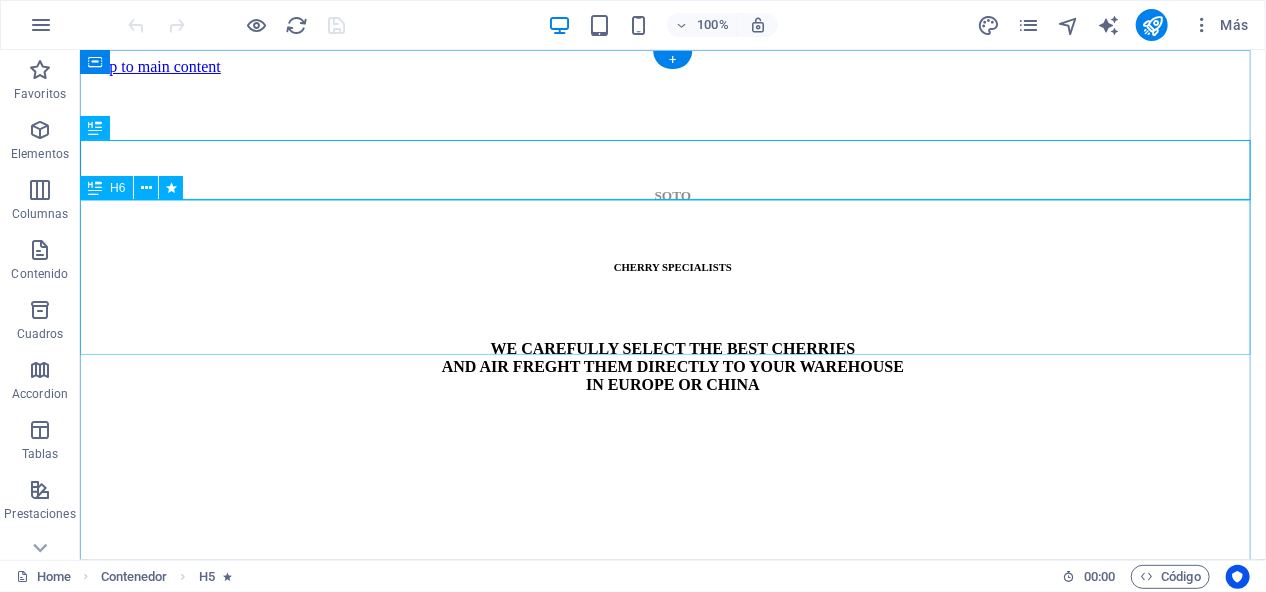 click on "CHERRY SPECIALISTS" at bounding box center [672, 266] 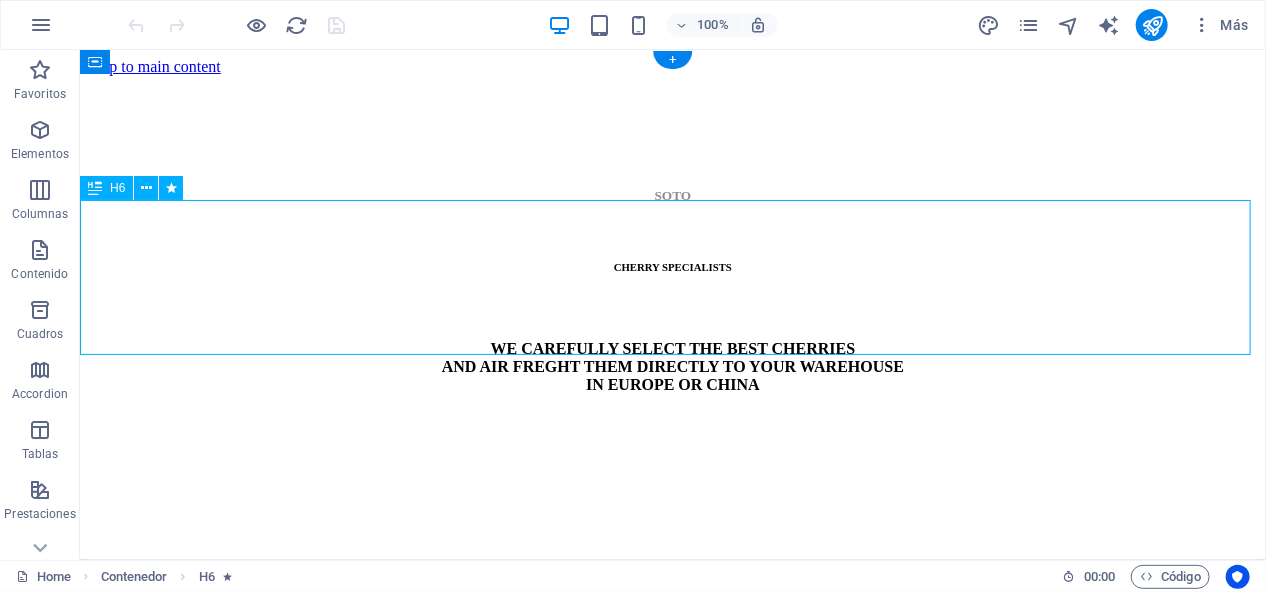click on "CHERRY SPECIALISTS" at bounding box center (672, 266) 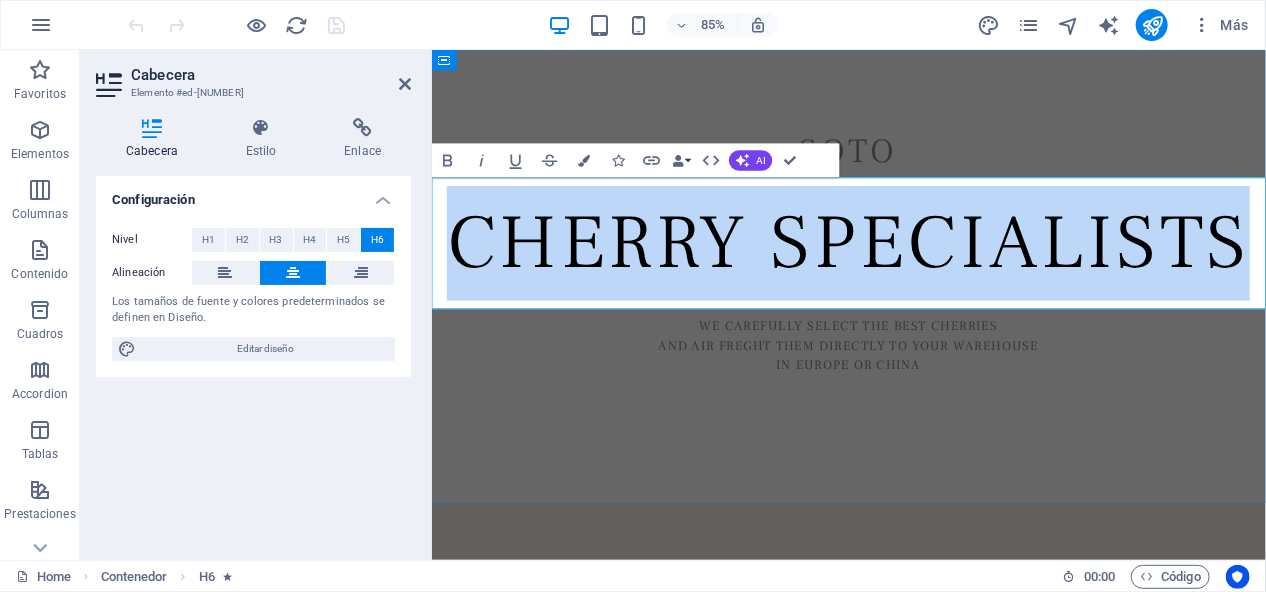 click on "CHERRY SPECIALISTS" at bounding box center (921, 277) 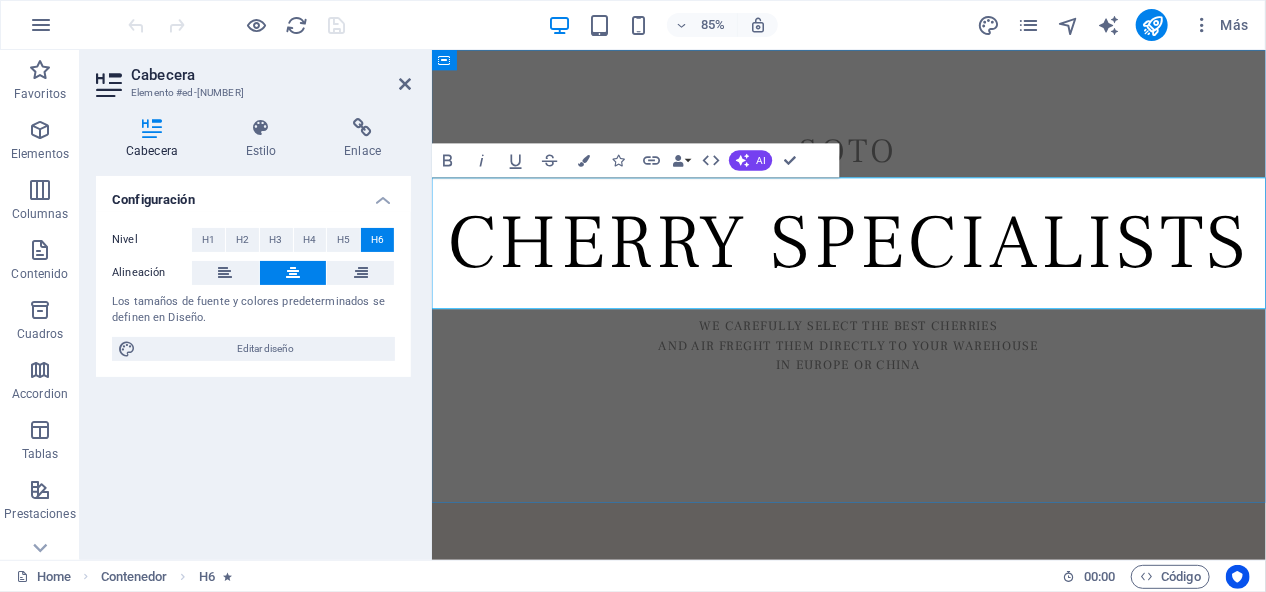 type 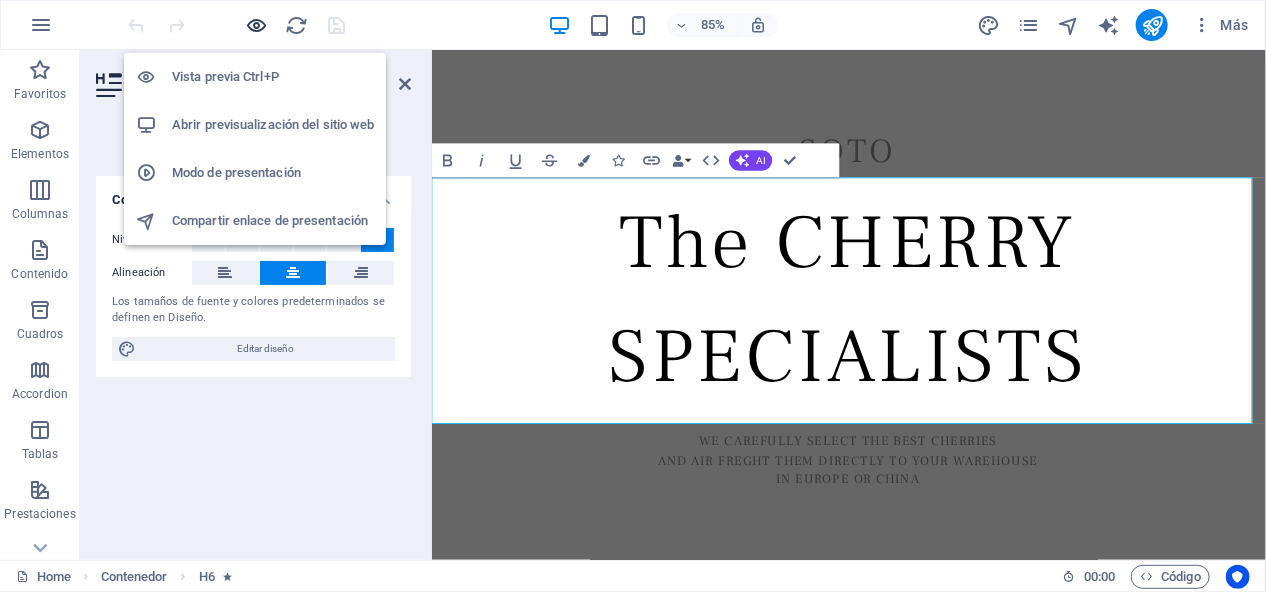 click at bounding box center (257, 25) 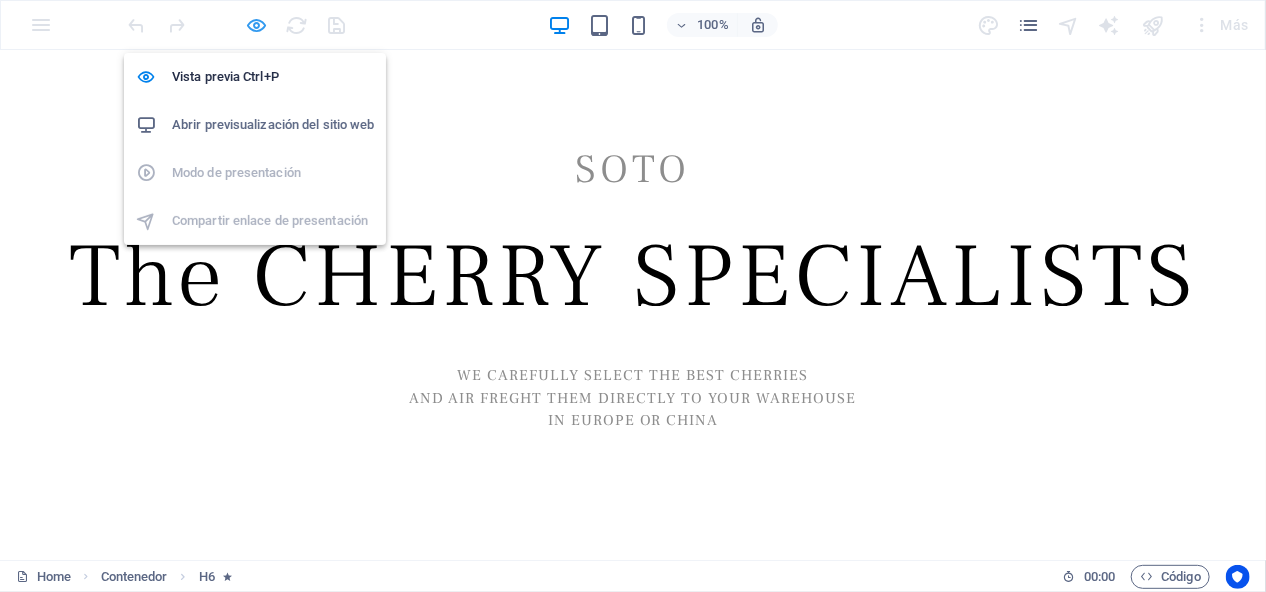 click at bounding box center (257, 25) 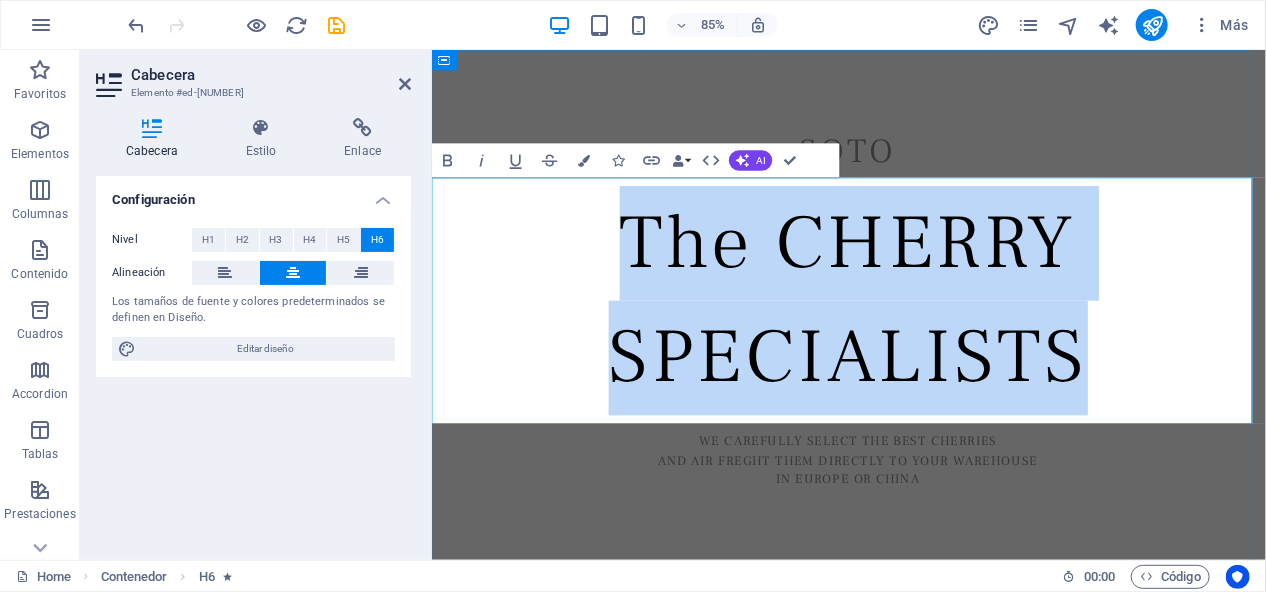 click on "The CHERRY SPECIALISTS" at bounding box center [921, 345] 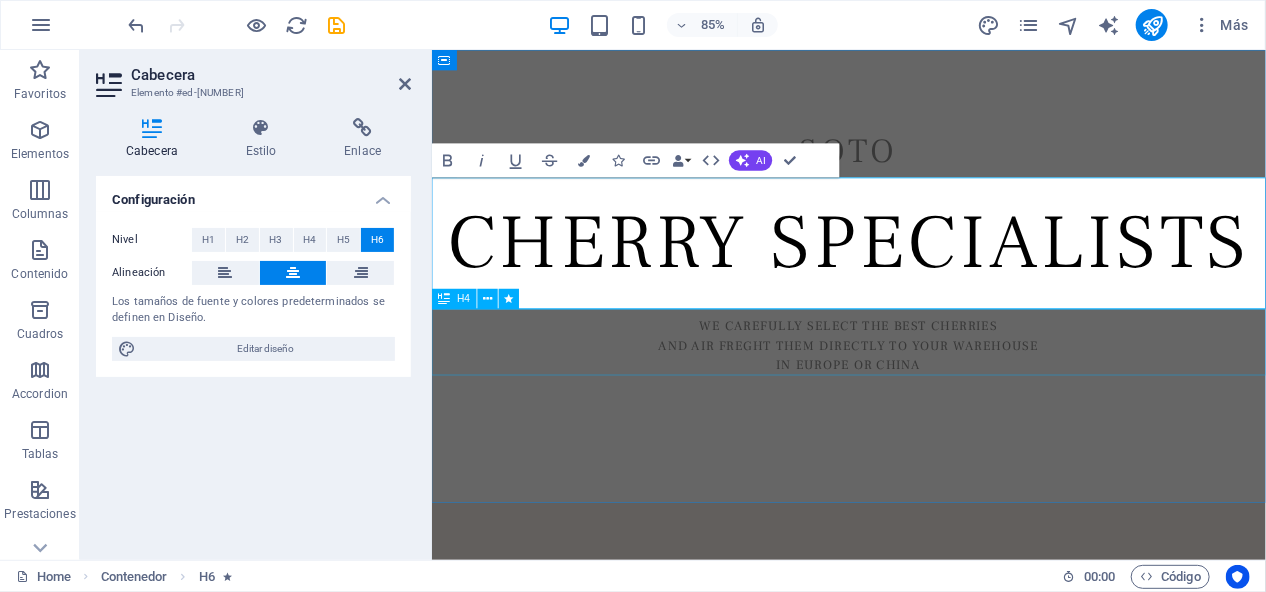 click on "WE CAREFULLY SELECT THE BEST CHERRIES AND AIR FREGHT THEM DIRECTLY TO YOUR WAREHOUSE IN EUROPE OR CHINA" at bounding box center (921, 394) 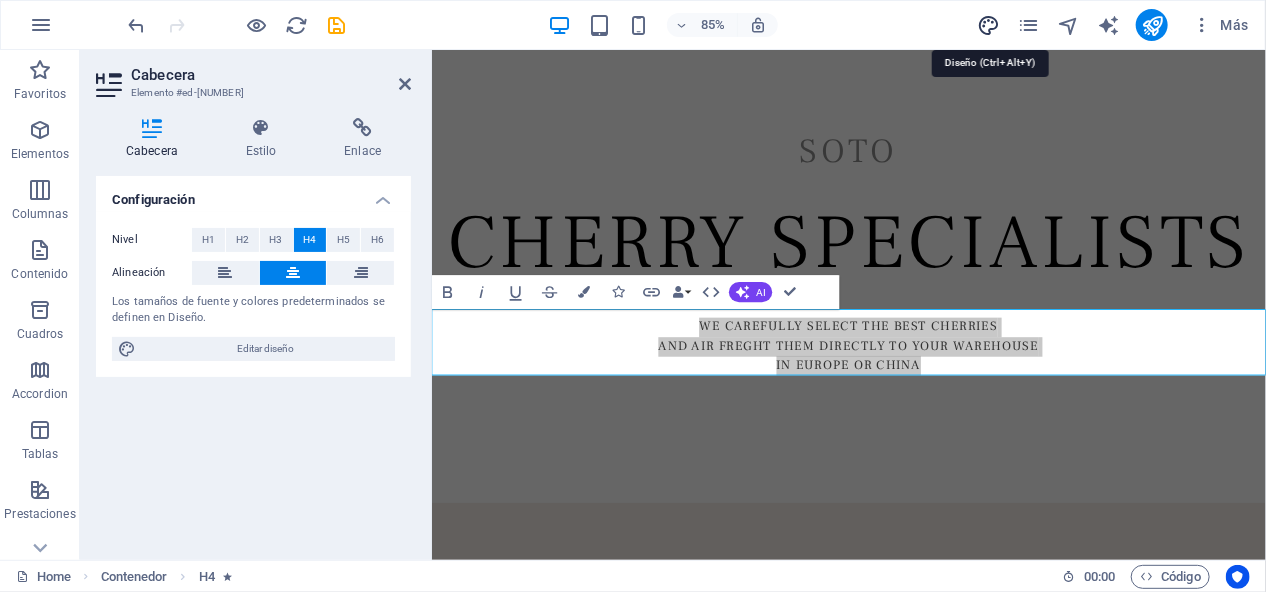 click at bounding box center (988, 25) 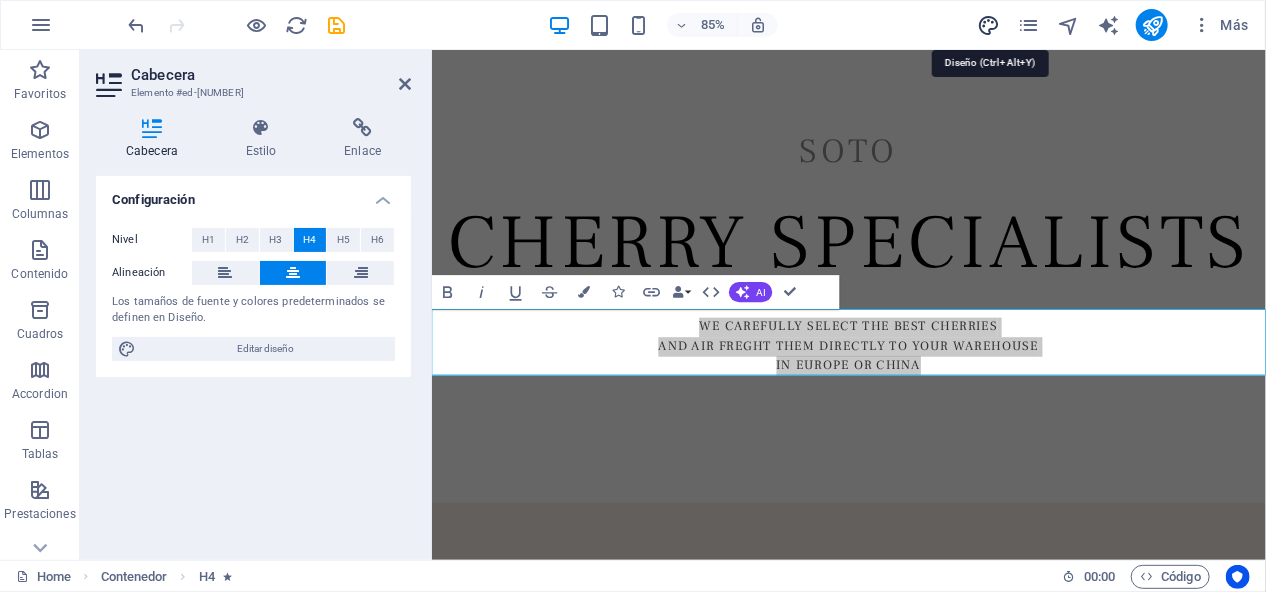 select on "px" 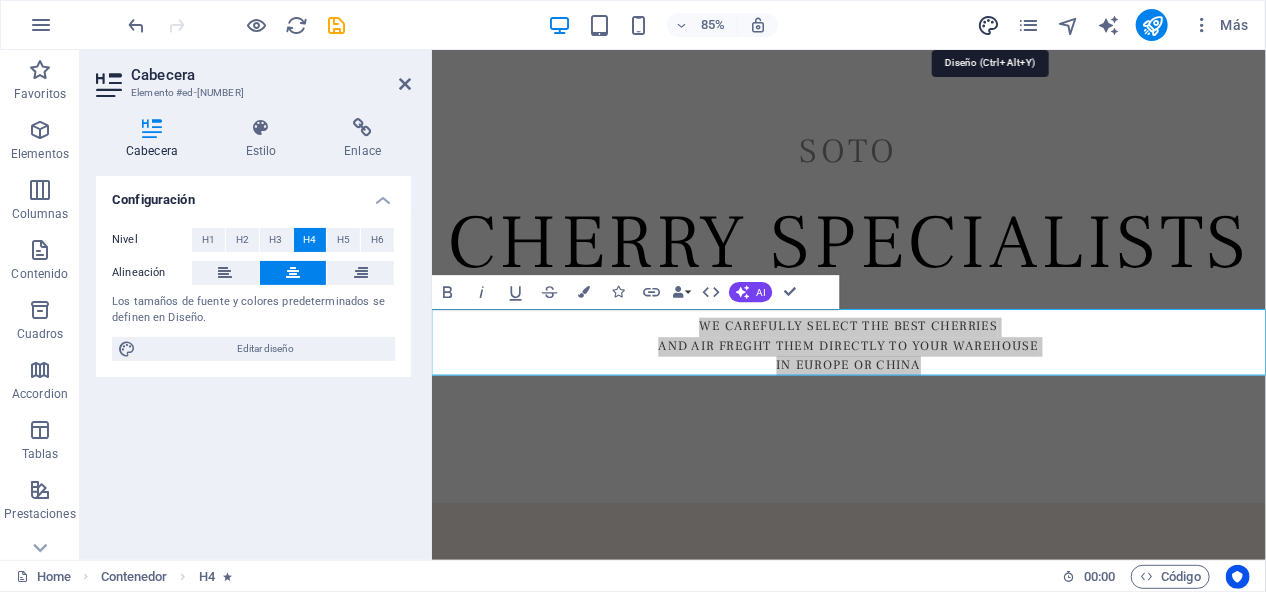 select on "300" 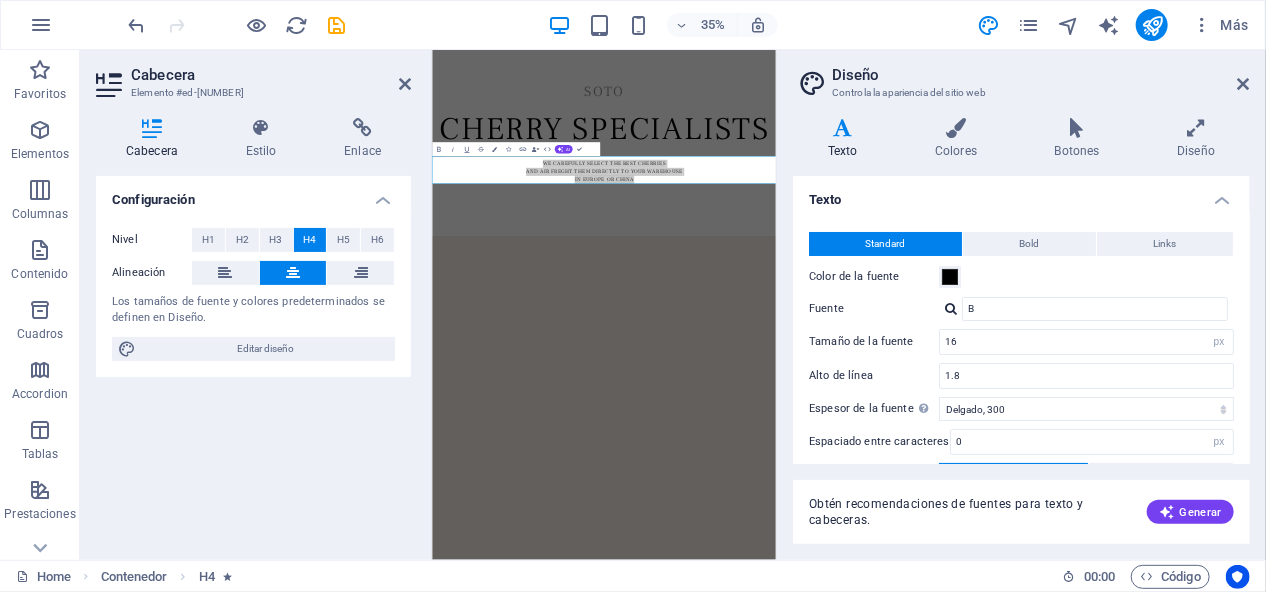 click on "Texto" at bounding box center [1021, 194] 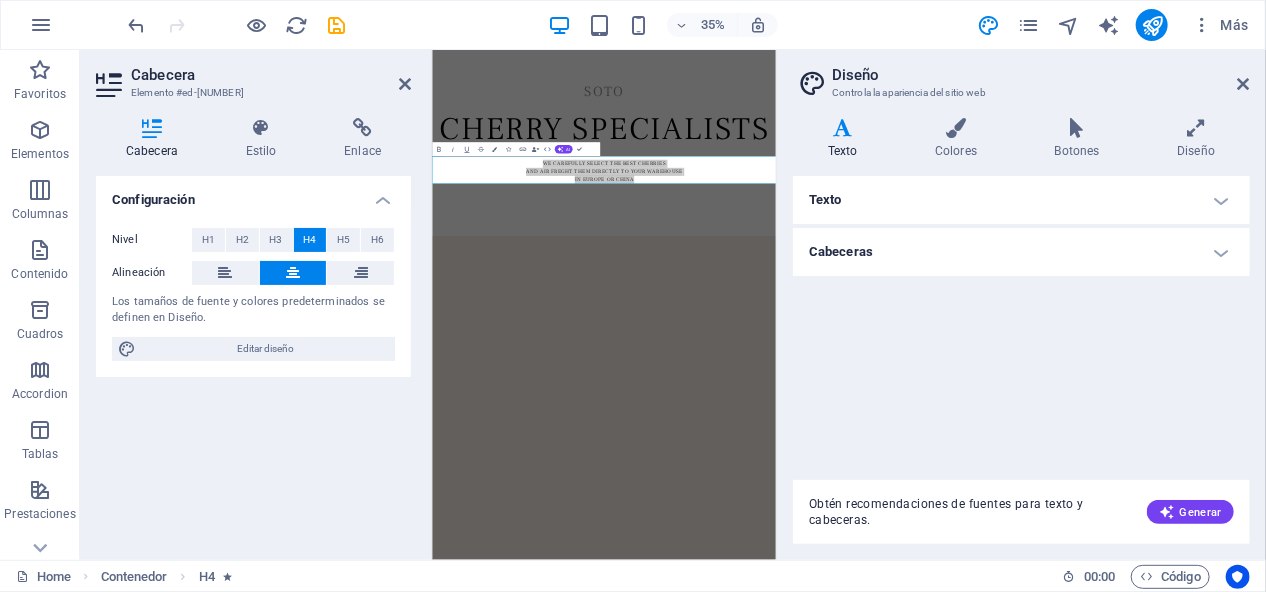 click on "Cabeceras" at bounding box center (1021, 252) 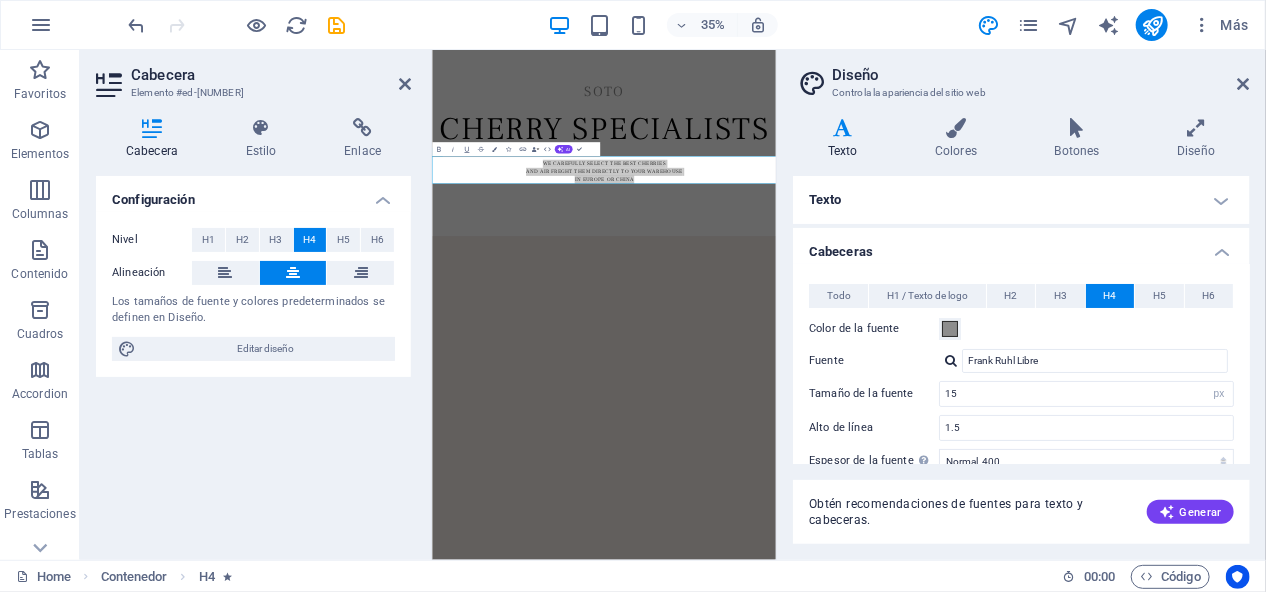 scroll, scrollTop: 100, scrollLeft: 0, axis: vertical 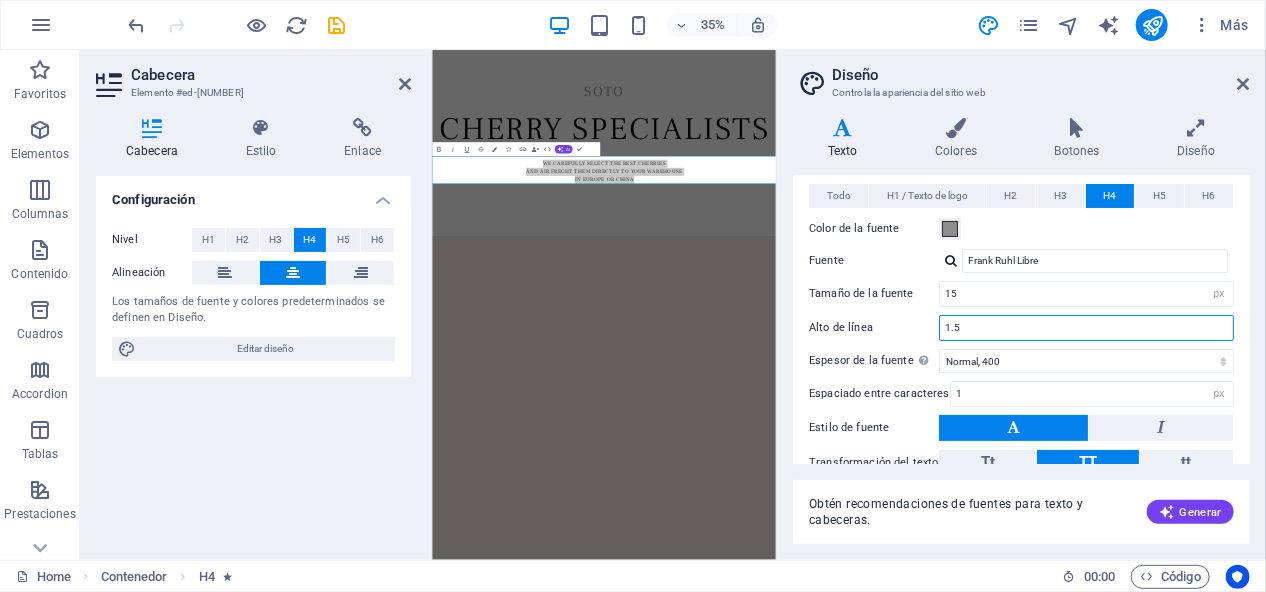 click on "1.5" at bounding box center [1086, 328] 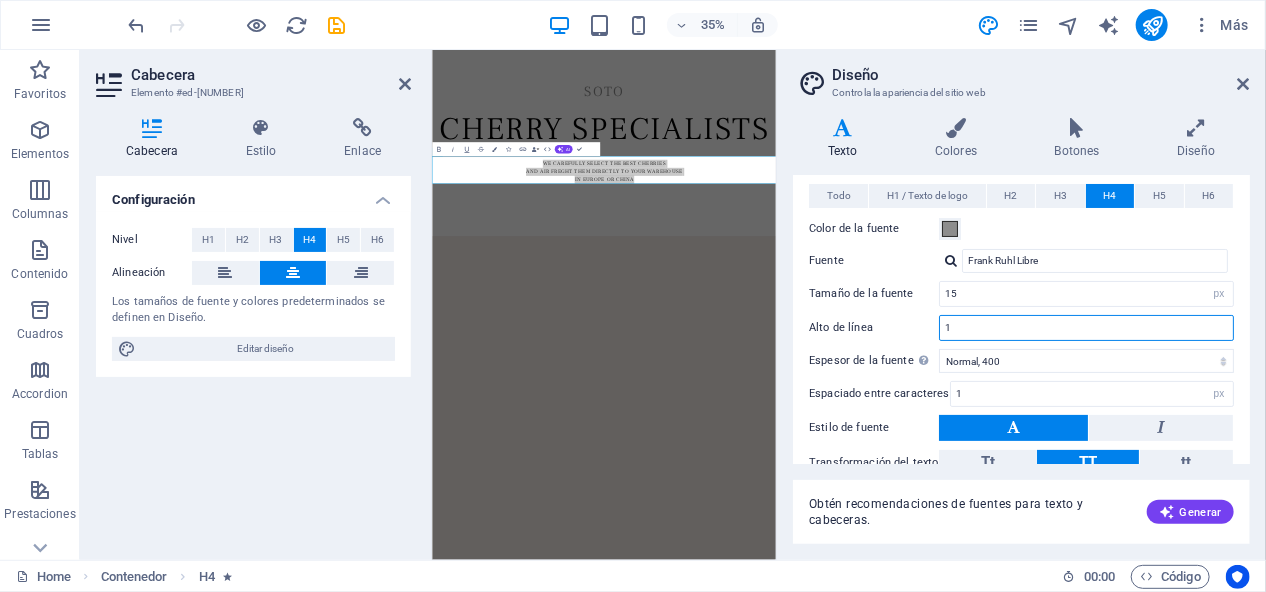 type on "1.5" 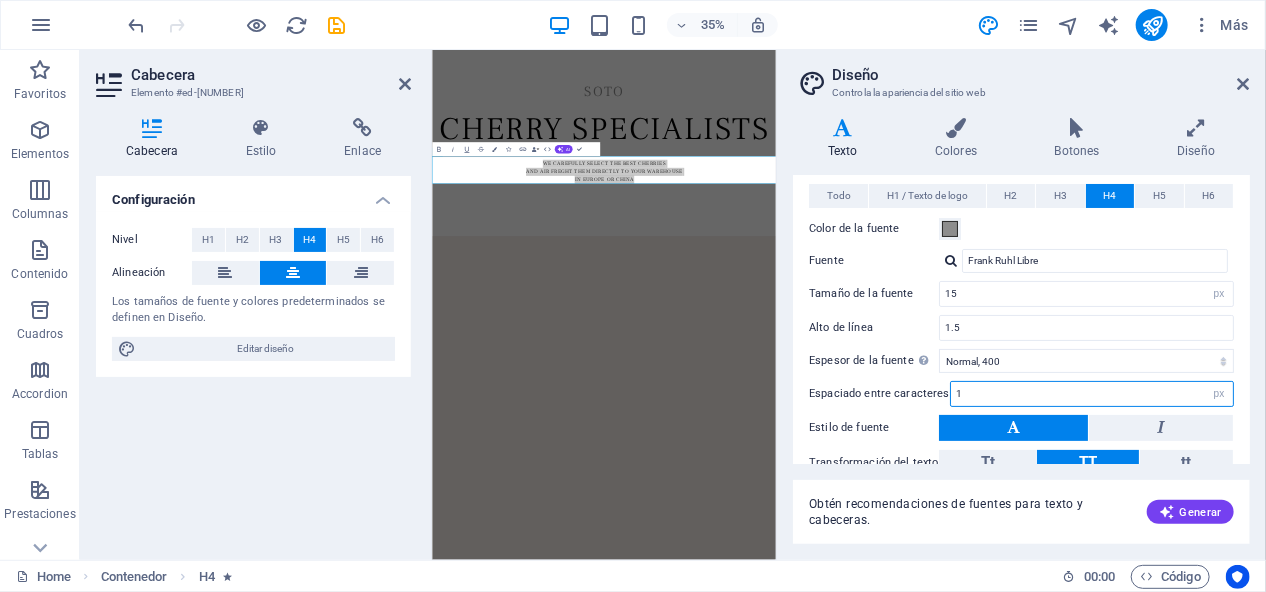 click on "1" at bounding box center [1092, 394] 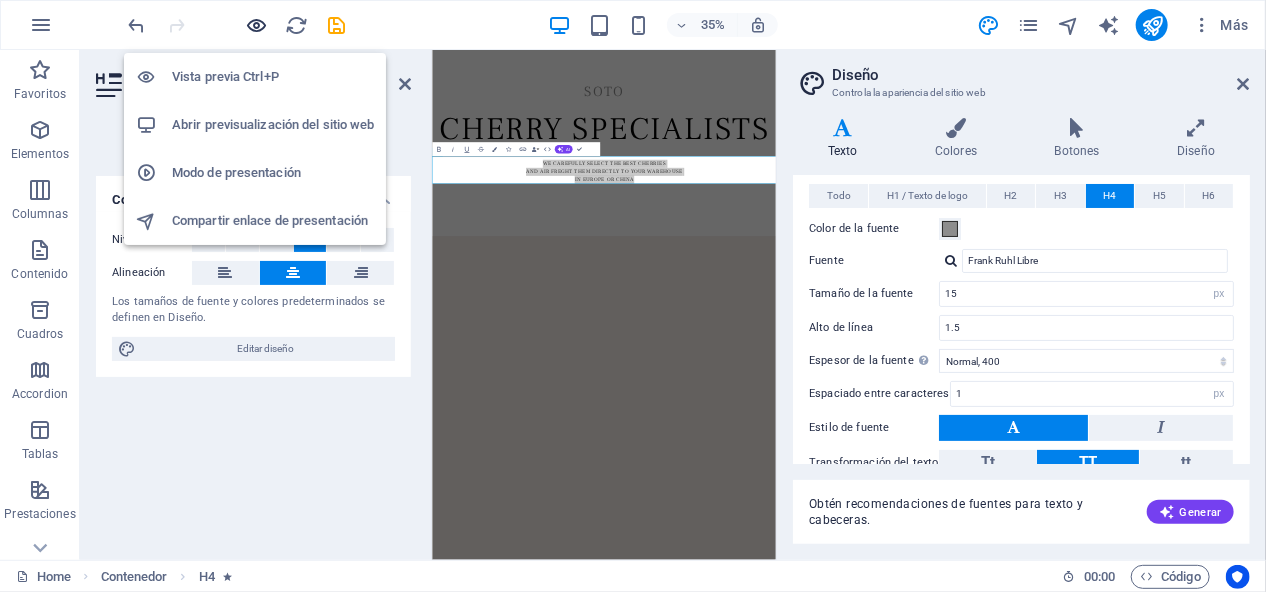 click at bounding box center (257, 25) 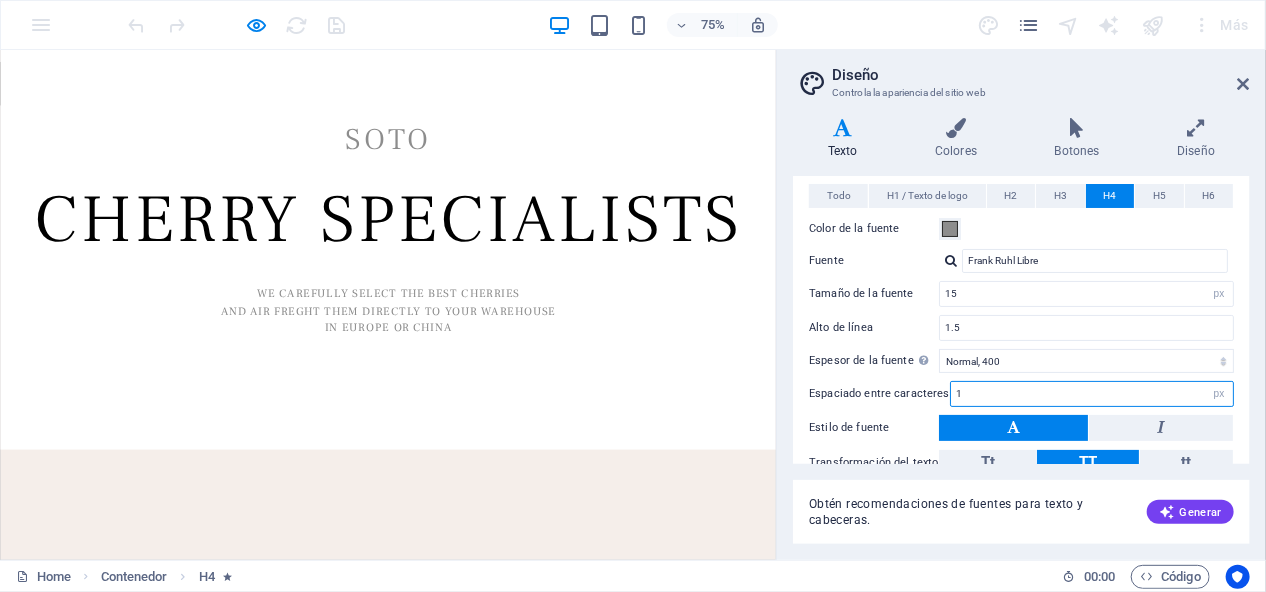 drag, startPoint x: 959, startPoint y: 388, endPoint x: 930, endPoint y: 390, distance: 29.068884 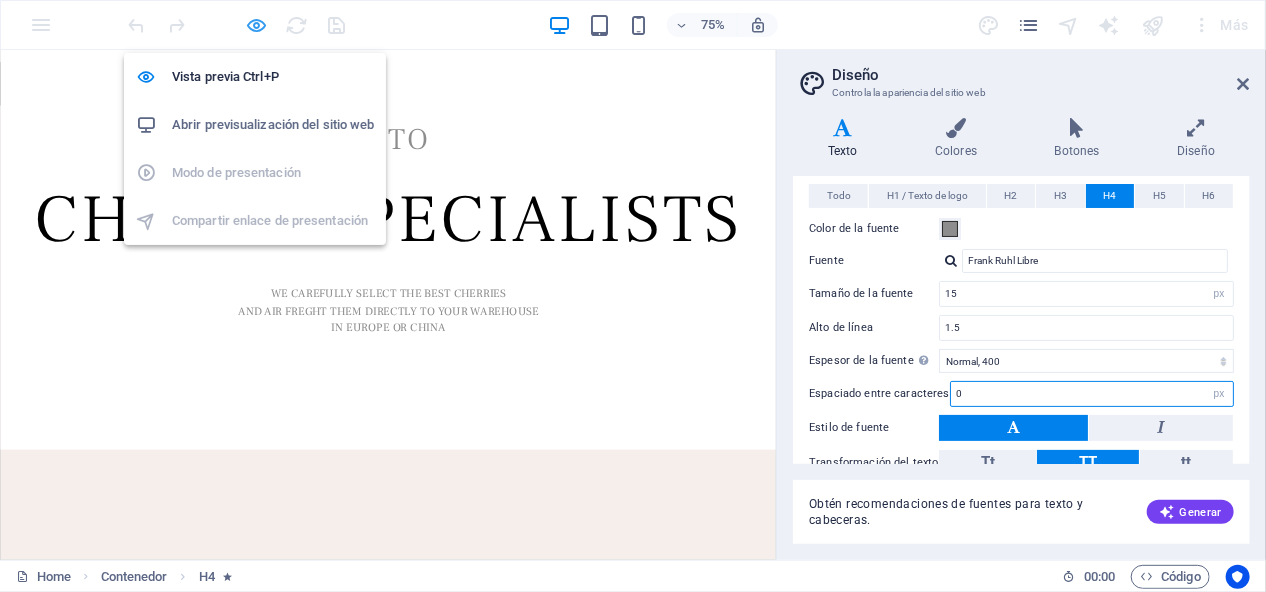 type on "0" 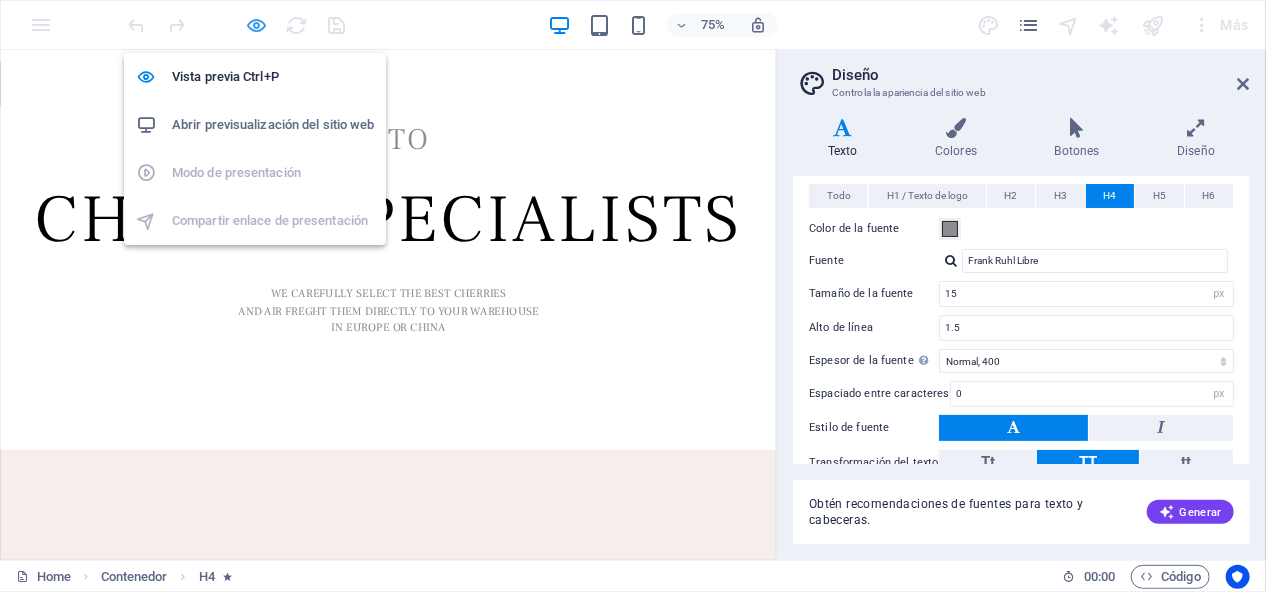 click at bounding box center [257, 25] 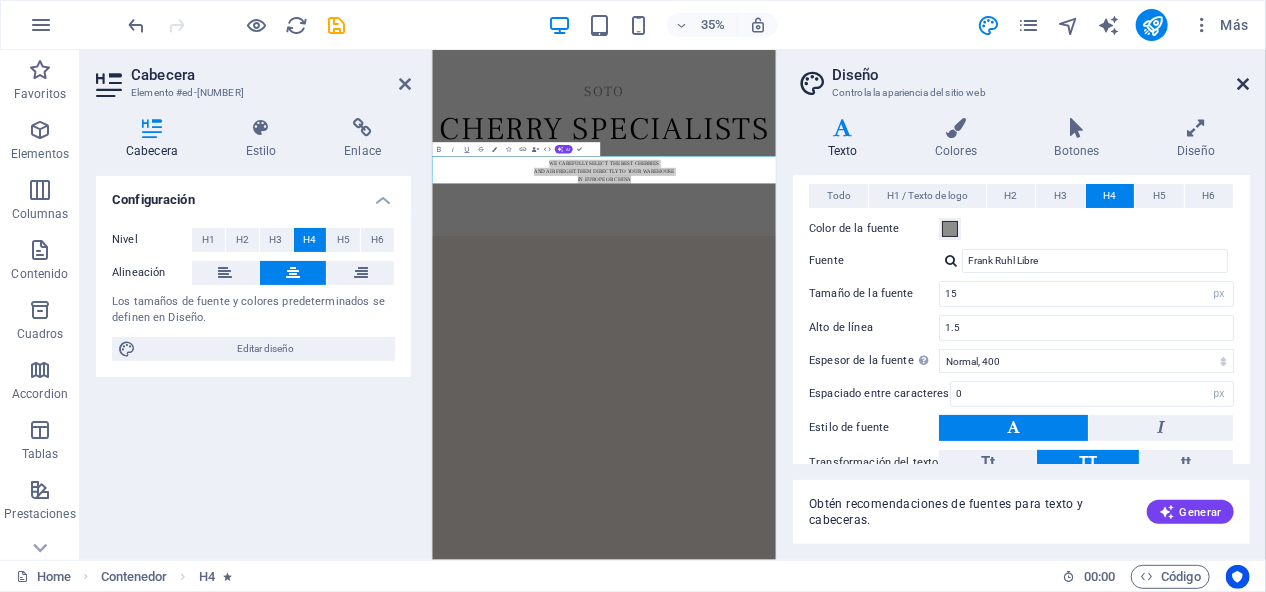 click at bounding box center [1244, 84] 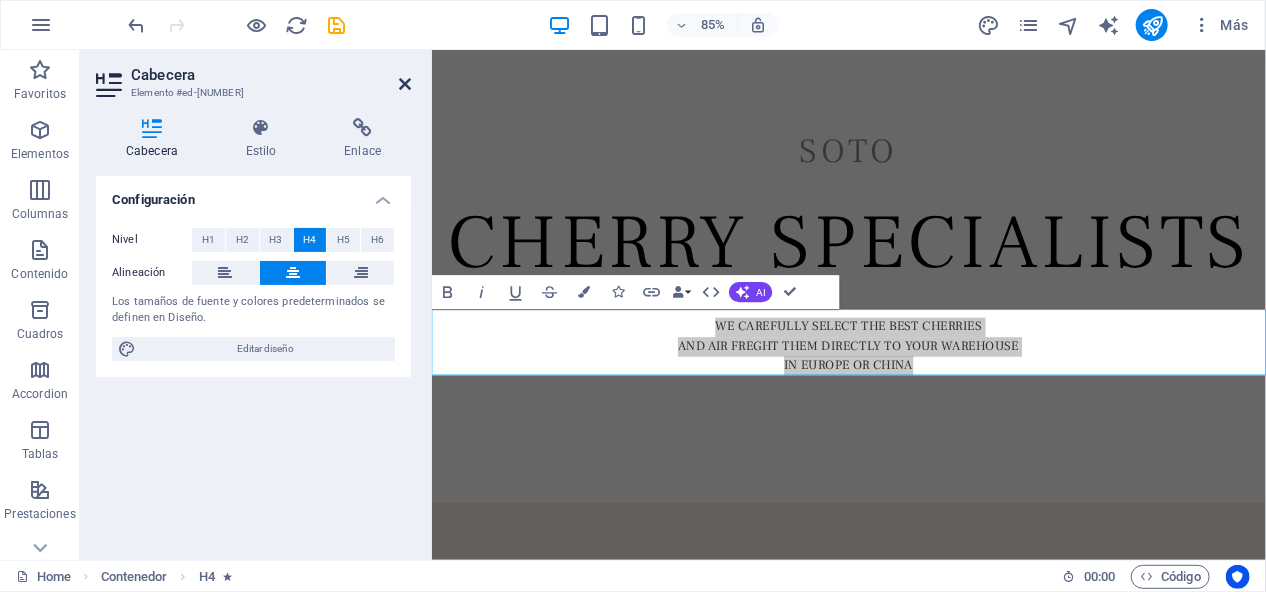 click at bounding box center [405, 84] 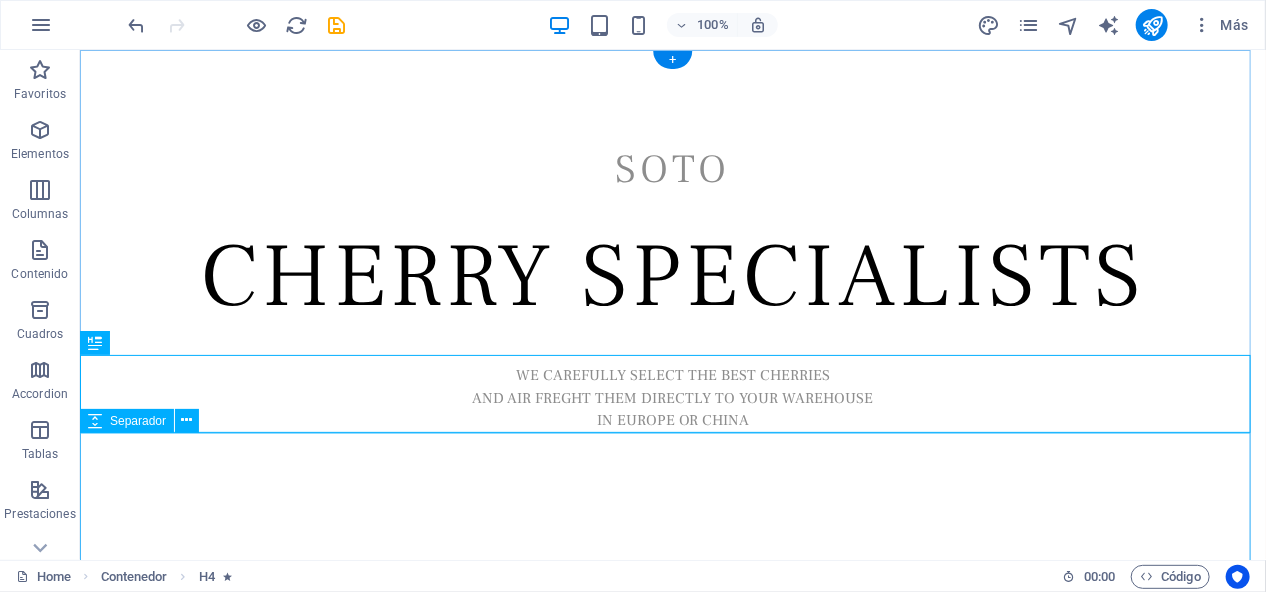 click at bounding box center [672, 507] 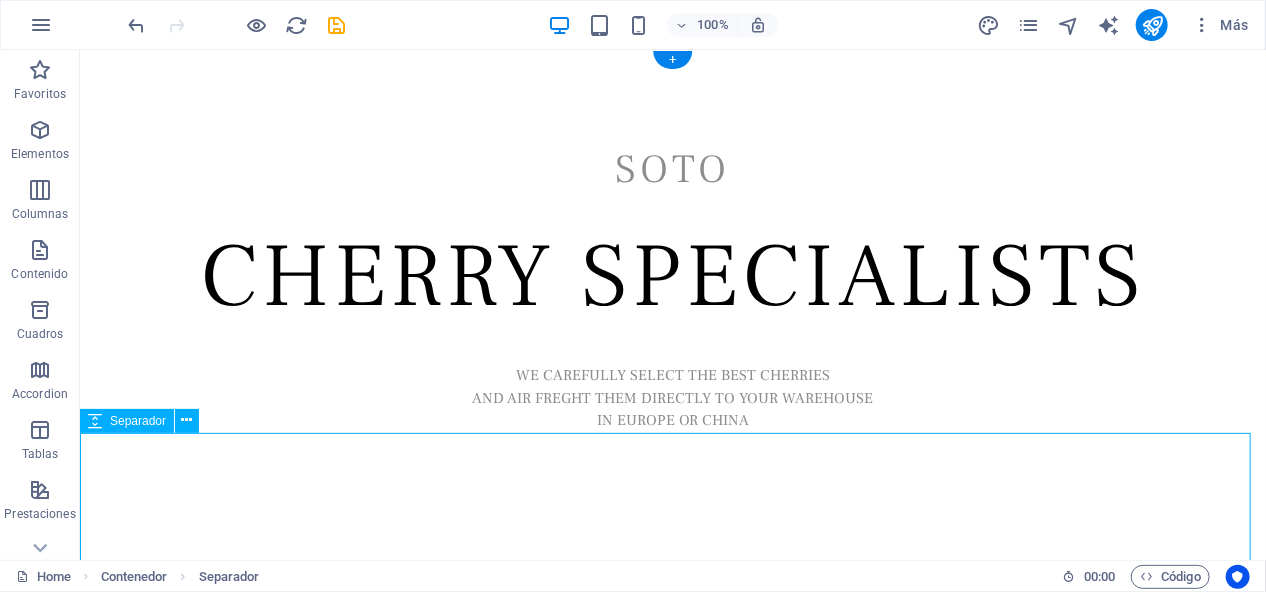click at bounding box center (672, 507) 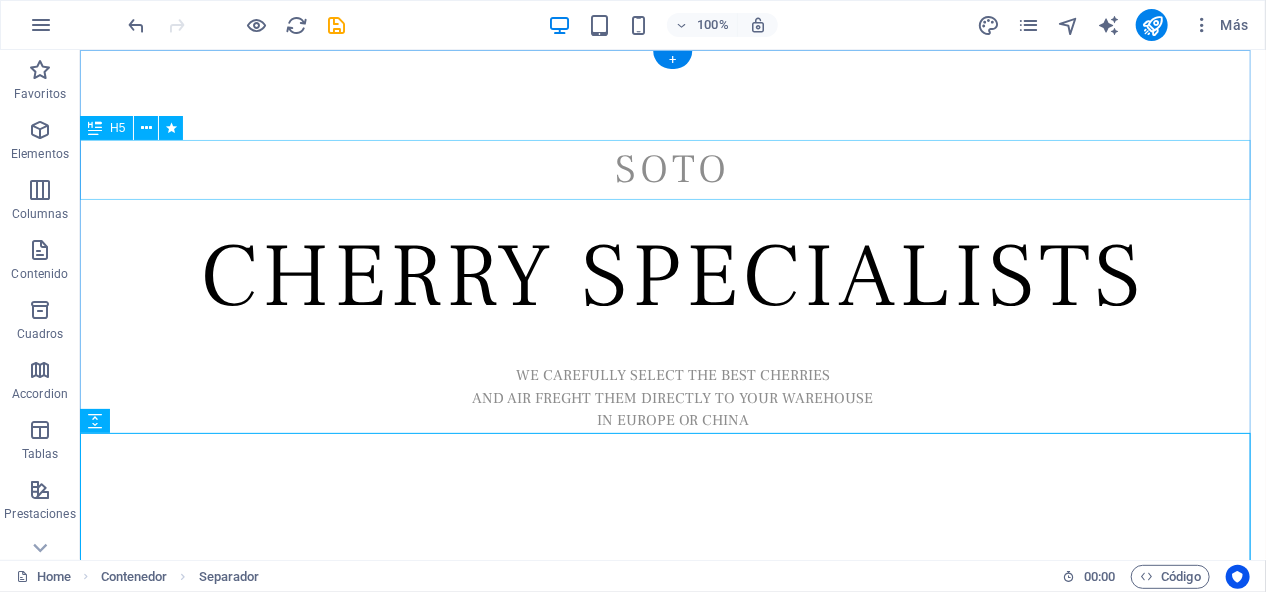 click on "SOTO" at bounding box center (672, 169) 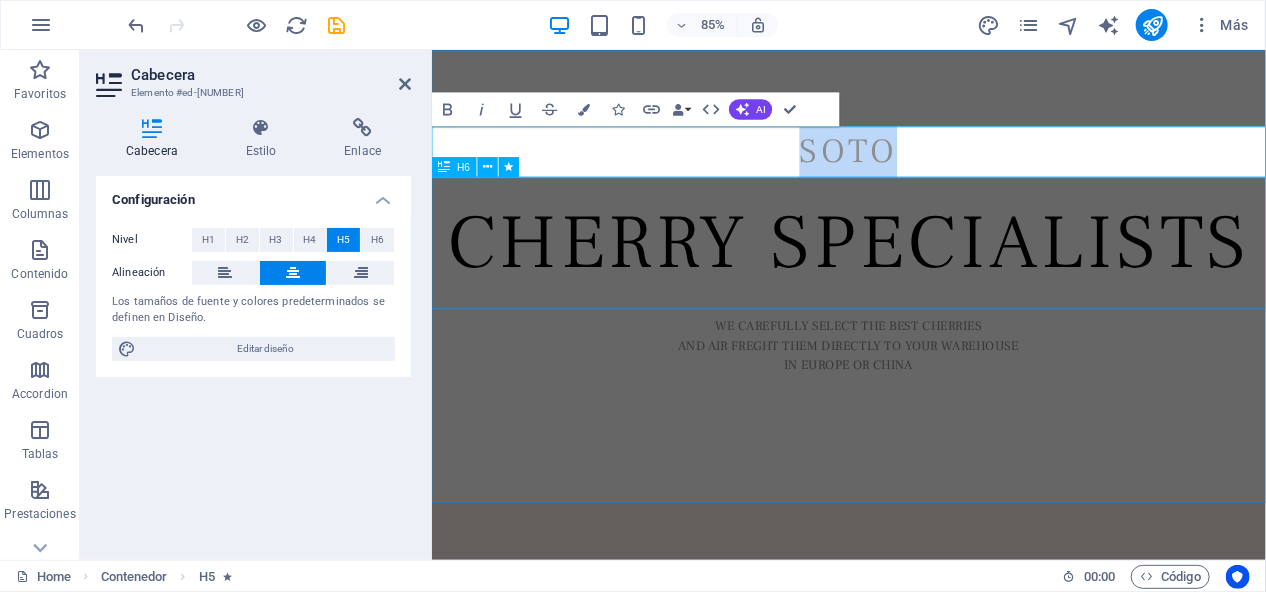 type 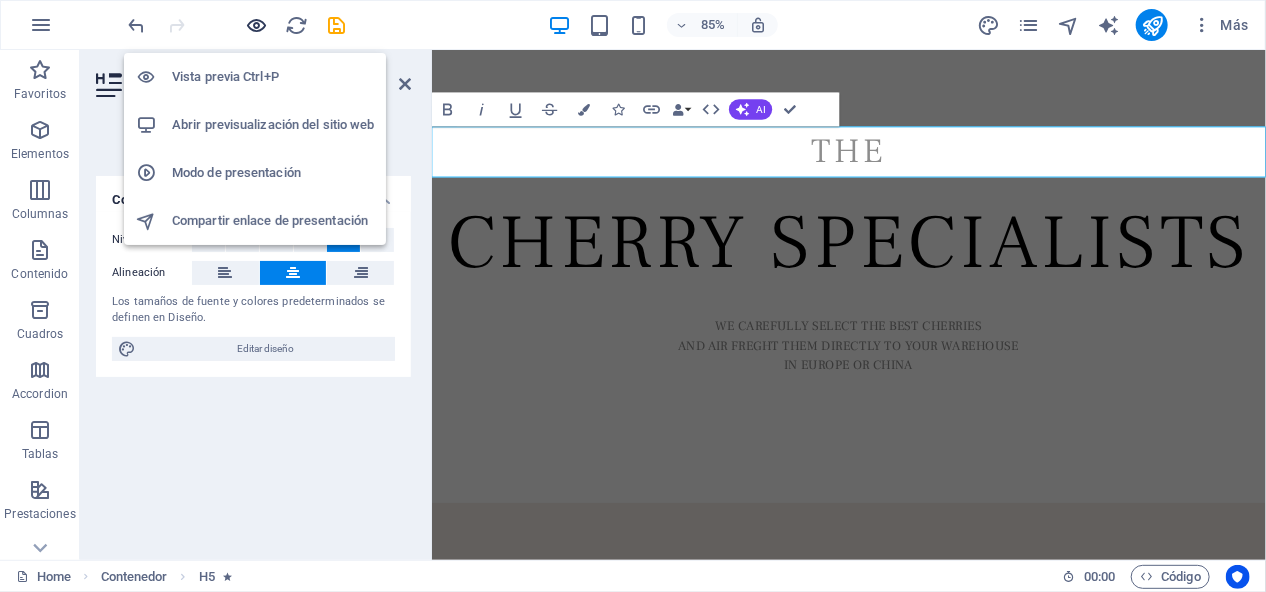 click at bounding box center (257, 25) 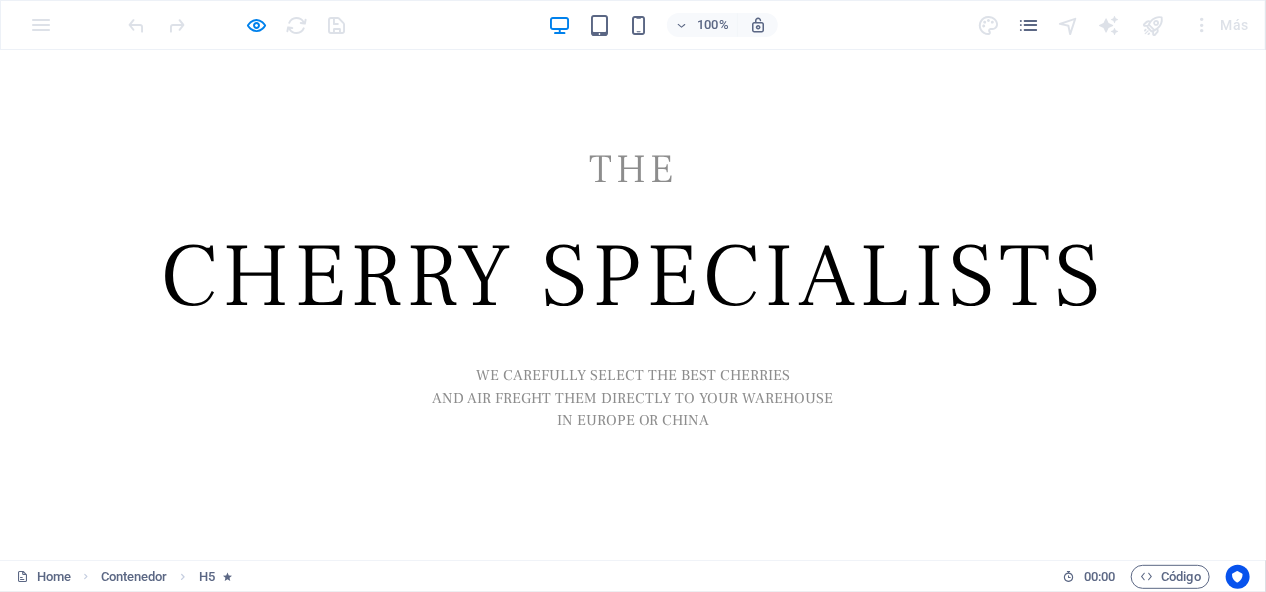 type 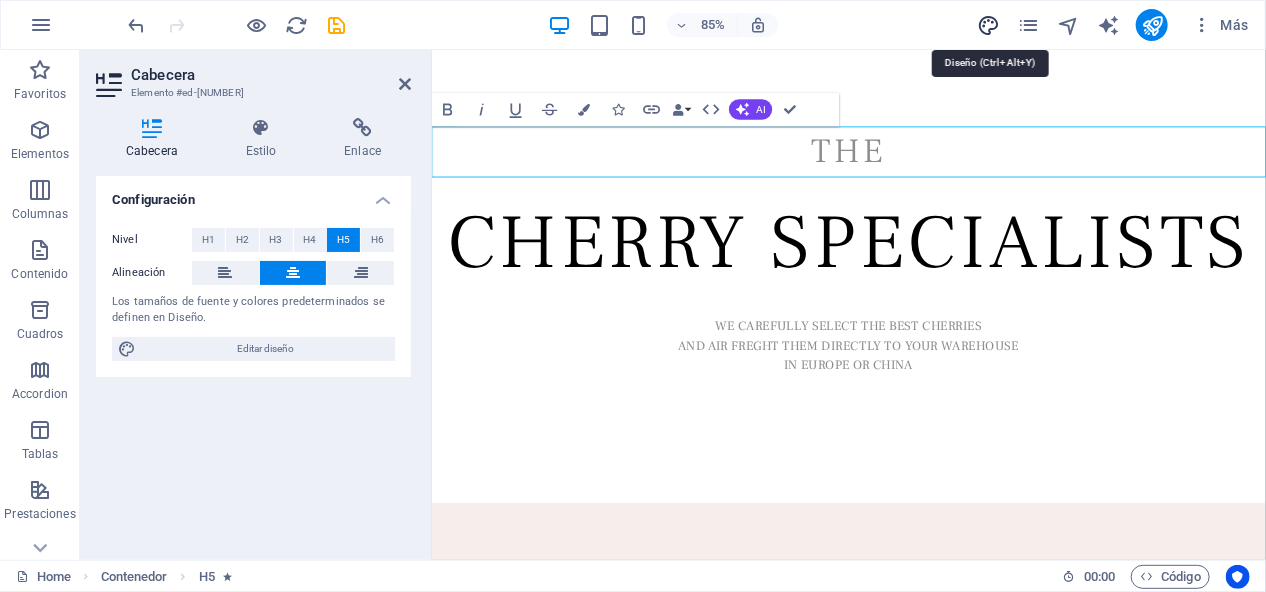 click at bounding box center (988, 25) 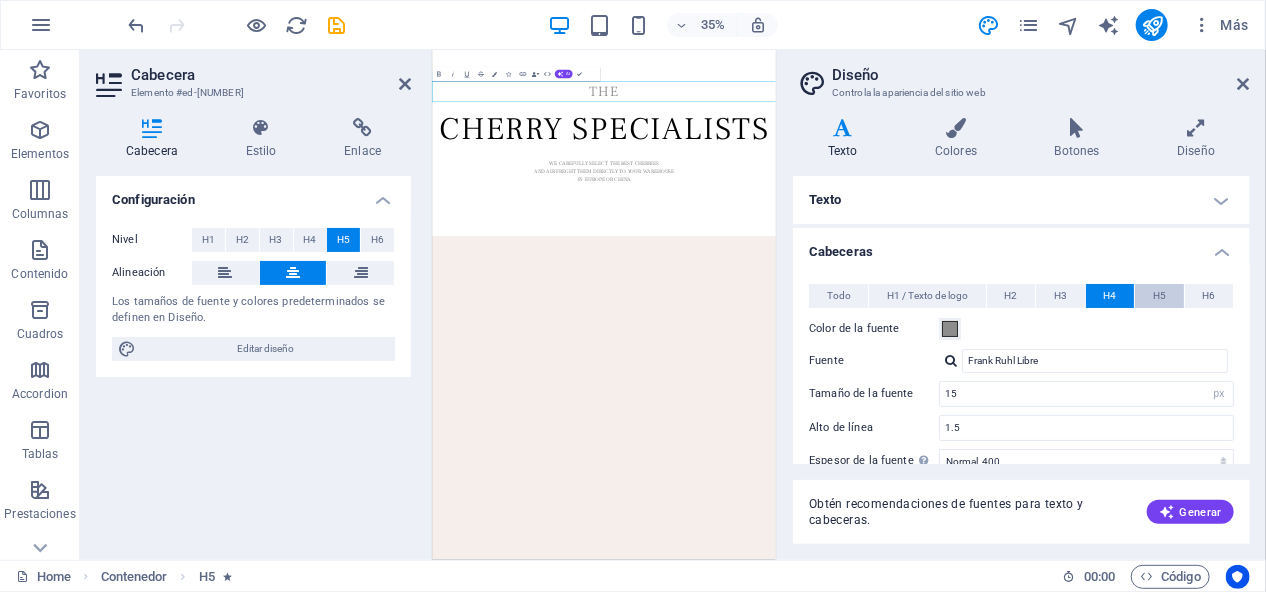 click on "H5" at bounding box center (1159, 296) 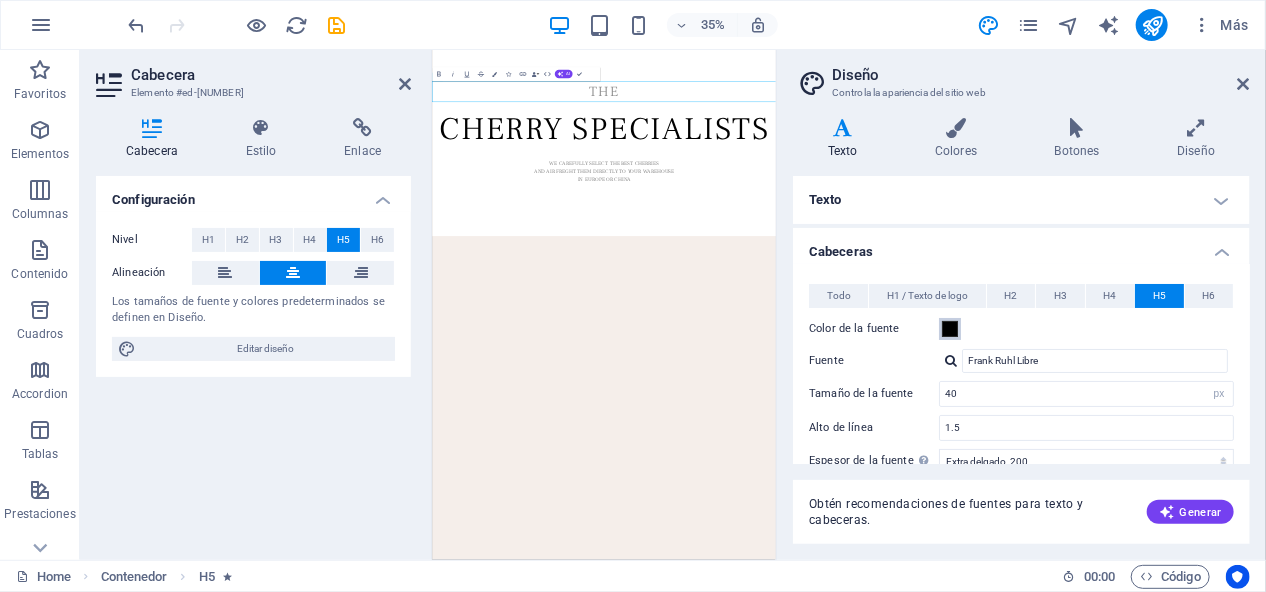 click at bounding box center [950, 329] 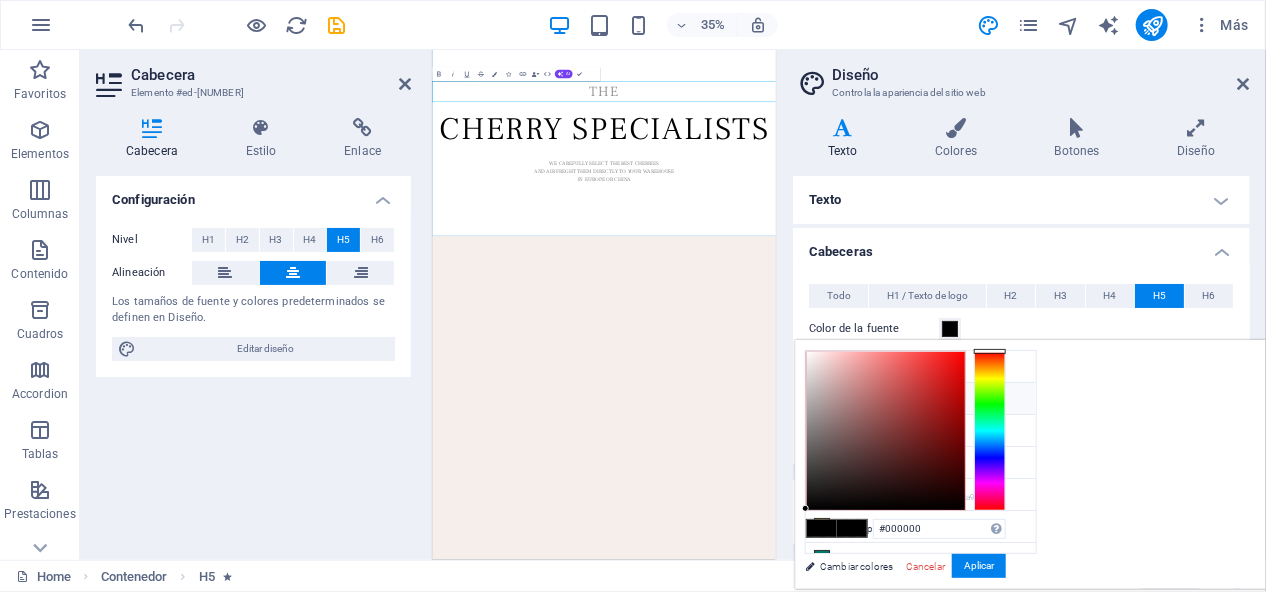 click on "THE" at bounding box center [923, 169] 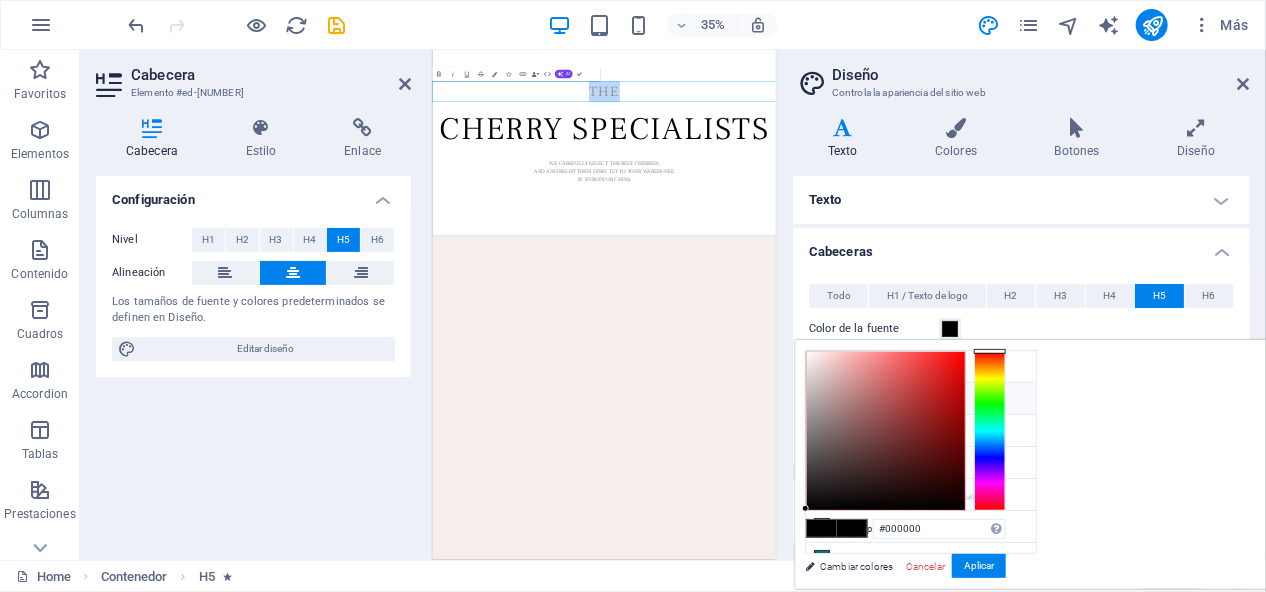 click on "THE" at bounding box center (923, 169) 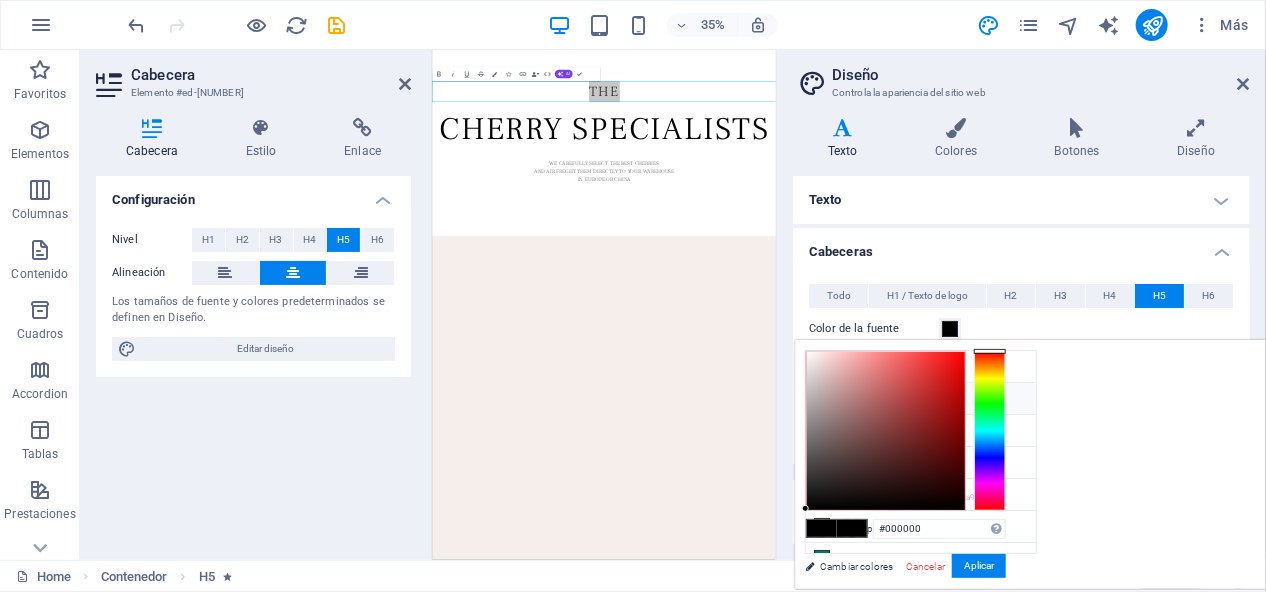 click on "Diseño Controla la apariencia del sitio web Variantes  Texto  Colores  Botones  Diseño Texto Standard Bold Links Color de la fuente Fuente B Tamaño de la fuente [NUMBER] rem px Alto de línea [NUMBER] Espesor de la fuente Para mostrar el espesor de la fuente correctamente, puede que deba activarse.  Gestionar fuentes Fino, [NUMBER] Extra delgado, [NUMBER] Delgado, [NUMBER] Normal, [NUMBER] Medio, [NUMBER] Seminegrita, [NUMBER] Negrita, [NUMBER] Extra negrita, [NUMBER] Negro, [NUMBER] Espaciado entre caracteres [NUMBER] rem px Estilo de fuente Transformación del texto Tt TT tt Alineación del texto Espesor de la fuente Para mostrar el espesor de la fuente correctamente, puede que deba activarse.  Gestionar fuentes Fino, [NUMBER] Extra delgado, [NUMBER] Delgado, [NUMBER] Normal, [NUMBER] Medio, [NUMBER] Seminegrita, [NUMBER] Negrita, [NUMBER] Extra negrita, [NUMBER] Negro, [NUMBER] Default Hover / Active Color de la fuente Color de la fuente Decoración Ninguno Decoración Ninguno Duración de la transición [NUMBER] s Función de la transición Lentitud Entrada lenta Salida lenta Entrada/salida lenta Lineal Cabeceras" at bounding box center (1021, 305) 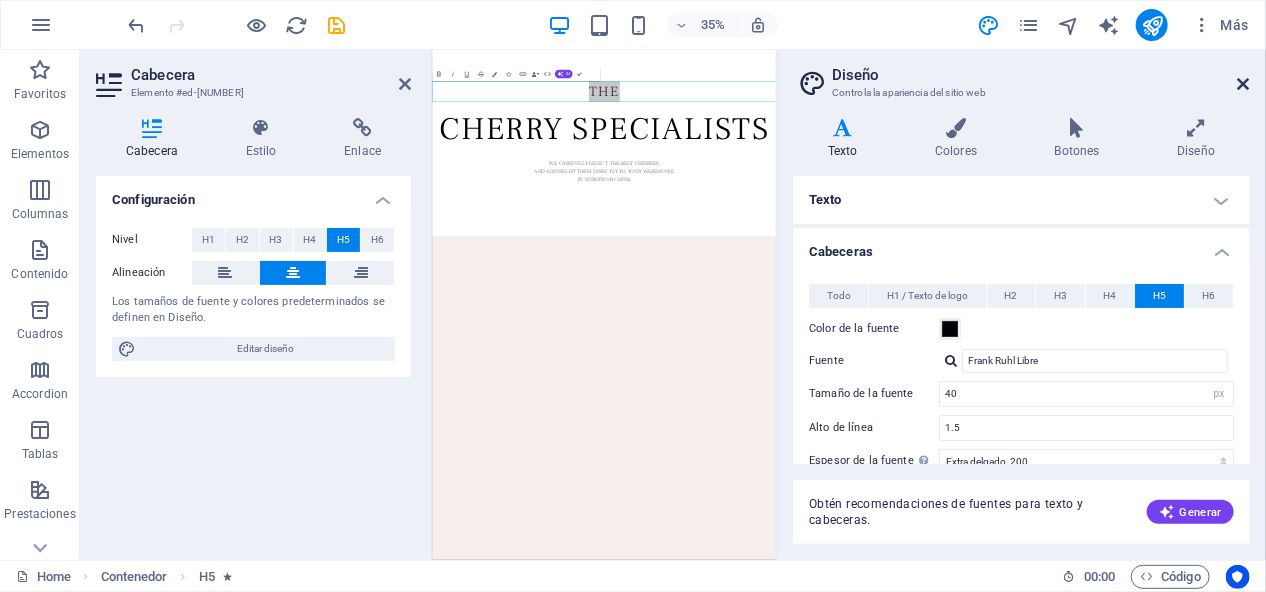 click at bounding box center [1244, 84] 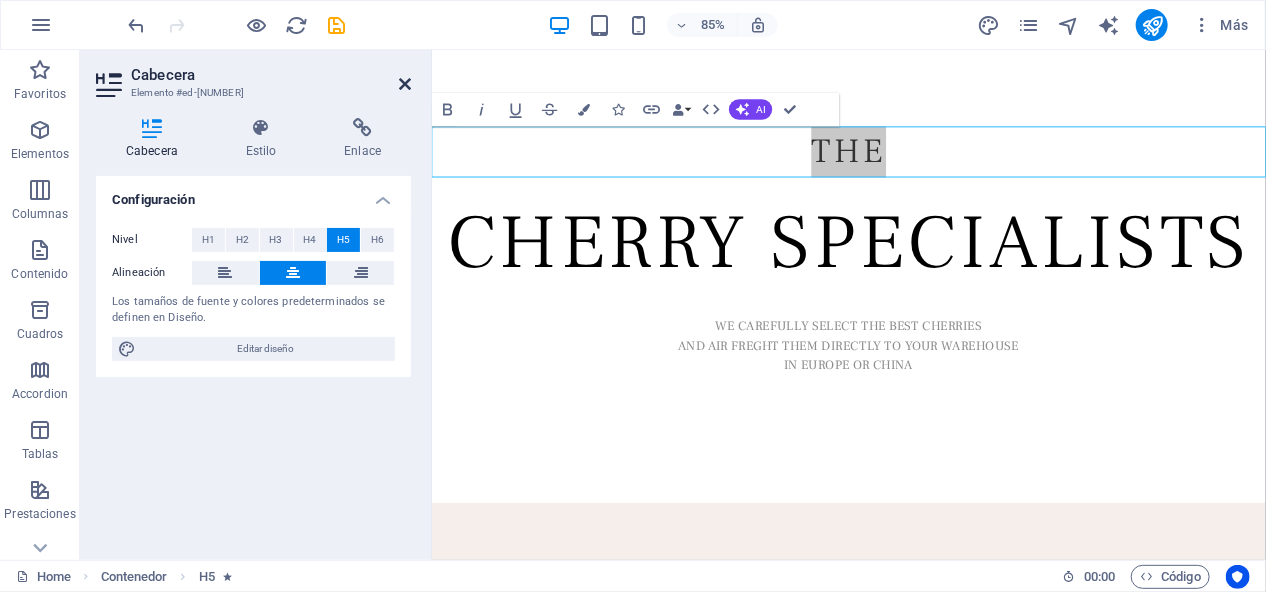 click at bounding box center (405, 84) 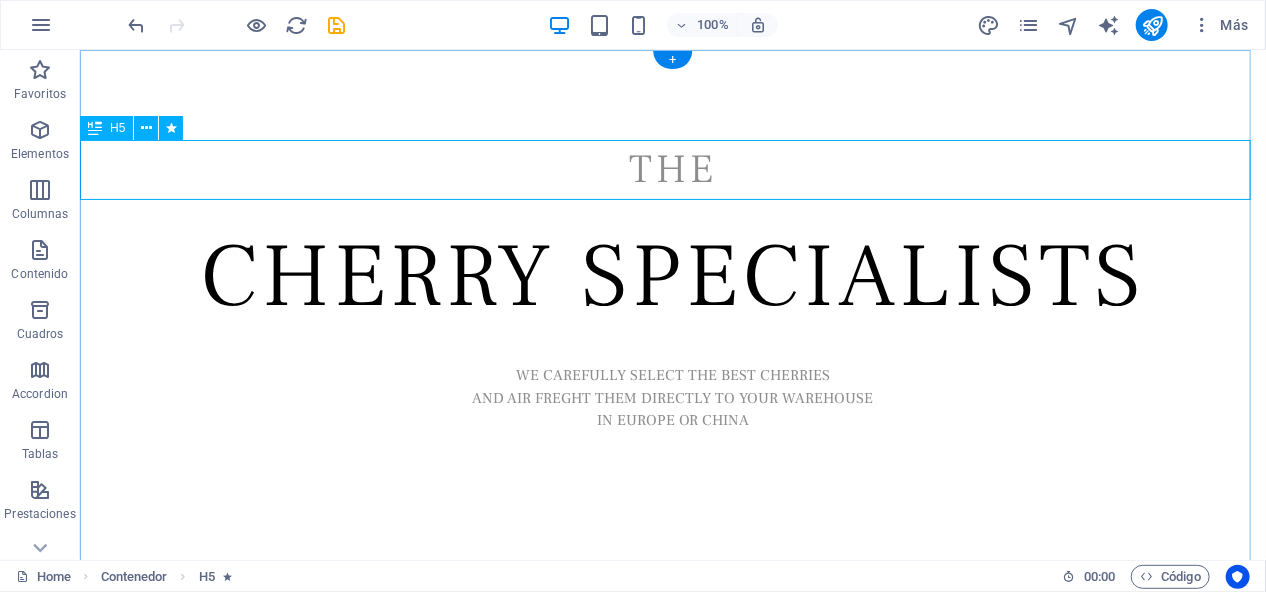click on "THE" at bounding box center [672, 169] 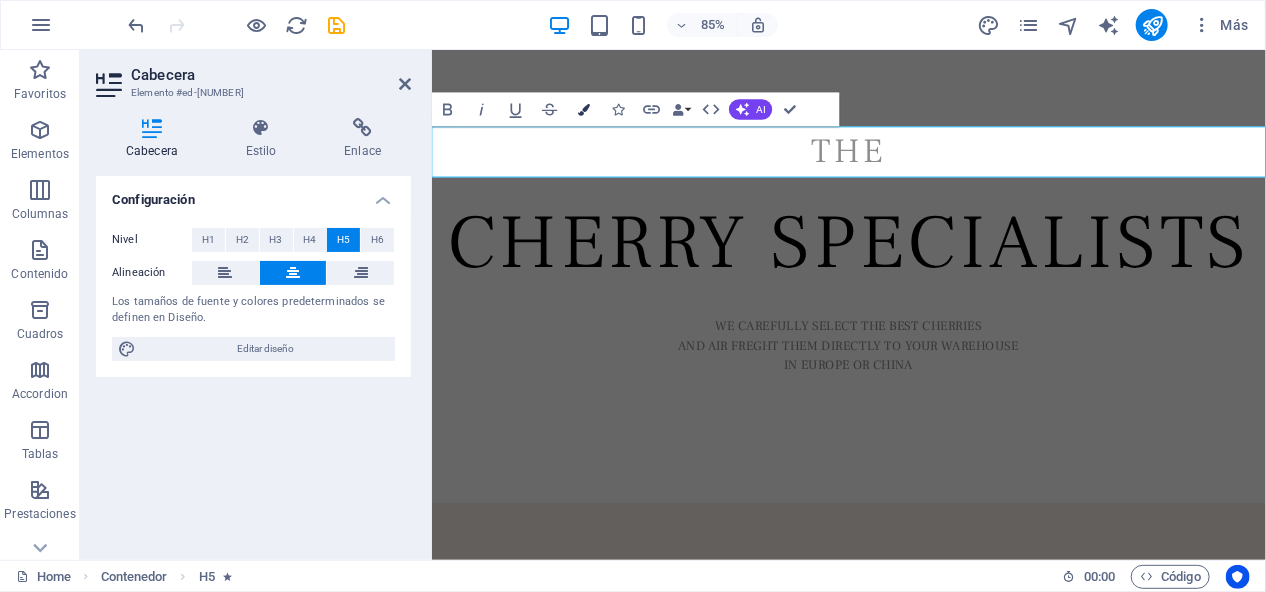 click at bounding box center [584, 110] 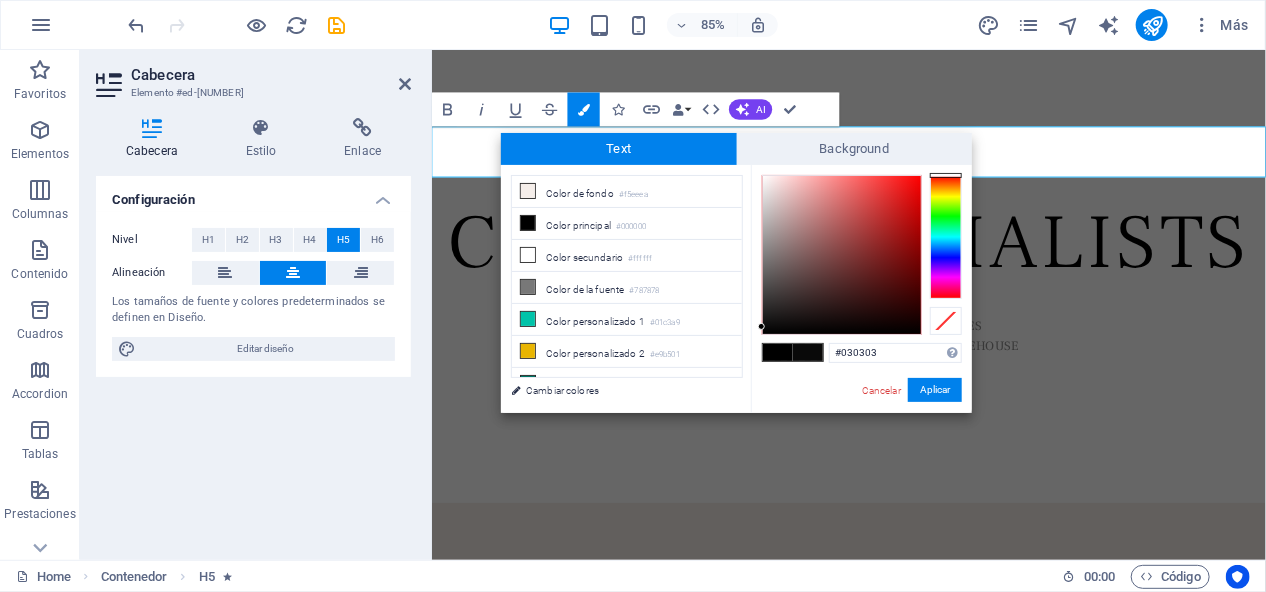 type on "#000000" 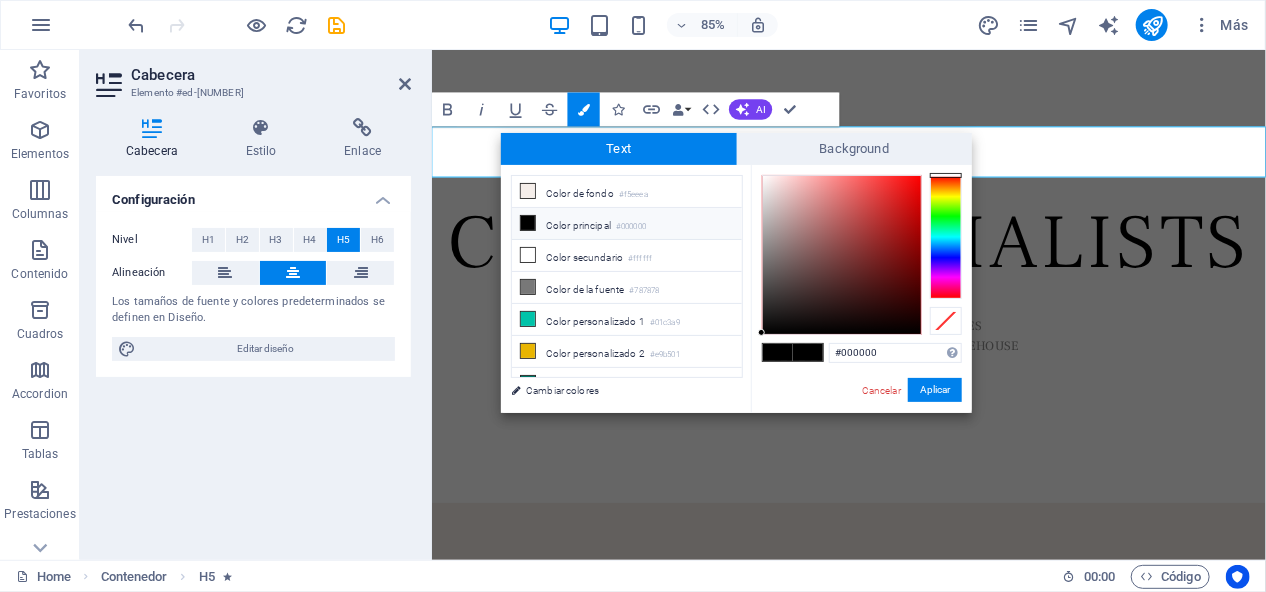 drag, startPoint x: 760, startPoint y: 245, endPoint x: 744, endPoint y: 349, distance: 105.22357 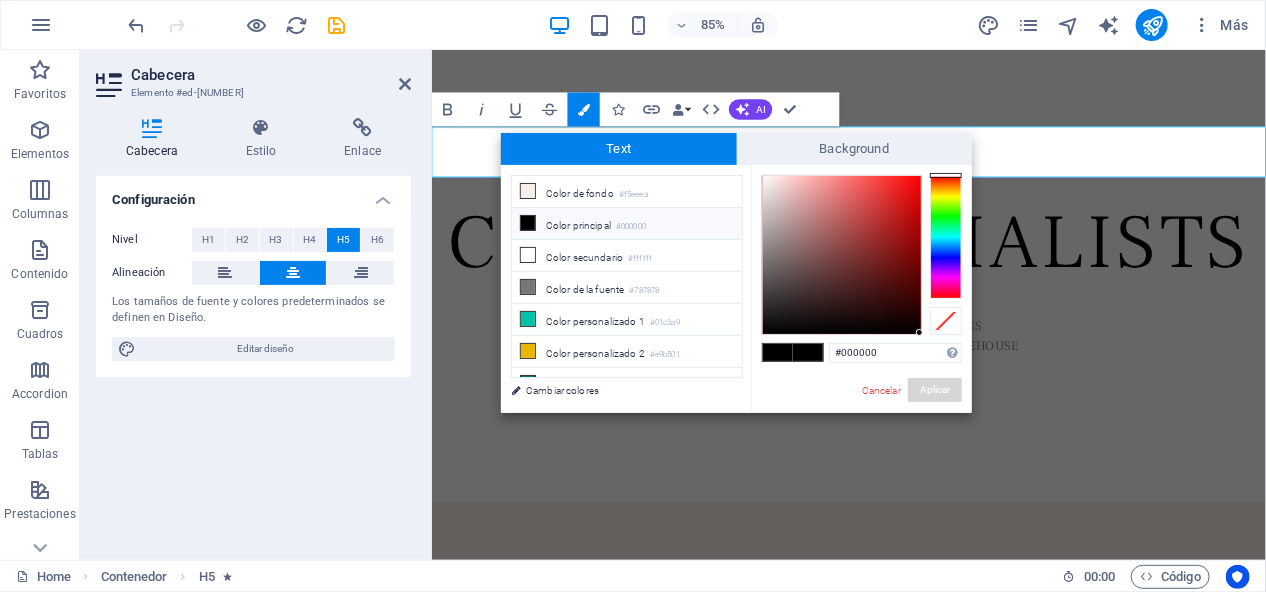 click on "Aplicar" at bounding box center (935, 390) 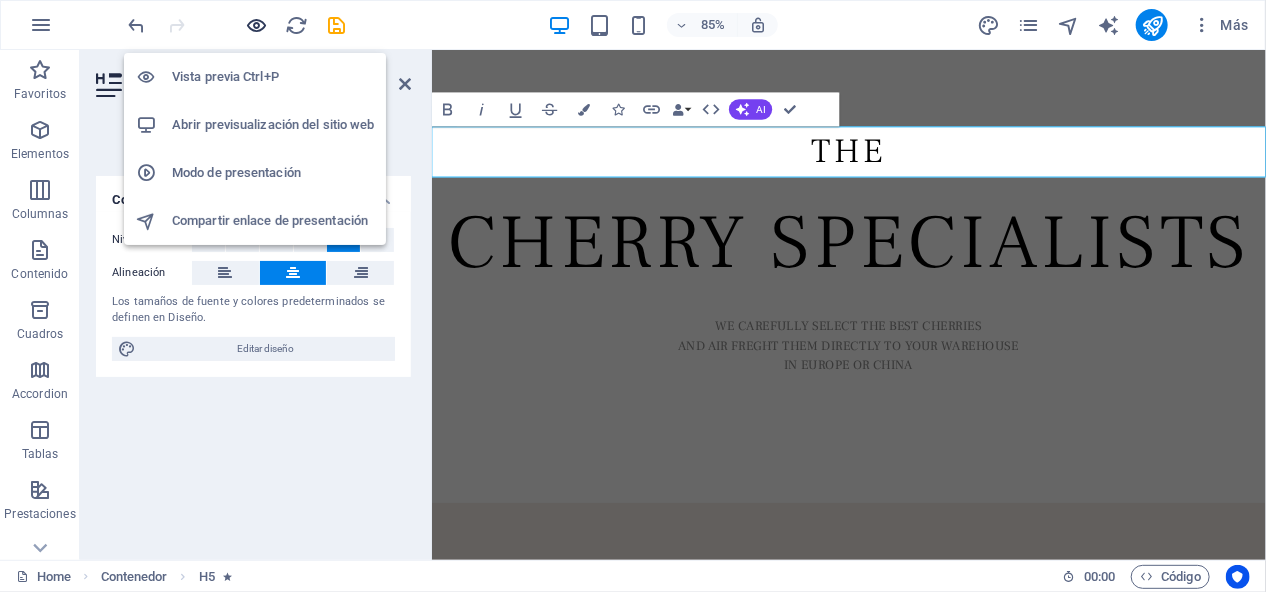 click at bounding box center (257, 25) 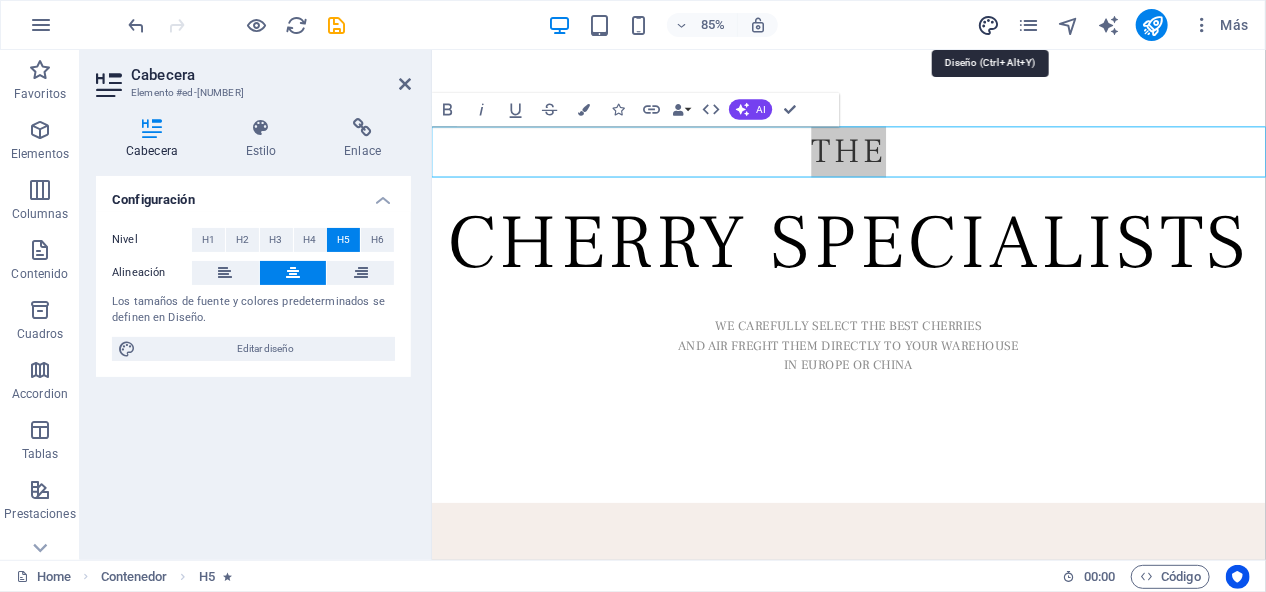 click at bounding box center (988, 25) 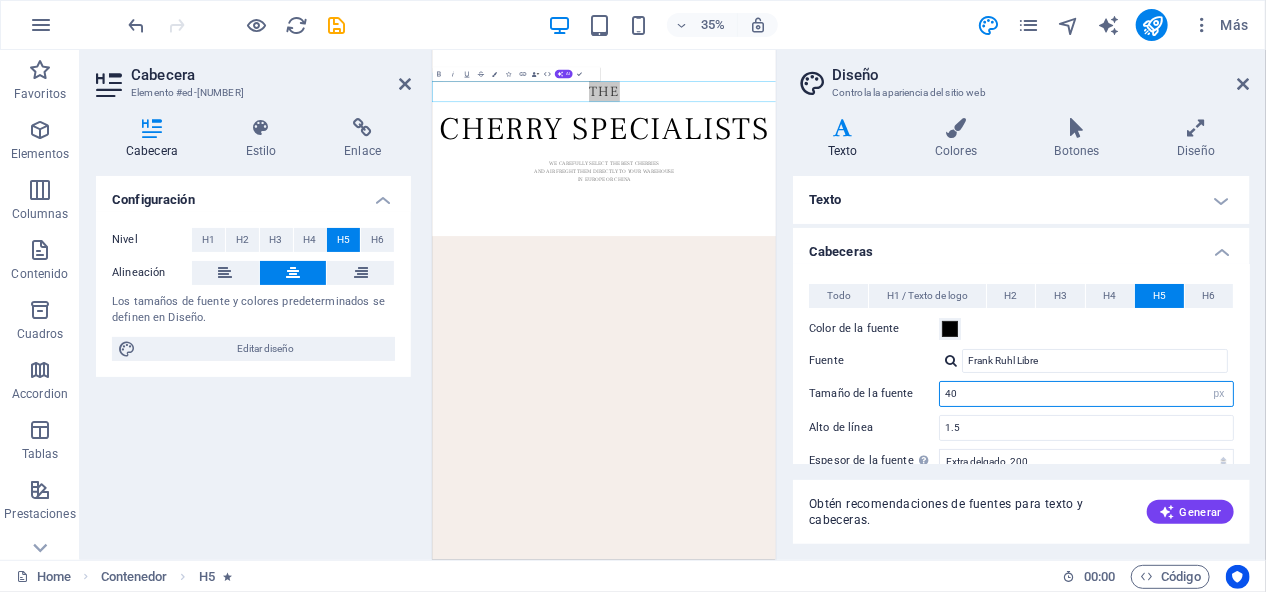 drag, startPoint x: 964, startPoint y: 393, endPoint x: 901, endPoint y: 393, distance: 63 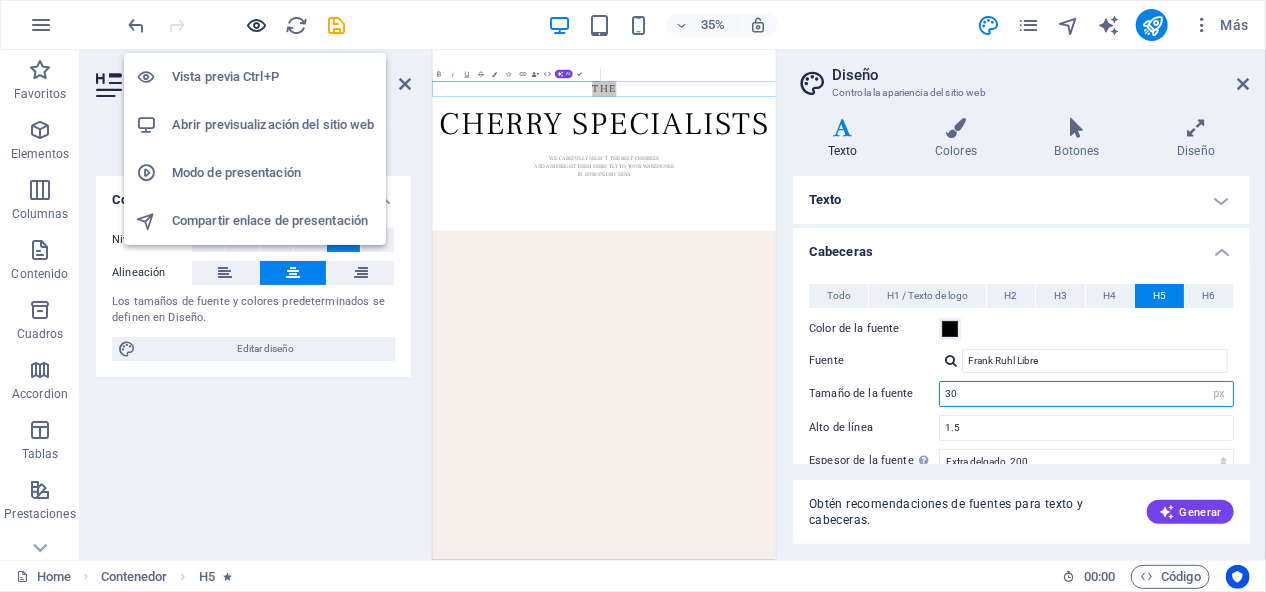 type on "30" 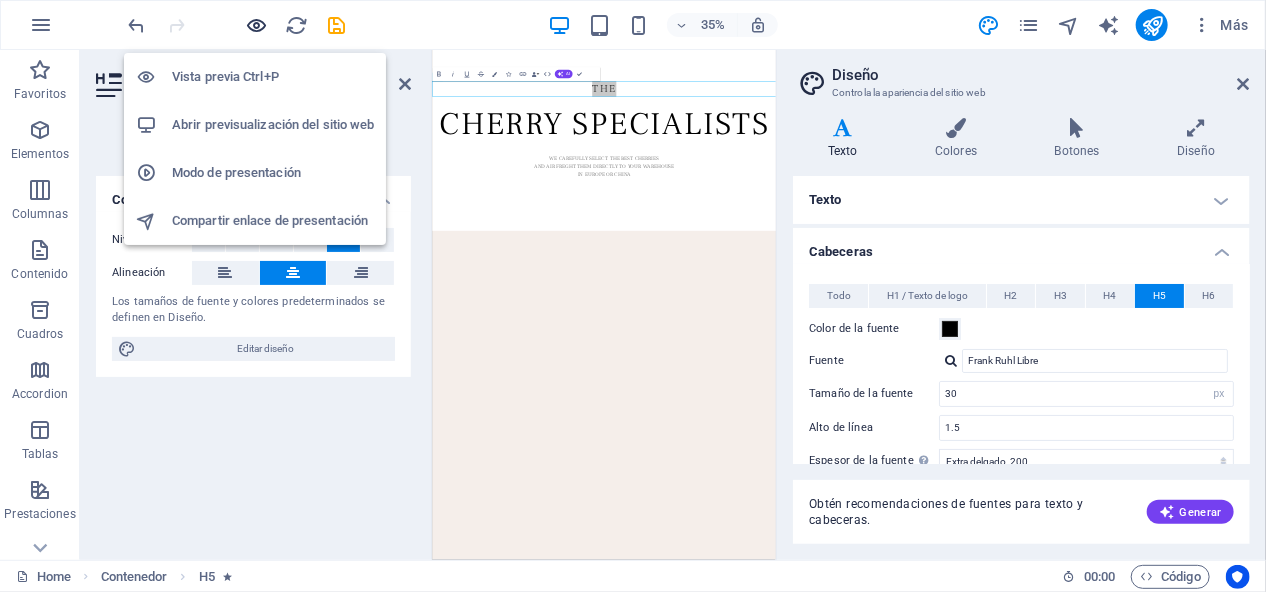 click at bounding box center (257, 25) 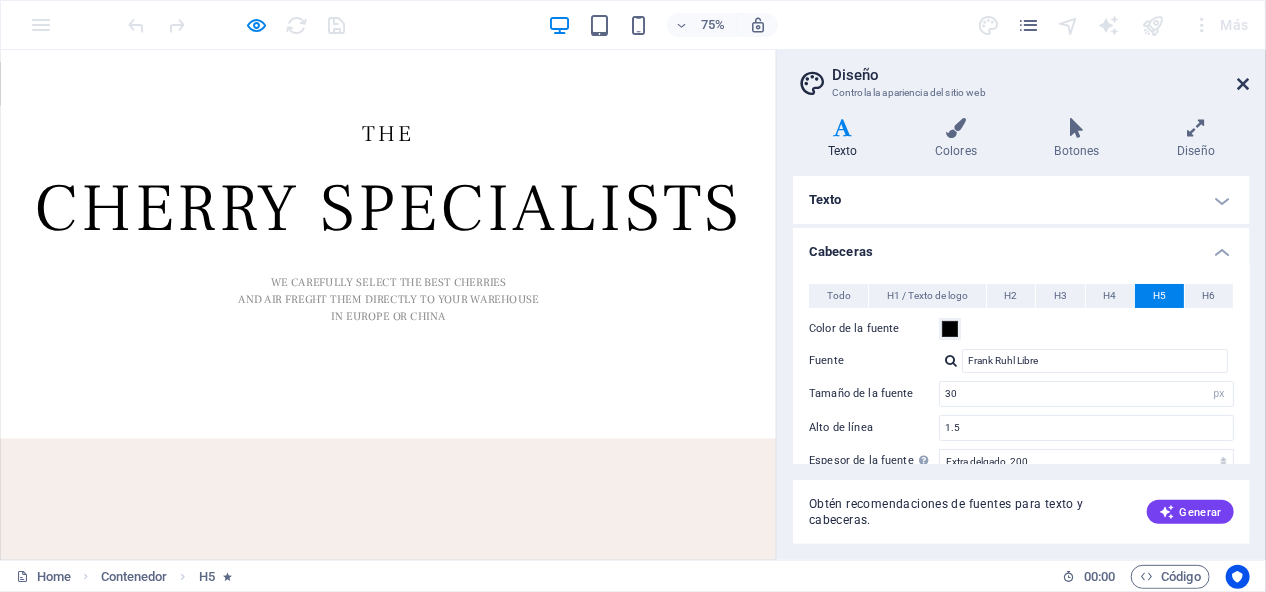 drag, startPoint x: 1246, startPoint y: 80, endPoint x: 1240, endPoint y: 33, distance: 47.38143 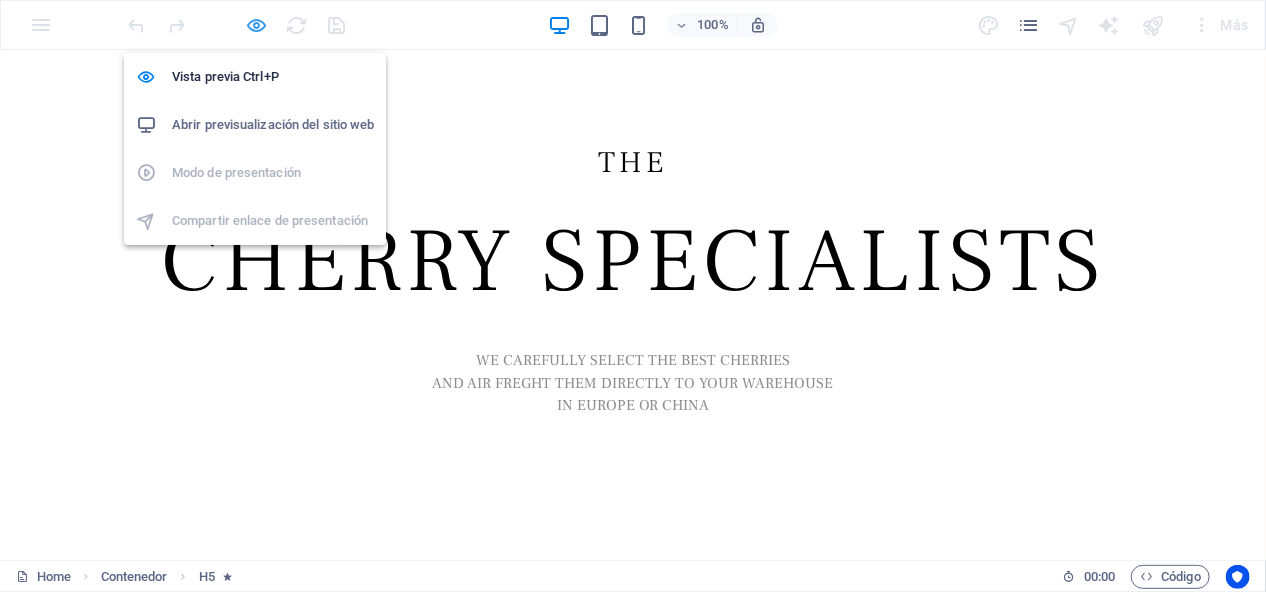 click at bounding box center [257, 25] 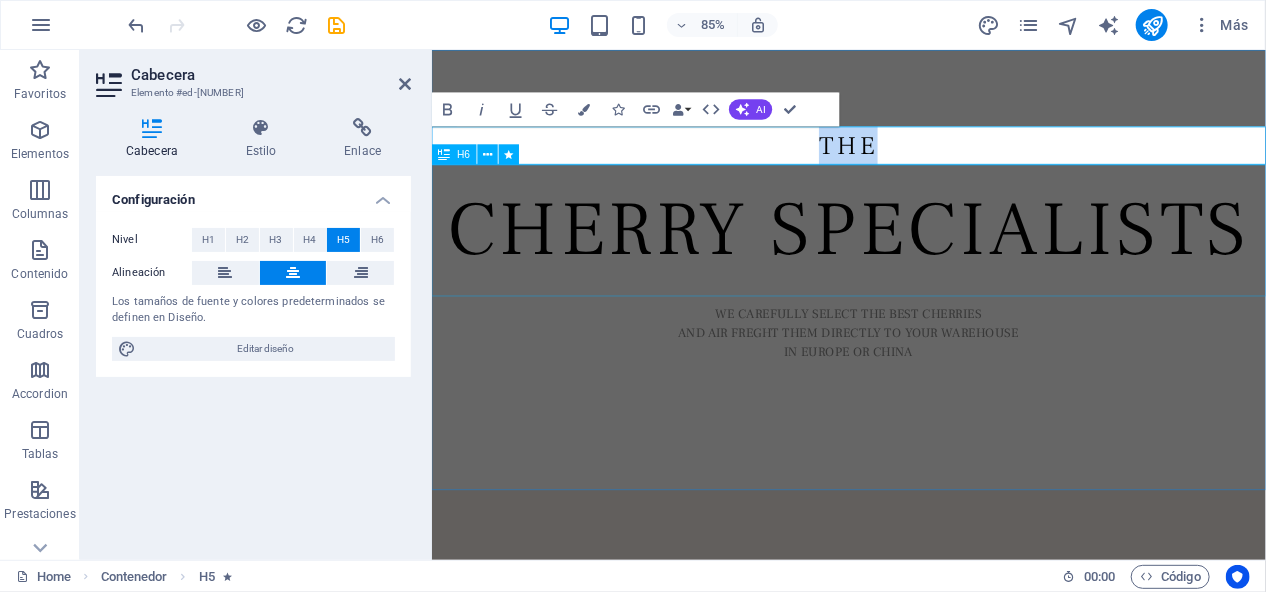 click on "CHERRY SPECIALISTS" at bounding box center [921, 262] 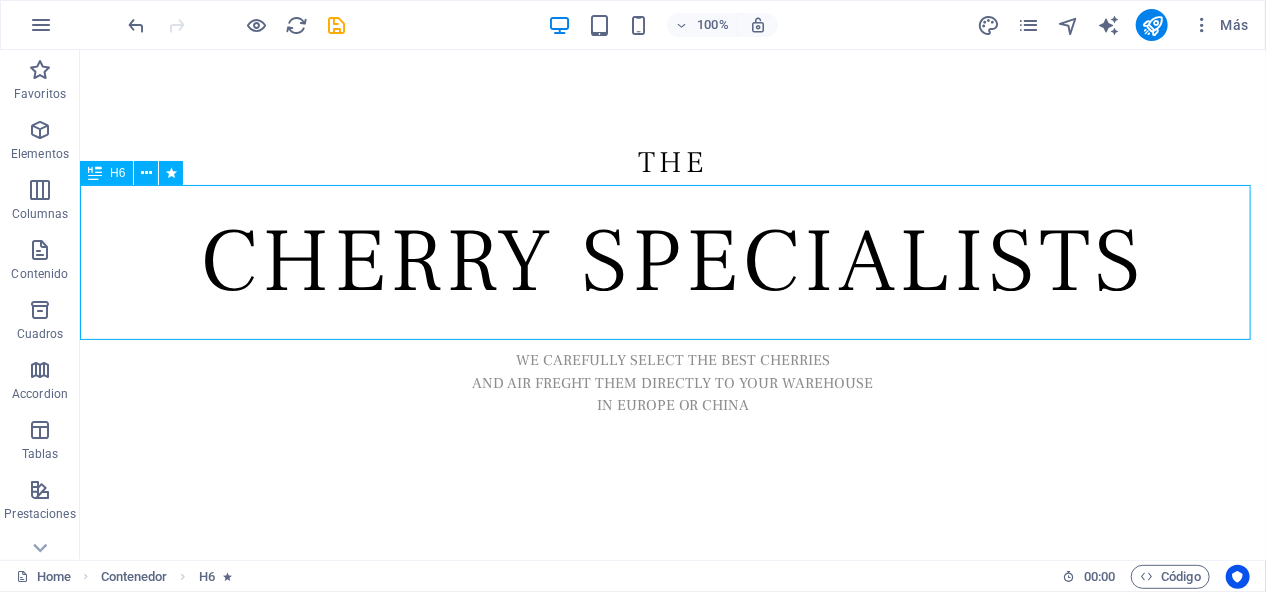 click on "CHERRY SPECIALISTS" at bounding box center (672, 261) 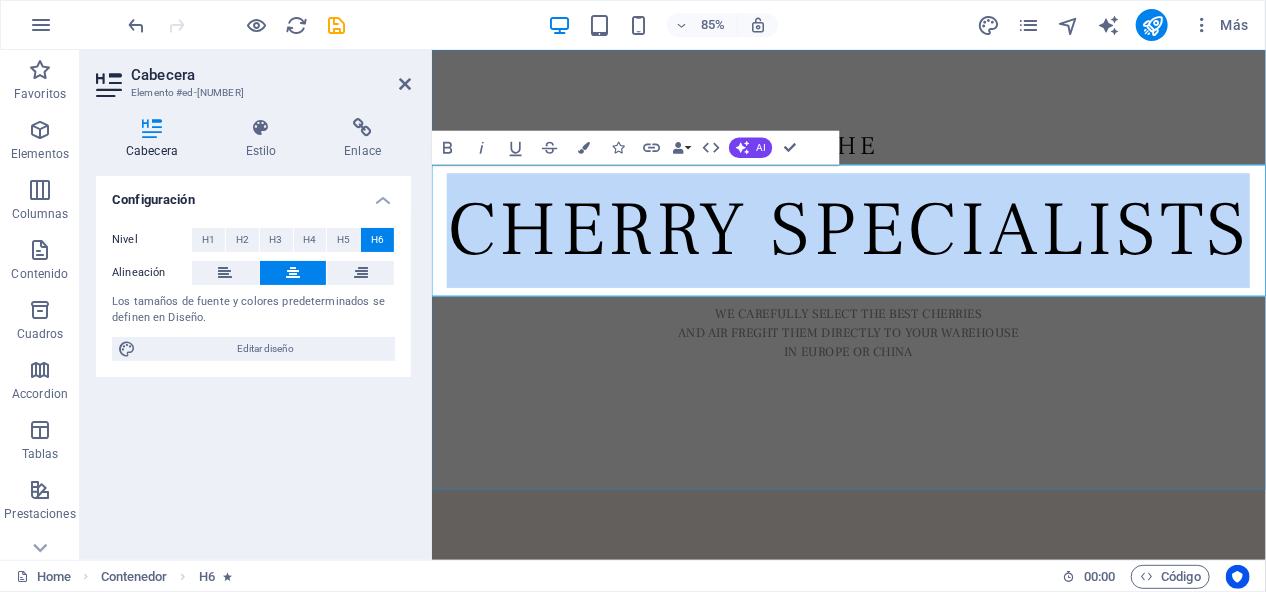 click on "CHERRY SPECIALISTS" at bounding box center [921, 262] 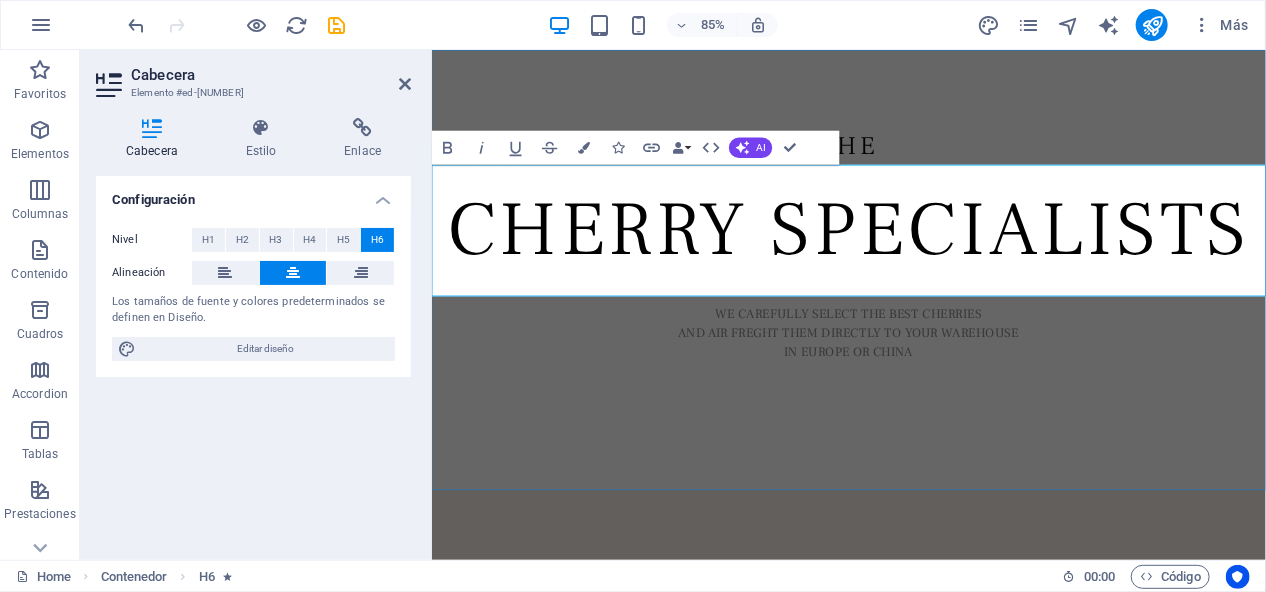 click on "CHERRY SPECIALISTS" at bounding box center [921, 262] 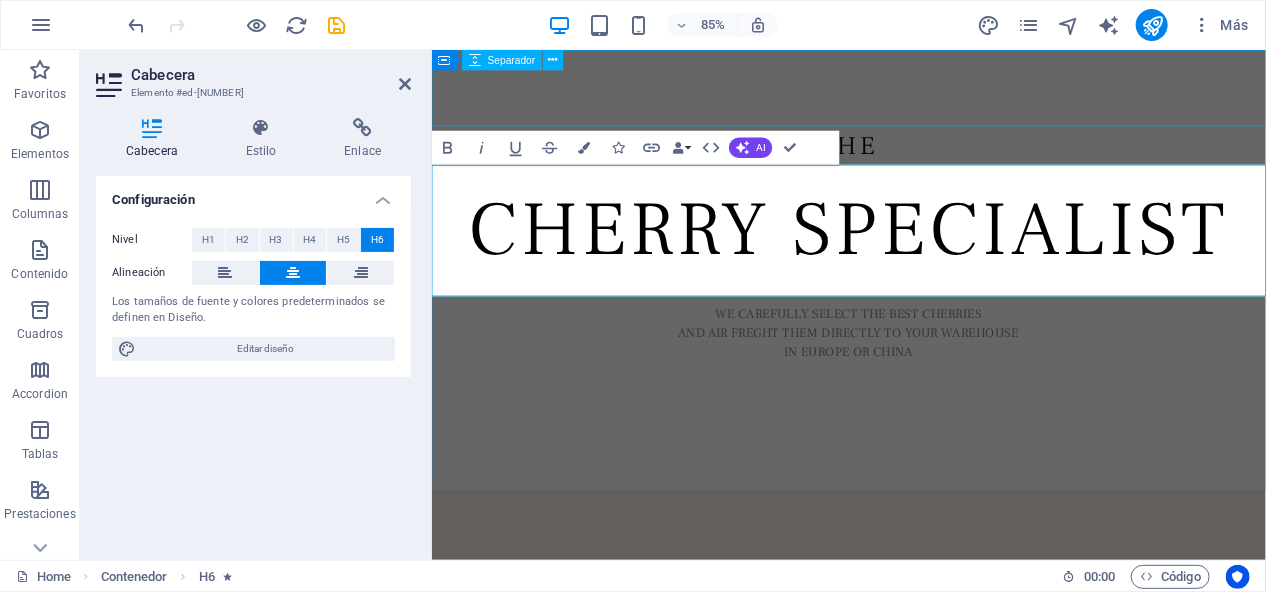 click at bounding box center (921, 95) 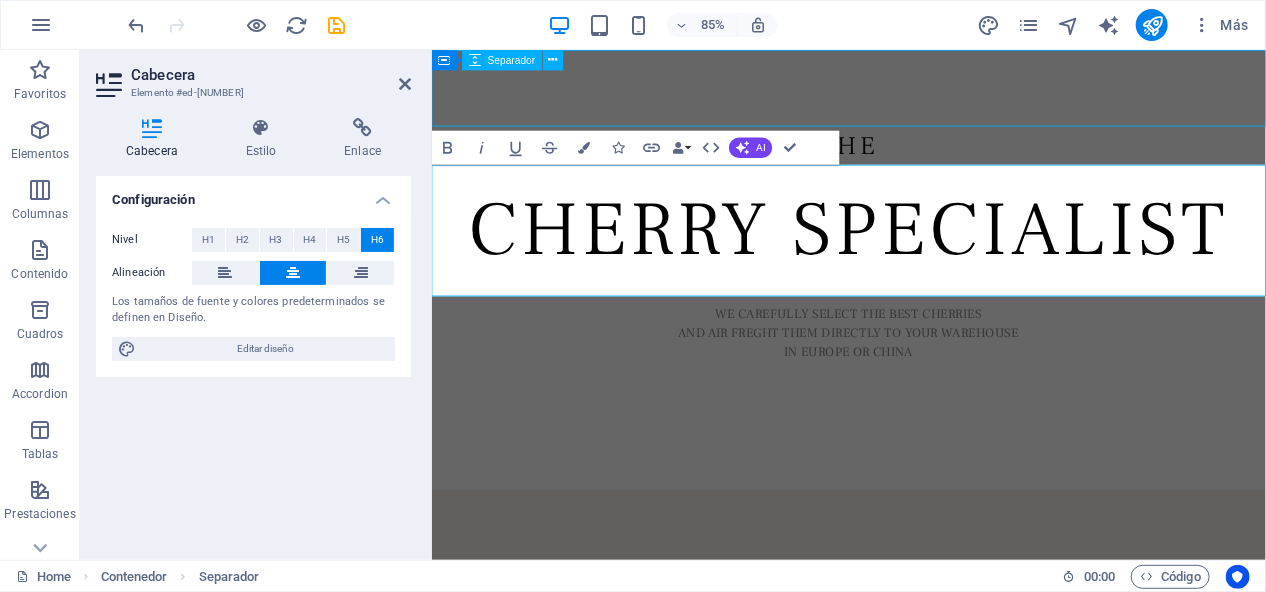 click at bounding box center [921, 95] 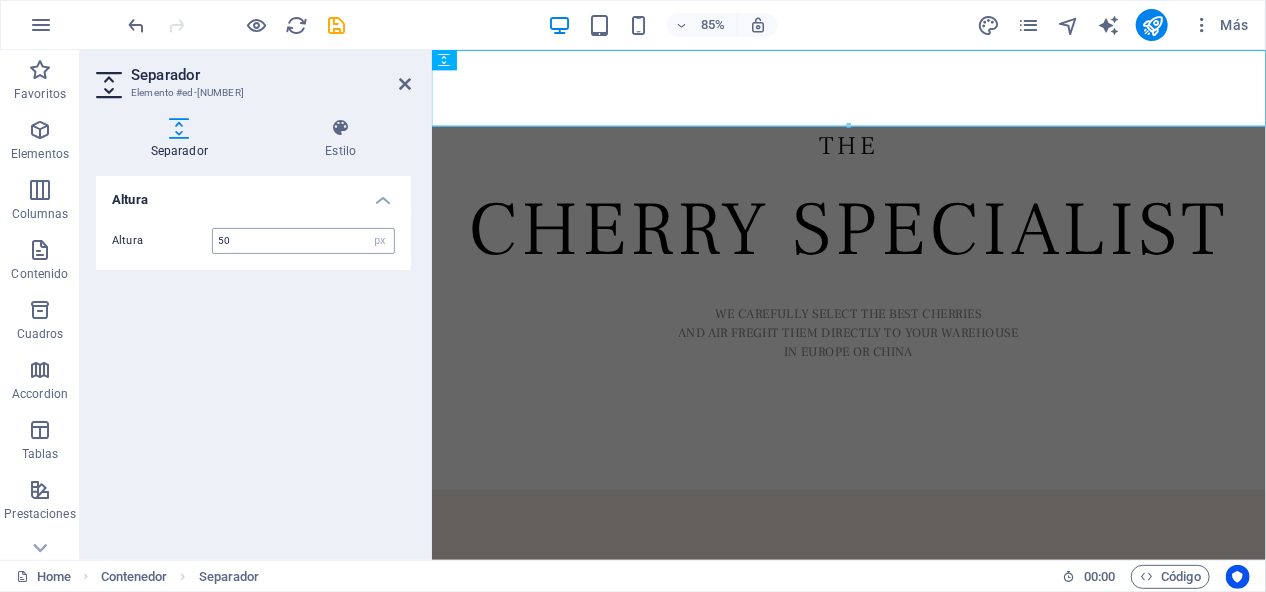 type on "50" 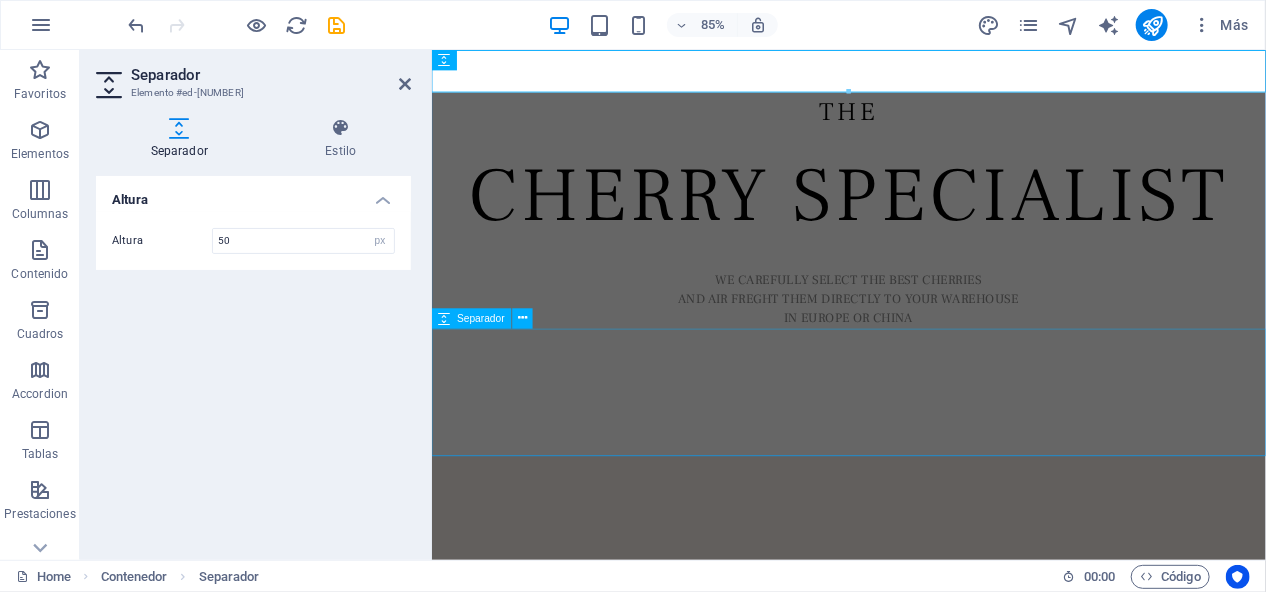click at bounding box center [921, 453] 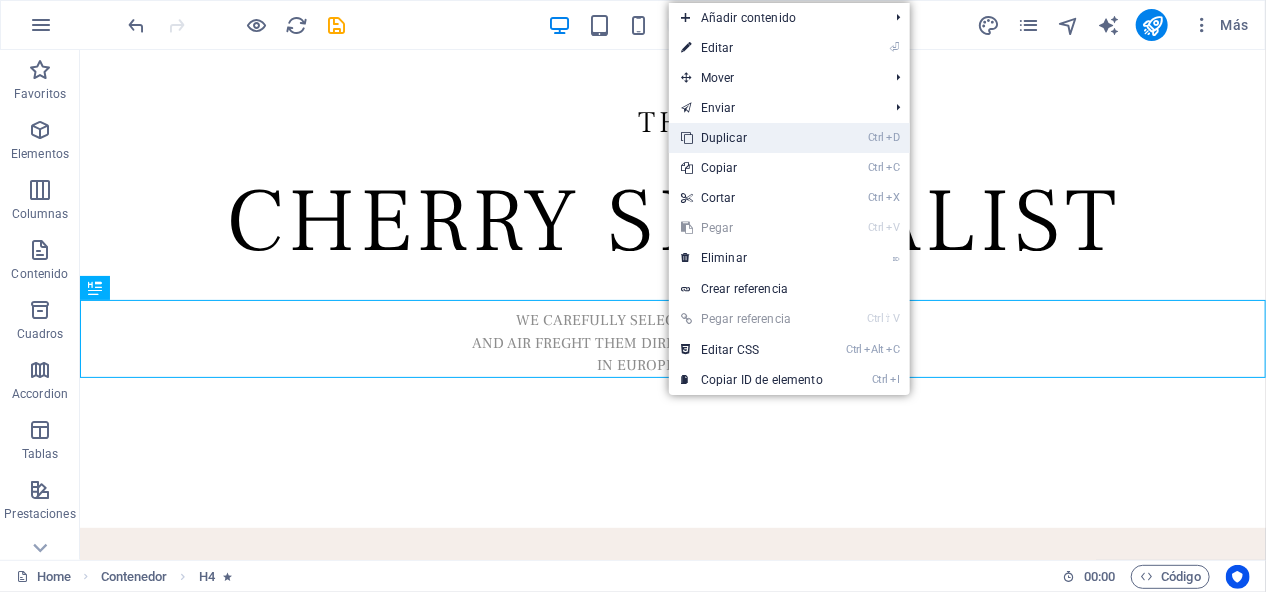 click on "Ctrl D  Duplicar" at bounding box center [752, 138] 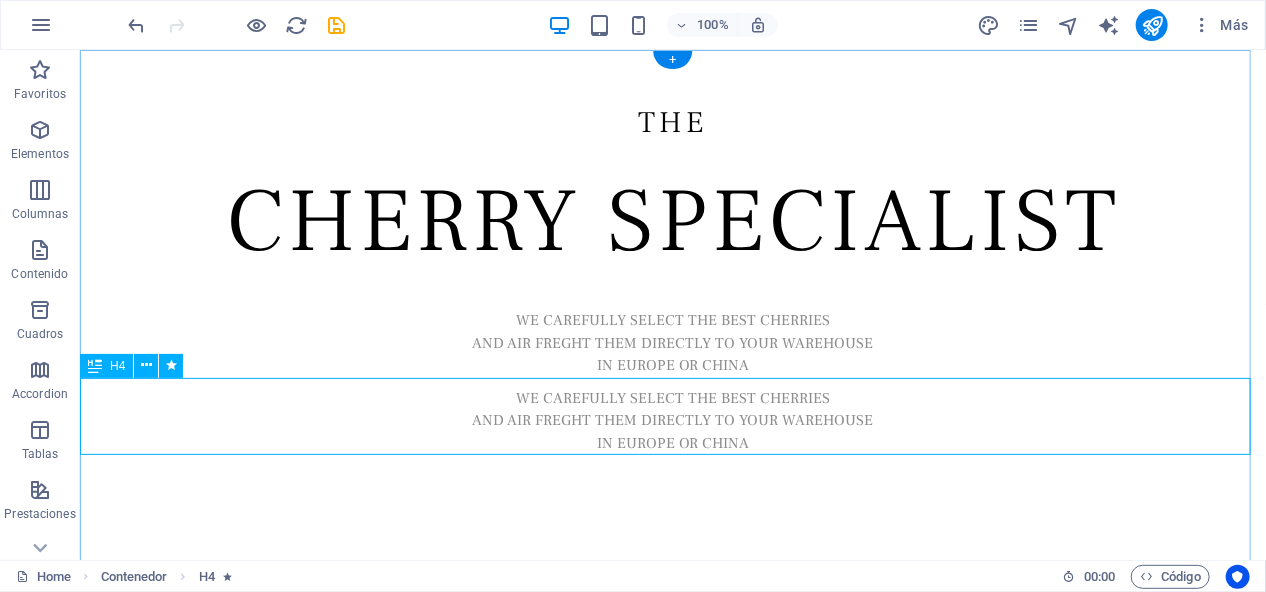 click on "WE CAREFULLY SELECT THE BEST CHERRIES AND AIR FREGHT THEM DIRECTLY TO YOUR WAREHOUSE IN EUROPE OR CHINA" at bounding box center (672, 416) 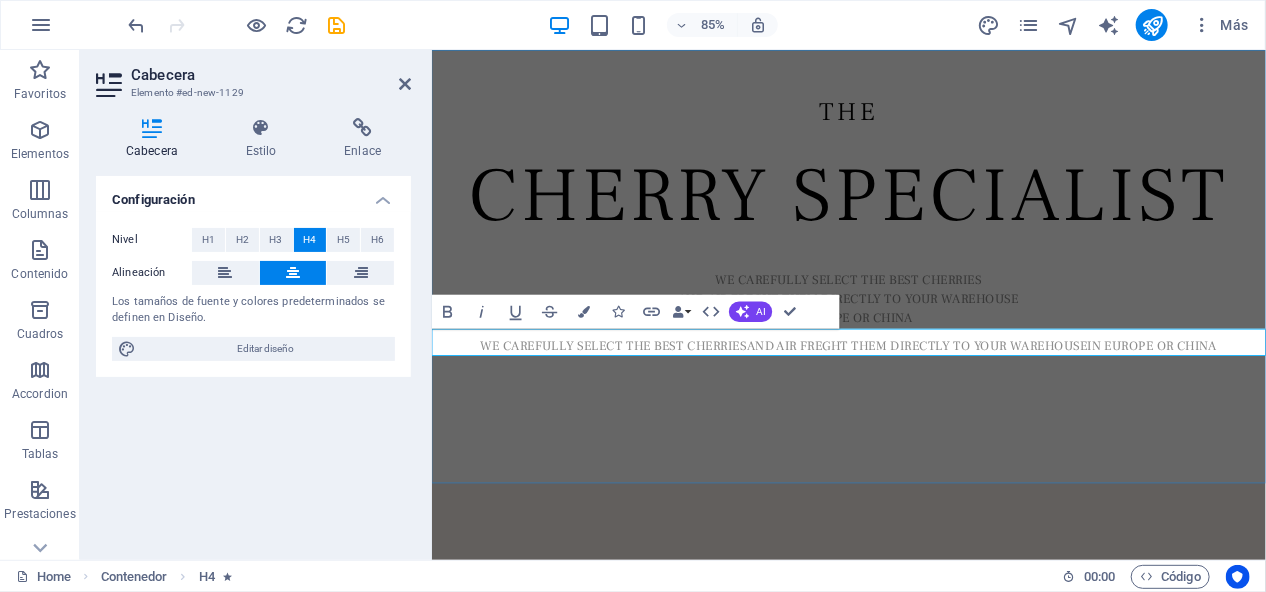 click on "WE CAREFULLY SELECT THE BEST CHERRIESAND AIR FREGHT THEM DIRECTLY TO YOUR WAREHOUSEIN EUROPE OR CHINA" at bounding box center [921, 399] 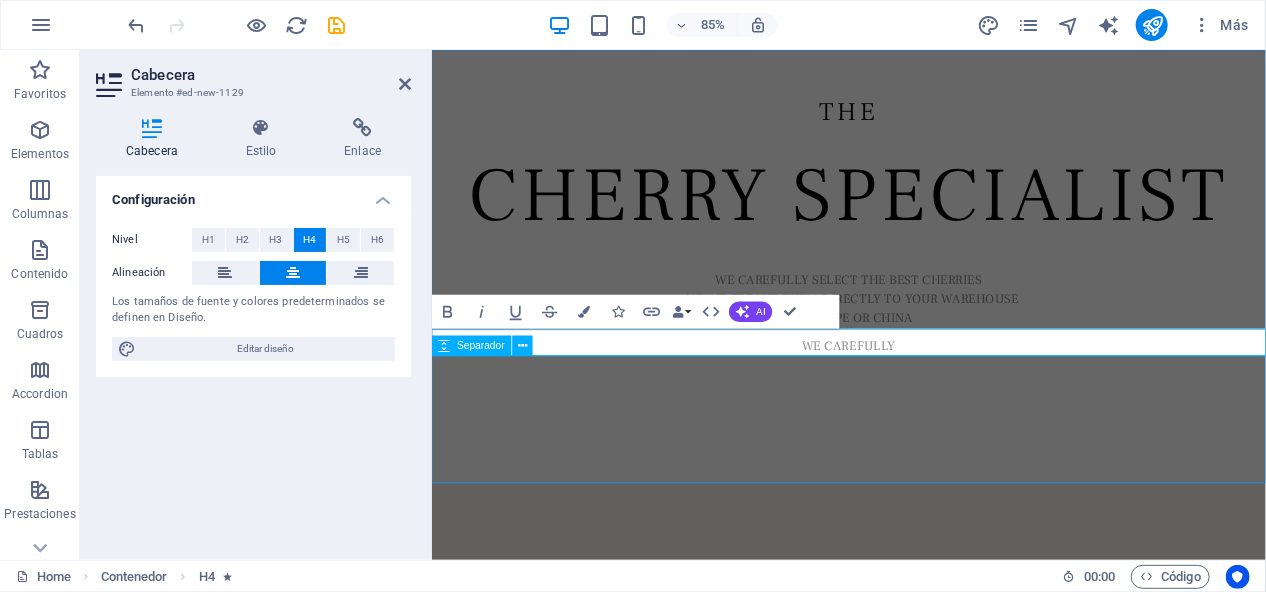 click at bounding box center (921, 485) 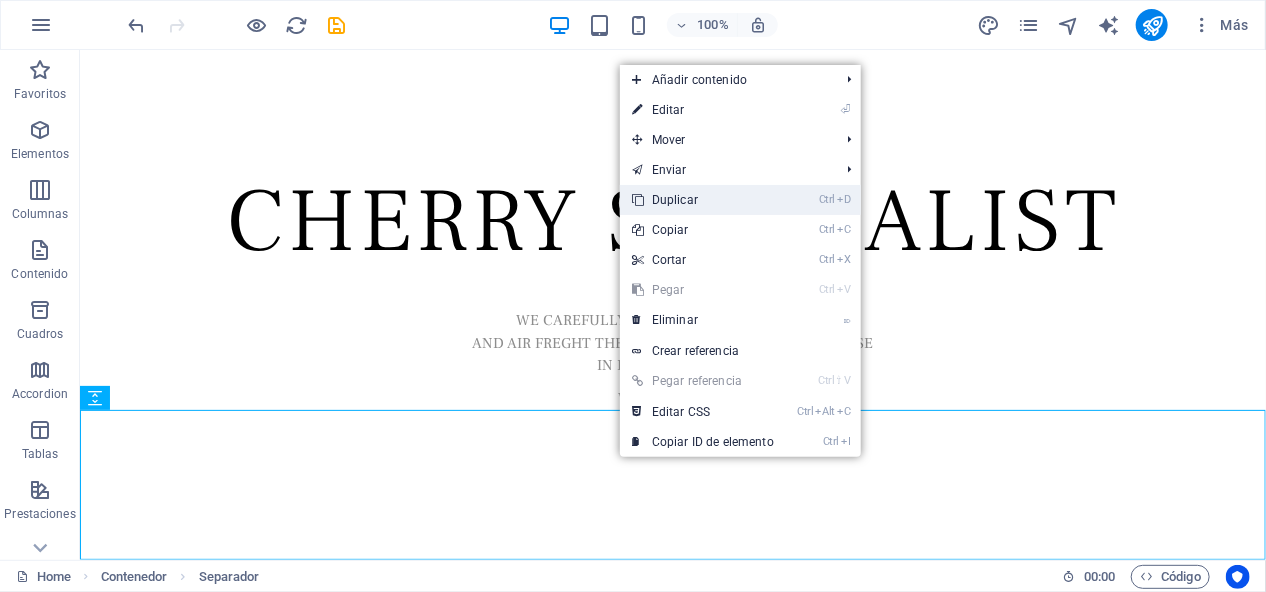 drag, startPoint x: 675, startPoint y: 202, endPoint x: 597, endPoint y: 160, distance: 88.588936 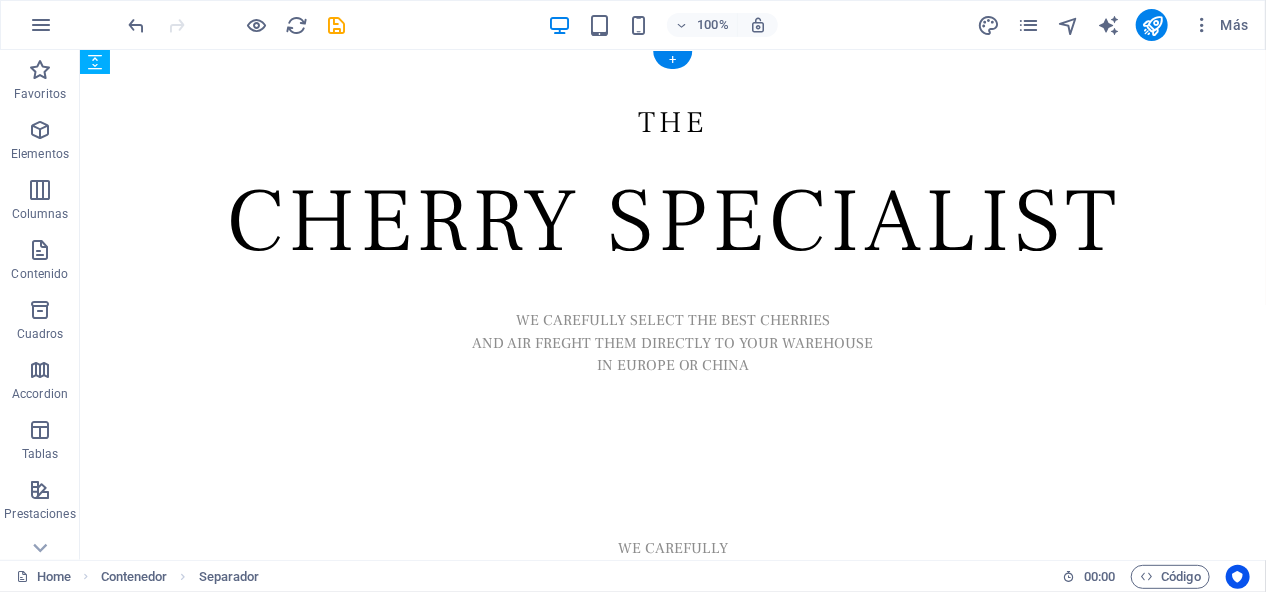 drag, startPoint x: 667, startPoint y: 460, endPoint x: 666, endPoint y: 481, distance: 21.023796 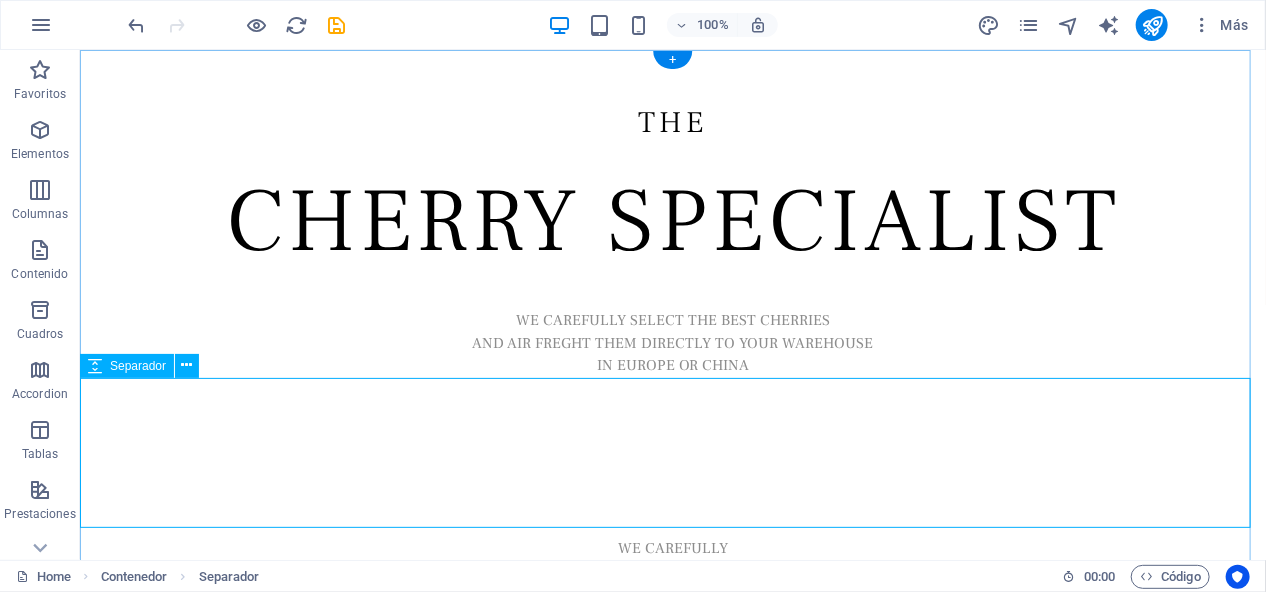 click at bounding box center [672, 452] 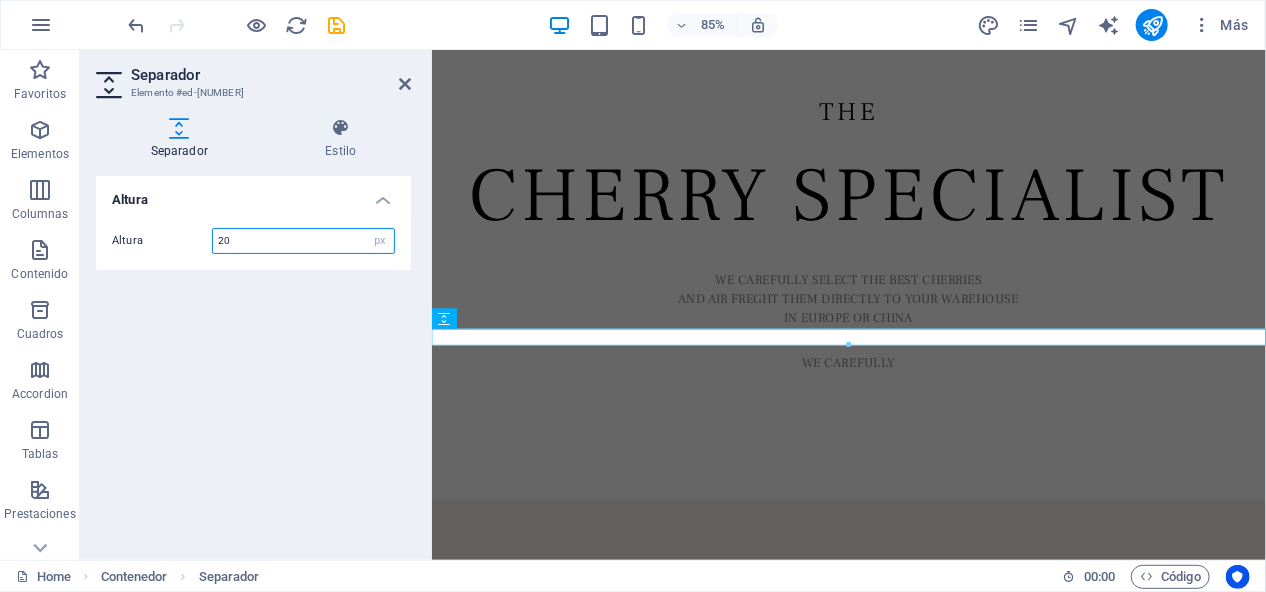 drag, startPoint x: 246, startPoint y: 241, endPoint x: 203, endPoint y: 238, distance: 43.104523 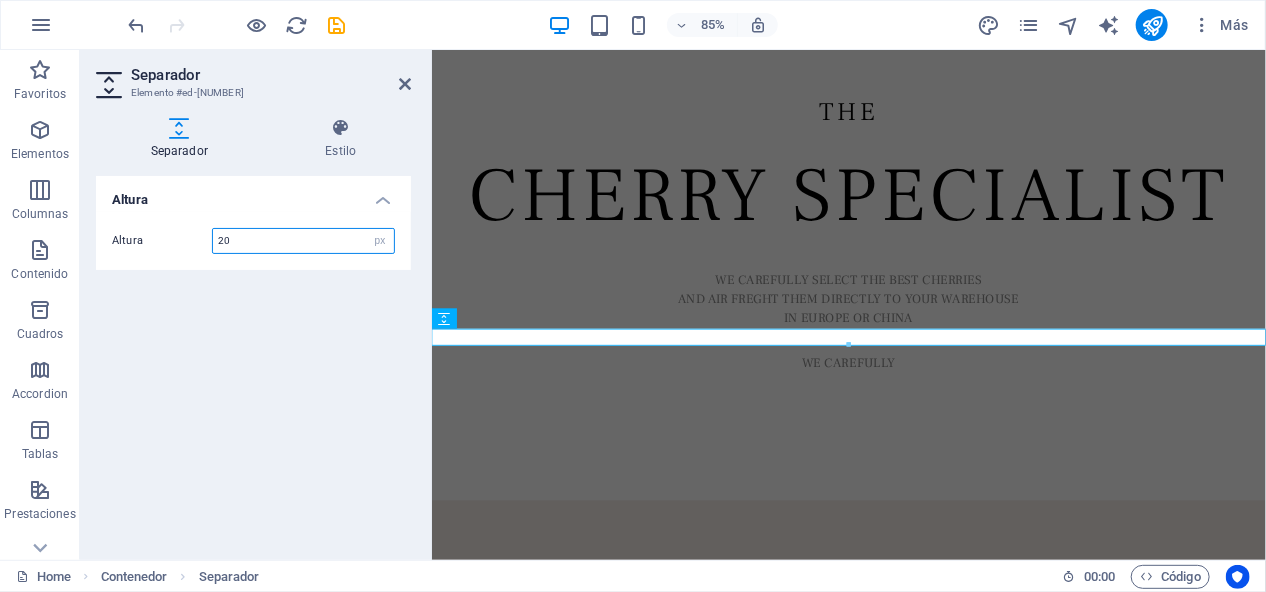 click on "Altura 20 px rem vh vw" at bounding box center [253, 241] 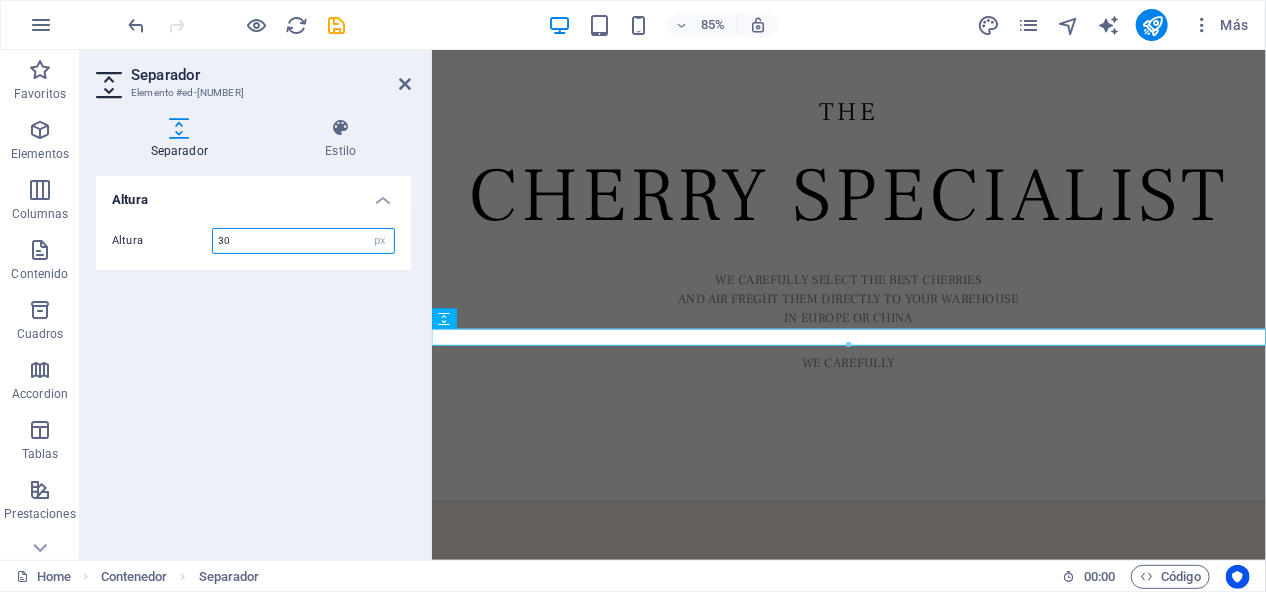 type on "30" 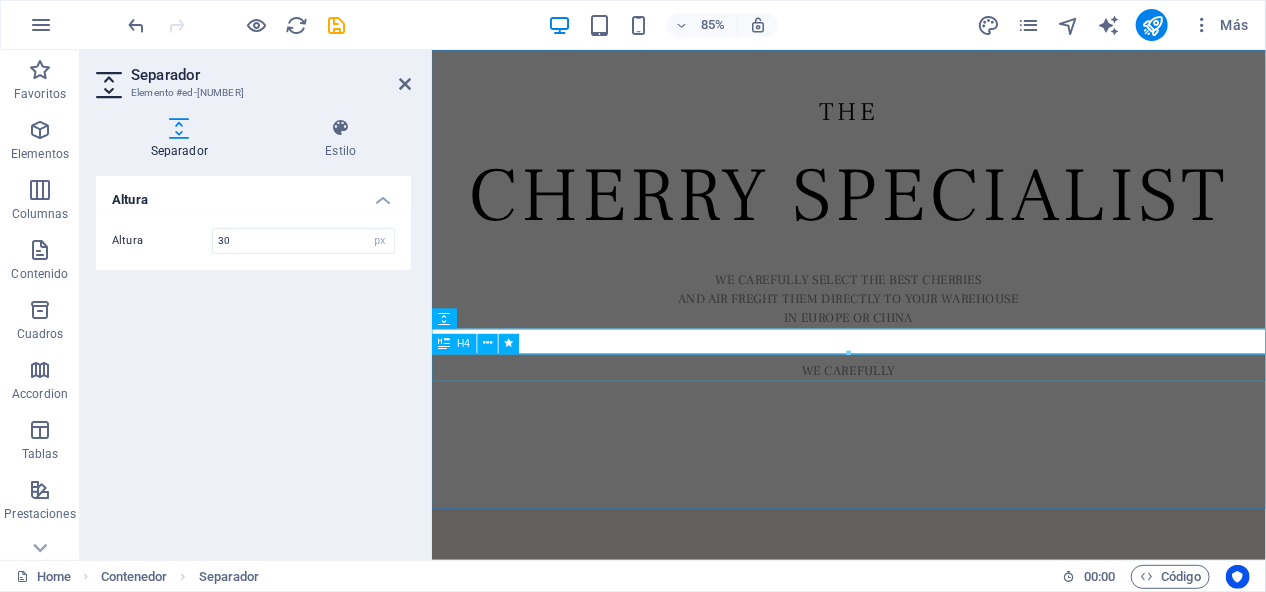 click on "WE CAREFULLY" at bounding box center (921, 424) 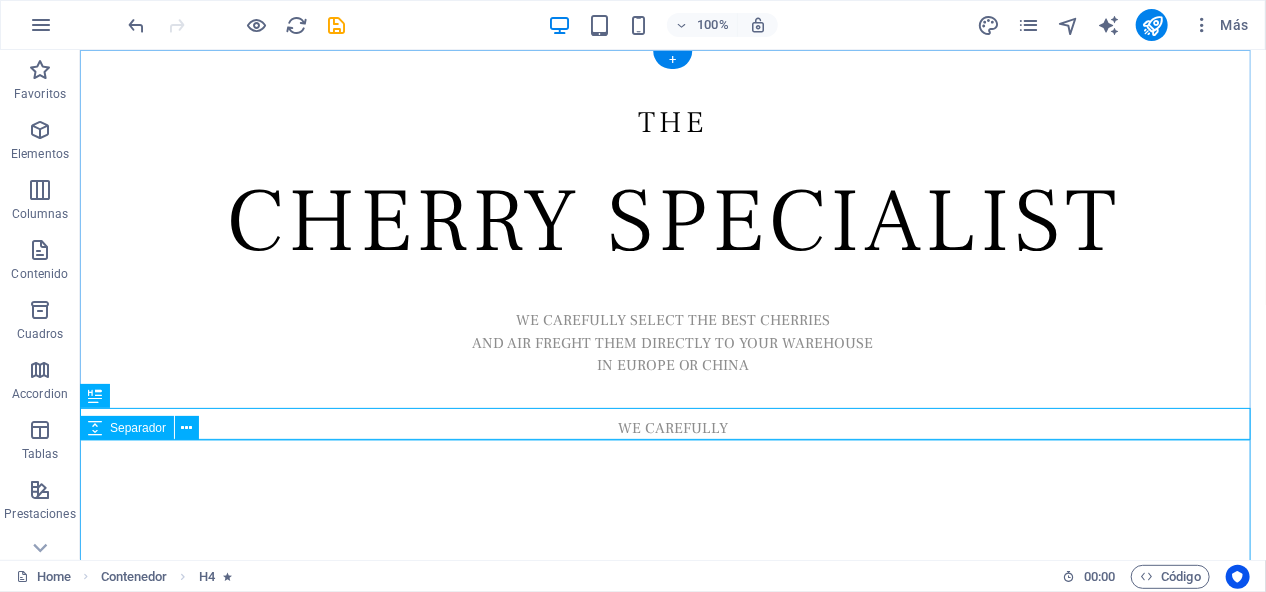drag, startPoint x: 112, startPoint y: 244, endPoint x: 679, endPoint y: 487, distance: 616.8776 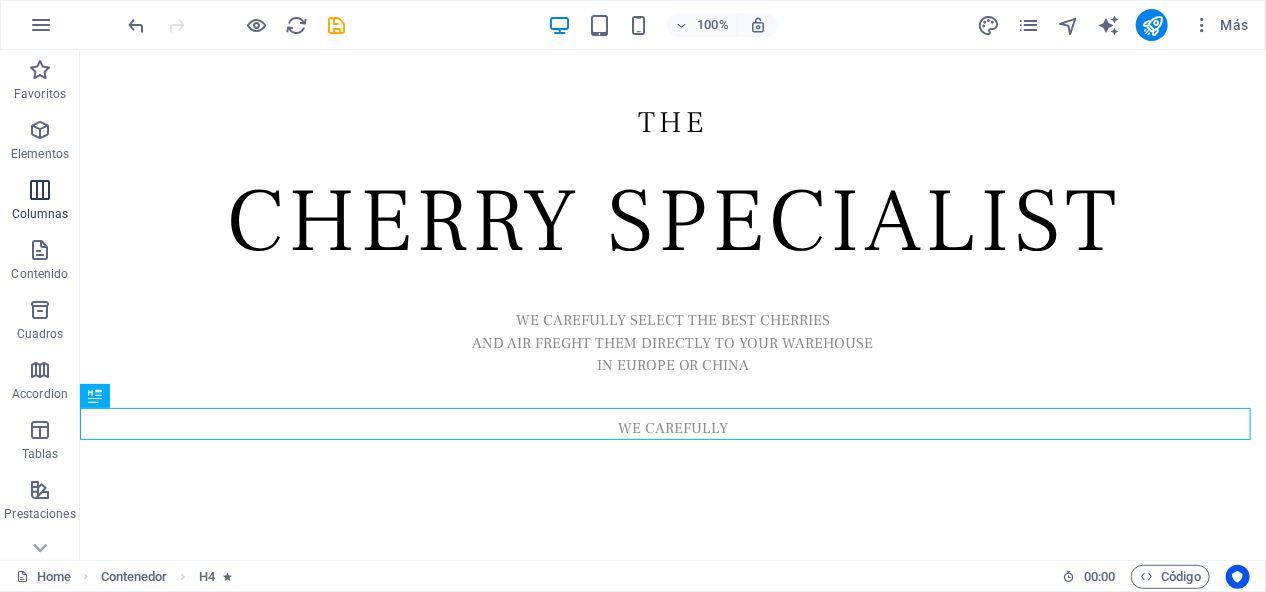 click at bounding box center [40, 190] 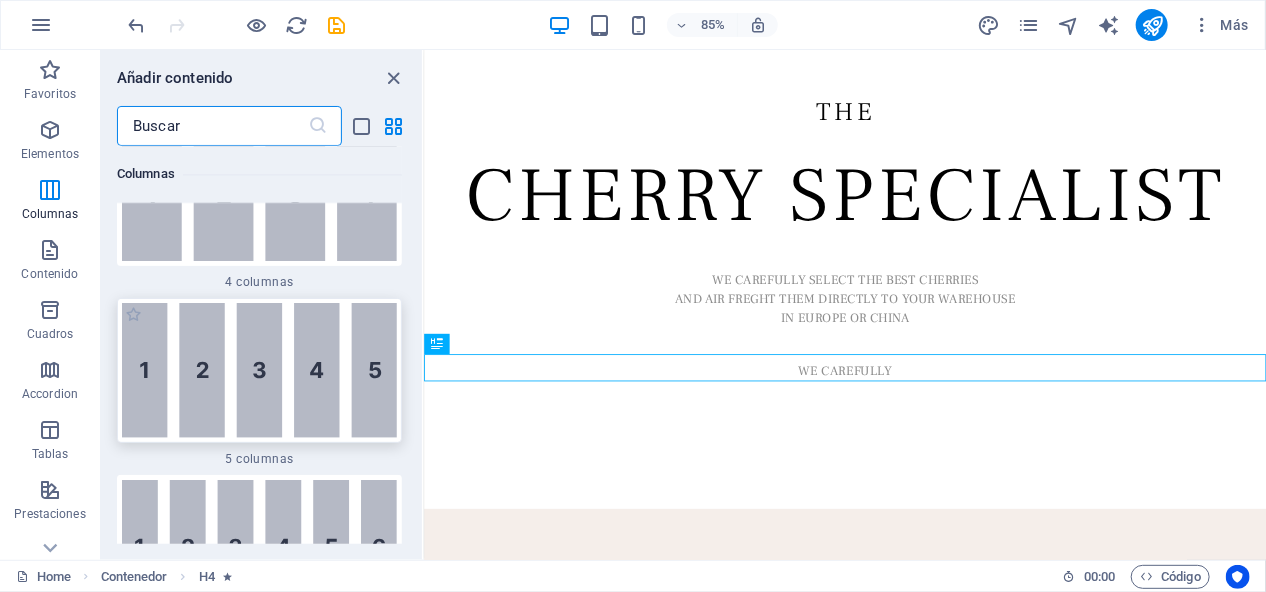 scroll, scrollTop: 1654, scrollLeft: 0, axis: vertical 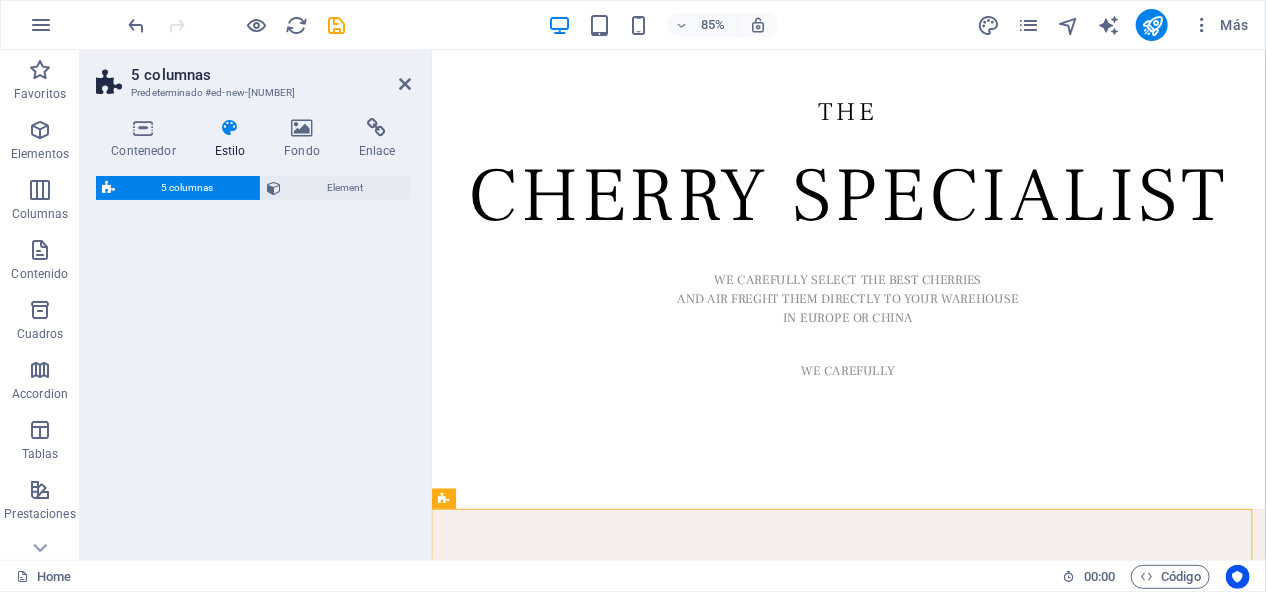 select on "rem" 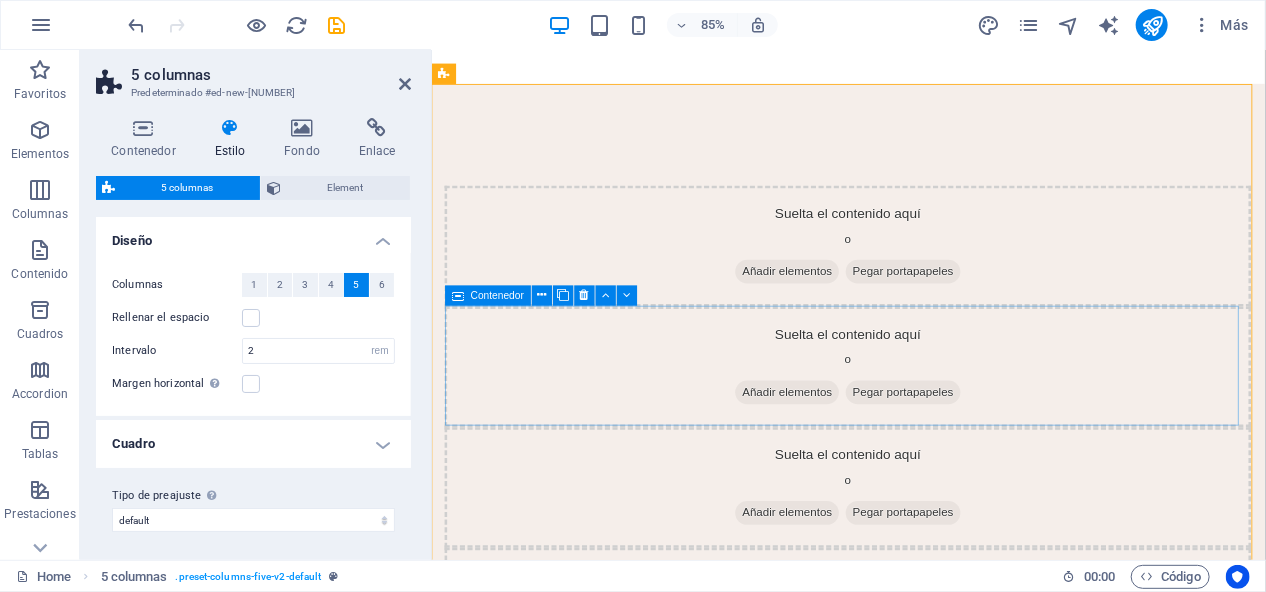 scroll, scrollTop: 300, scrollLeft: 0, axis: vertical 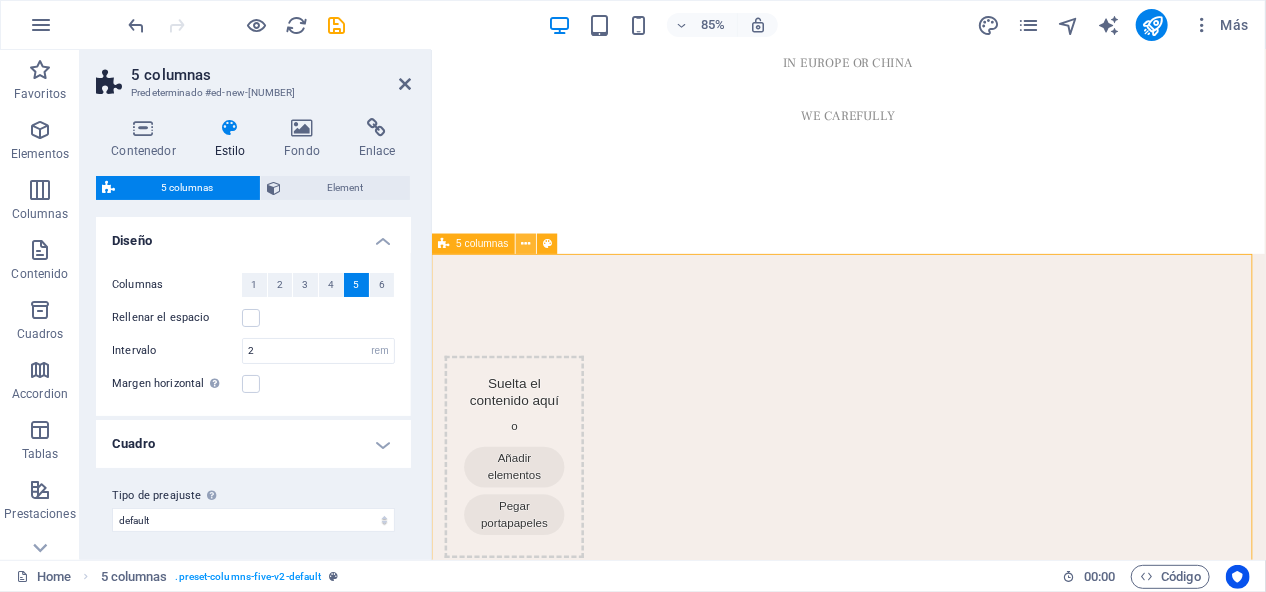 click at bounding box center (526, 244) 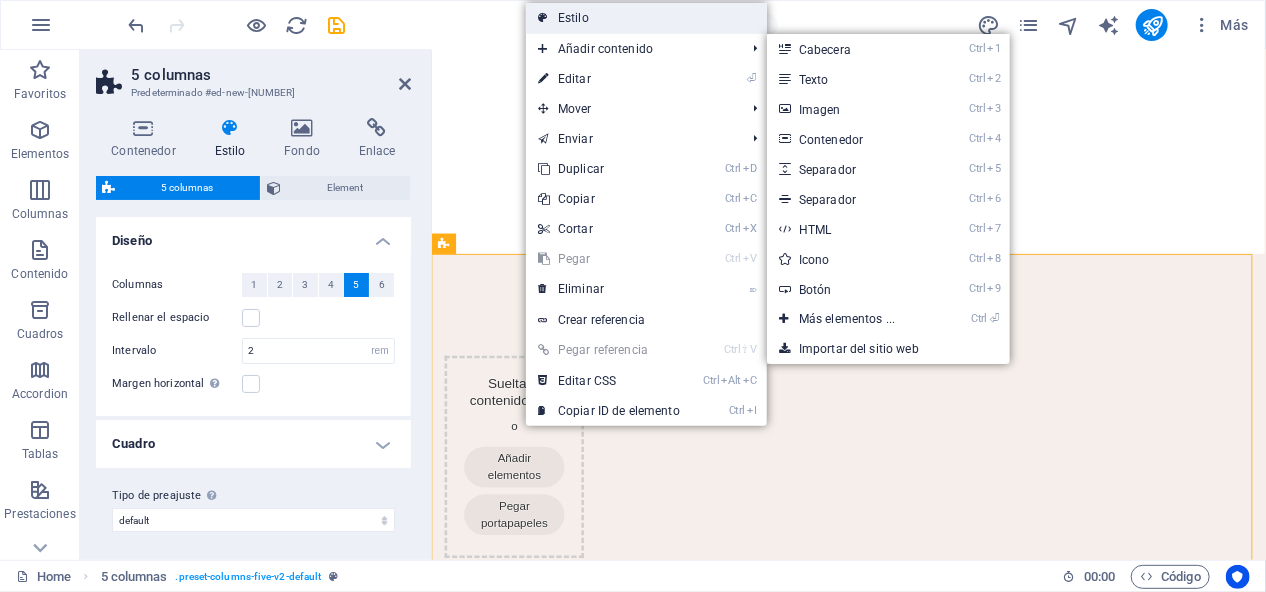 click on "Estilo" at bounding box center [646, 18] 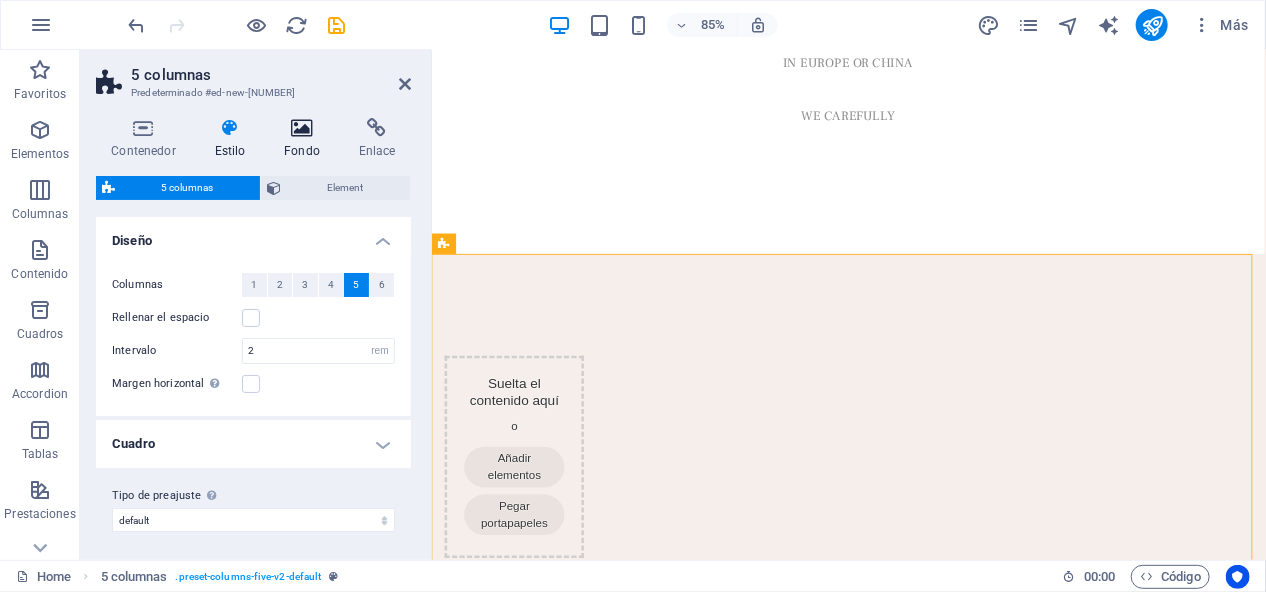 click at bounding box center [302, 128] 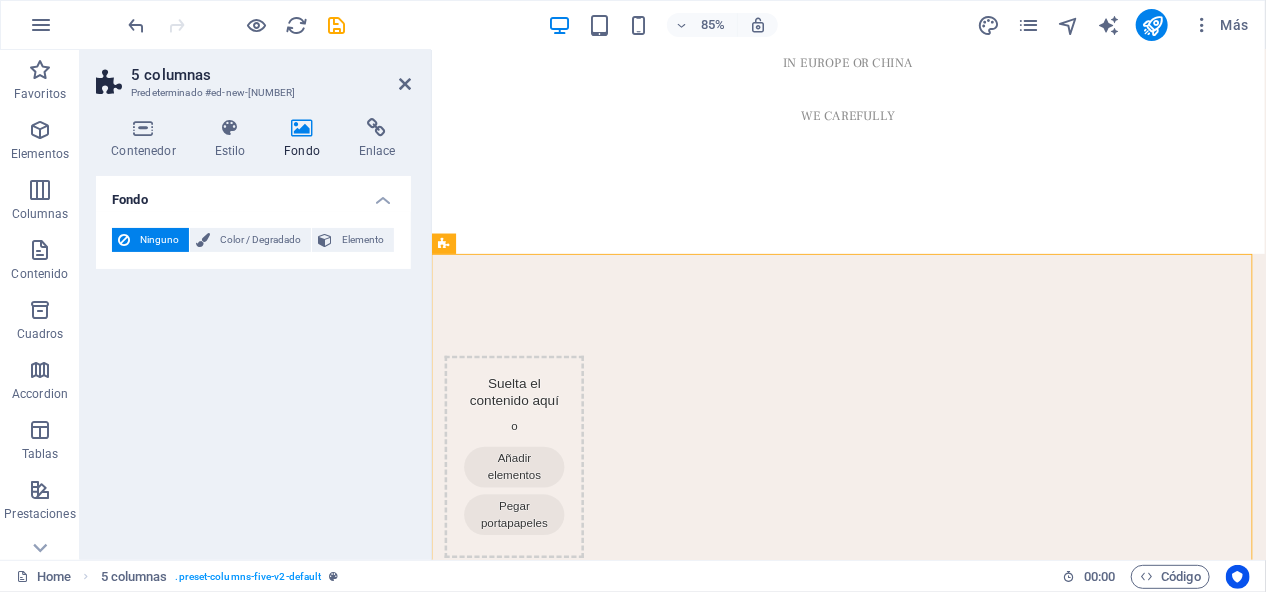click on "Ninguno" at bounding box center (159, 240) 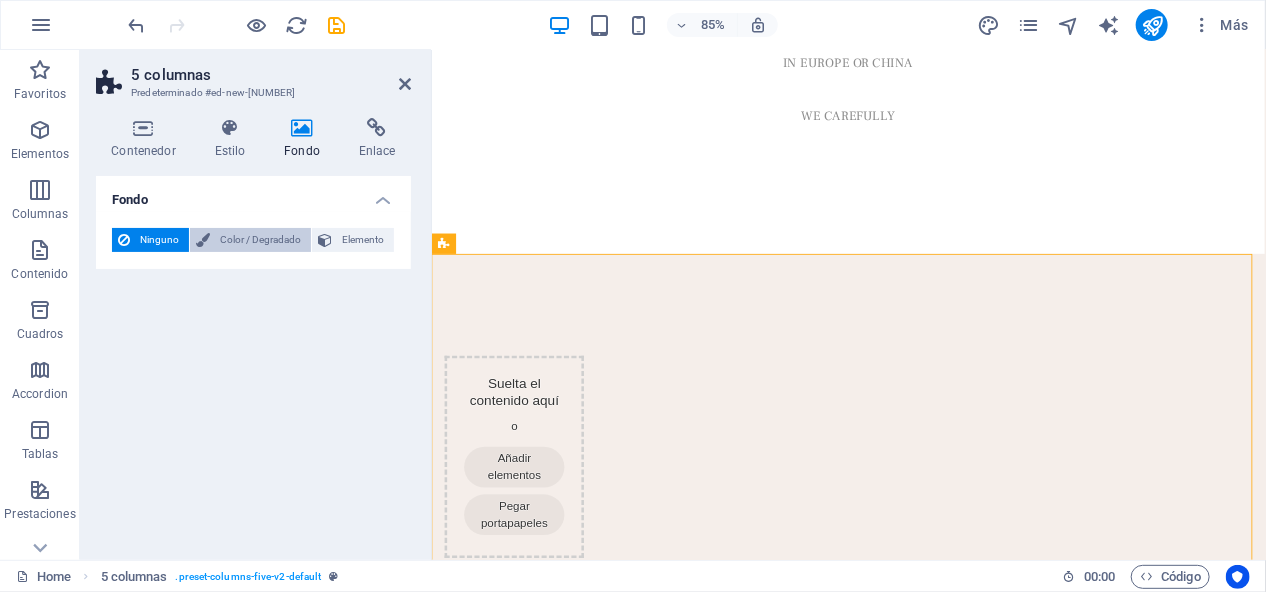 click on "Color / Degradado" at bounding box center [260, 240] 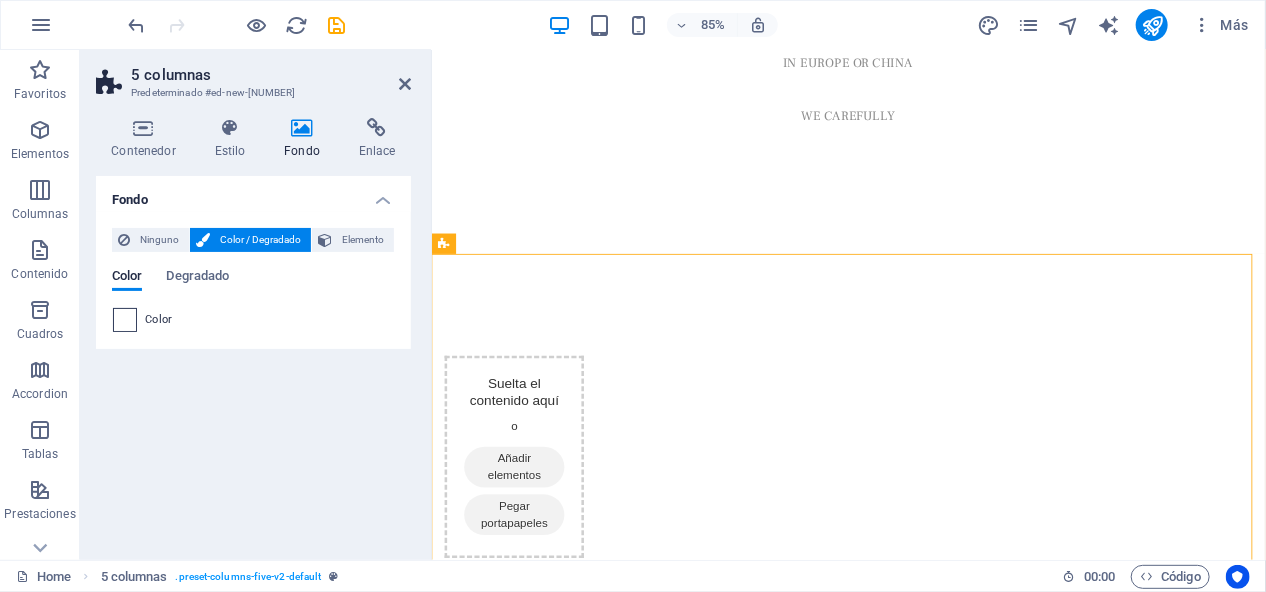 click at bounding box center (125, 320) 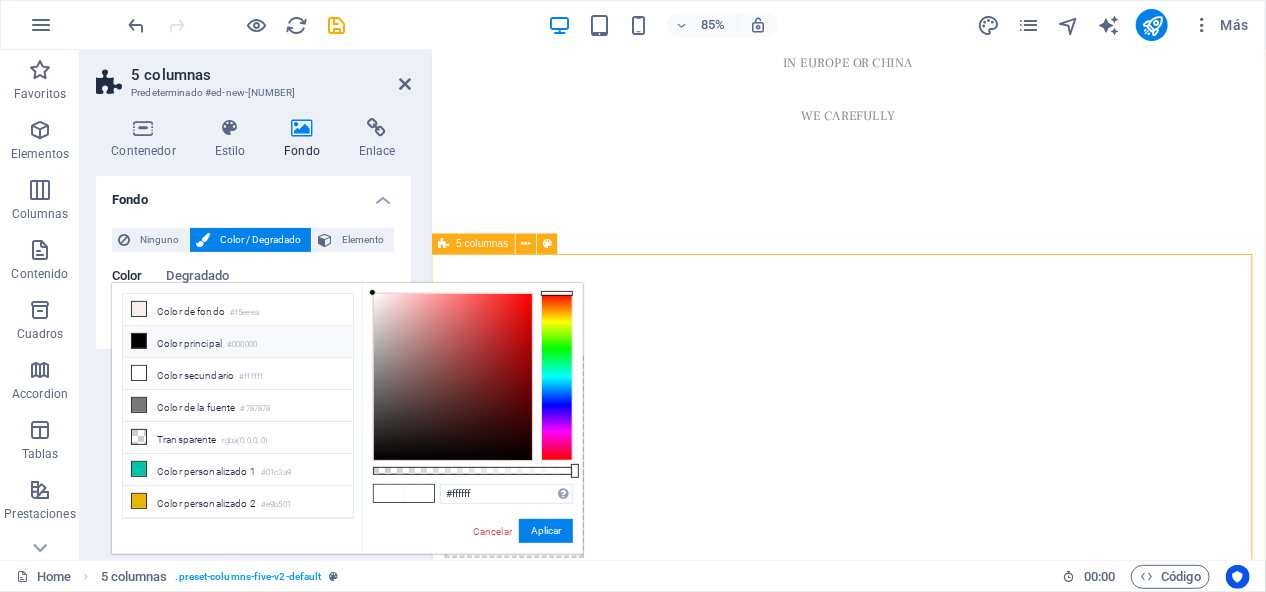 click on "Suelta el contenido aquí o  Añadir elementos  Pegar portapapeles Suelta el contenido aquí o  Añadir elementos  Pegar portapapeles Suelta el contenido aquí o  Añadir elementos  Pegar portapapeles Suelta el contenido aquí o  Añadir elementos  Pegar portapapeles Suelta el contenido aquí o  Añadir elementos  Pegar portapapeles" at bounding box center [921, 1037] 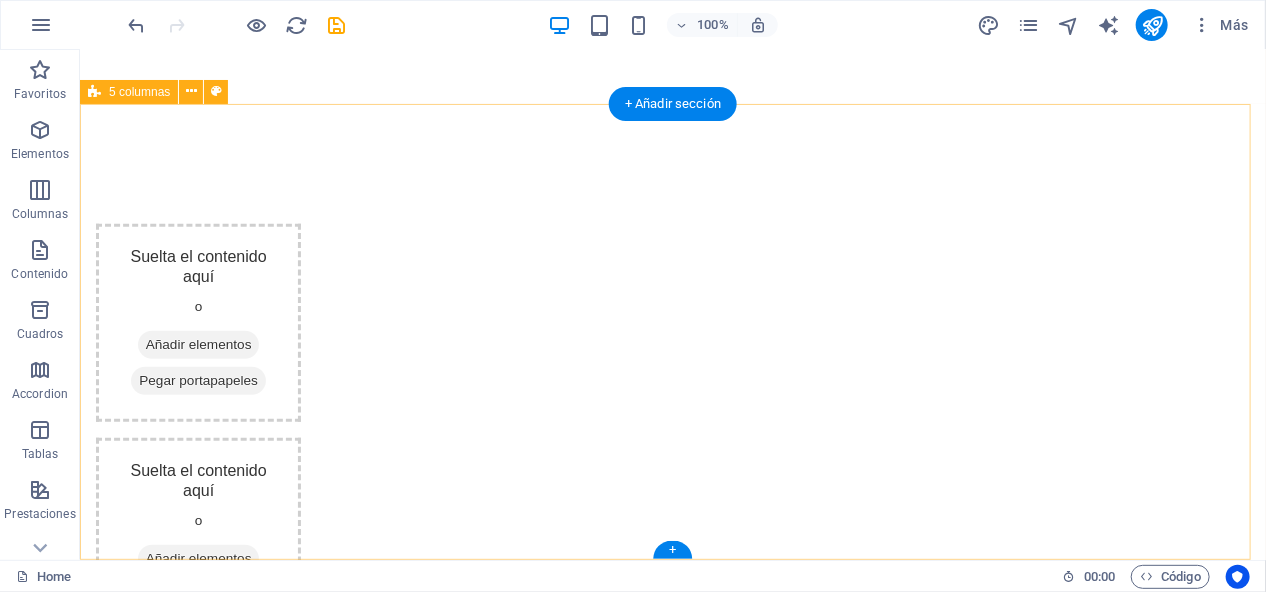 scroll, scrollTop: 386, scrollLeft: 0, axis: vertical 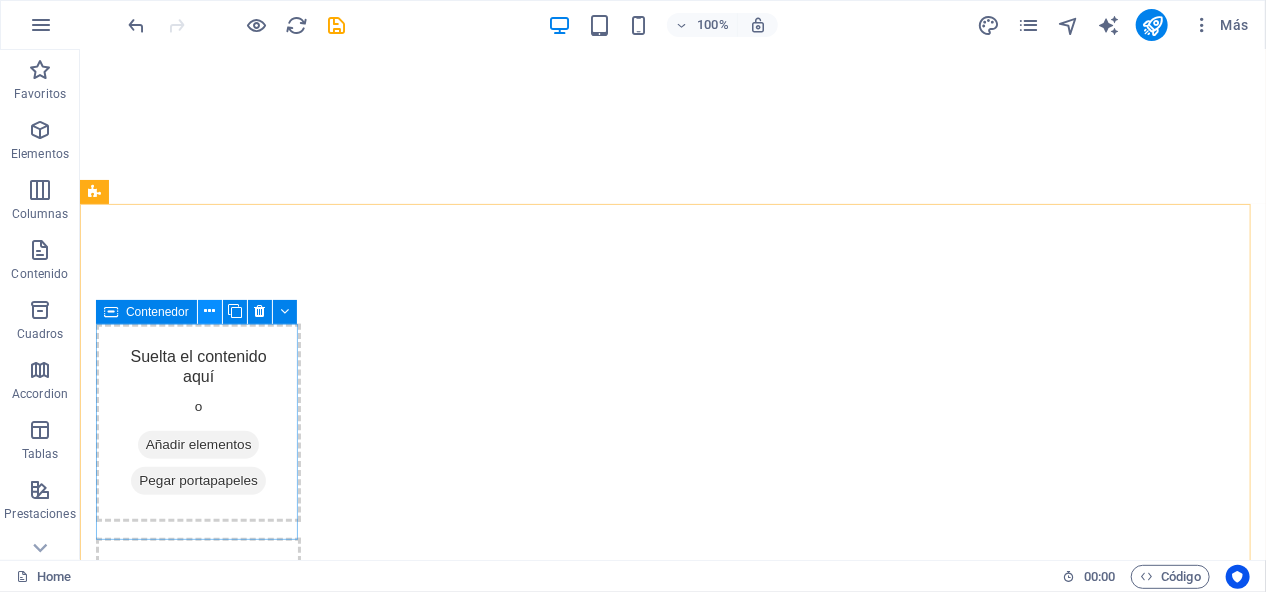 click at bounding box center (209, 311) 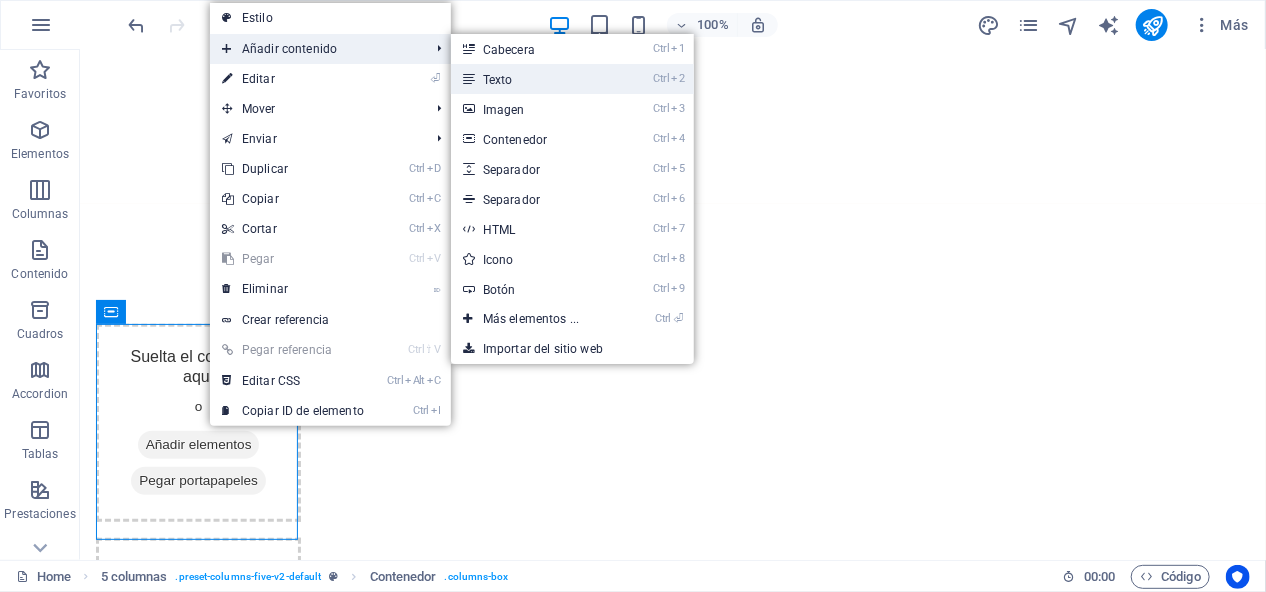 click on "Ctrl 2  Texto" at bounding box center [535, 79] 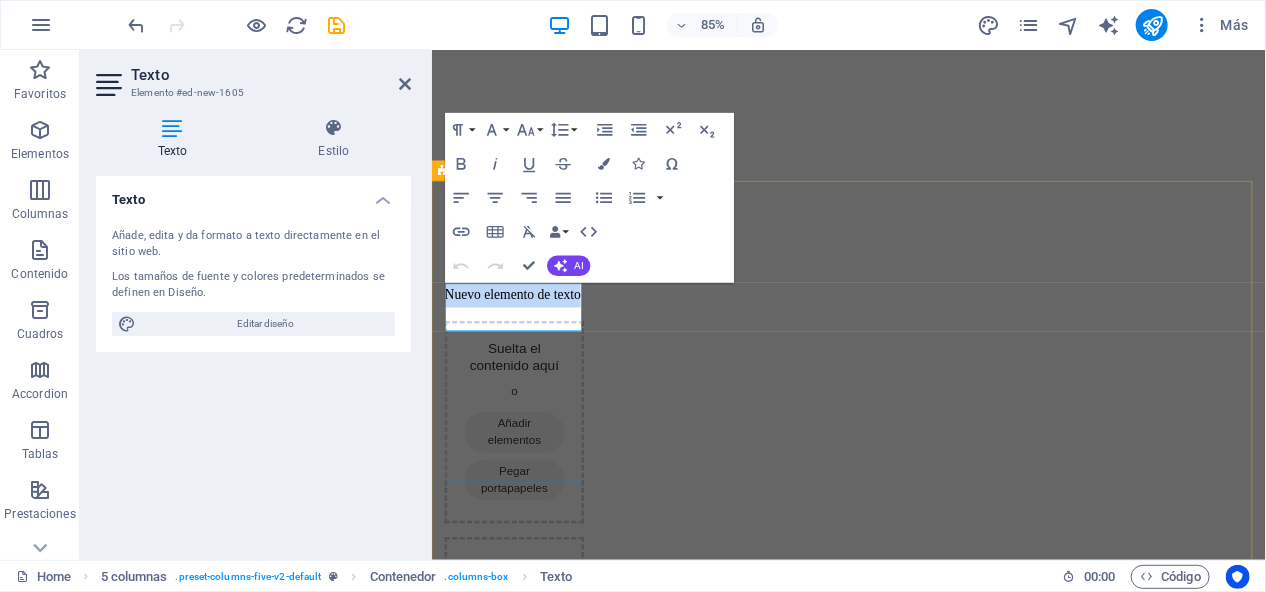 click on "Nuevo elemento de texto" at bounding box center [529, 338] 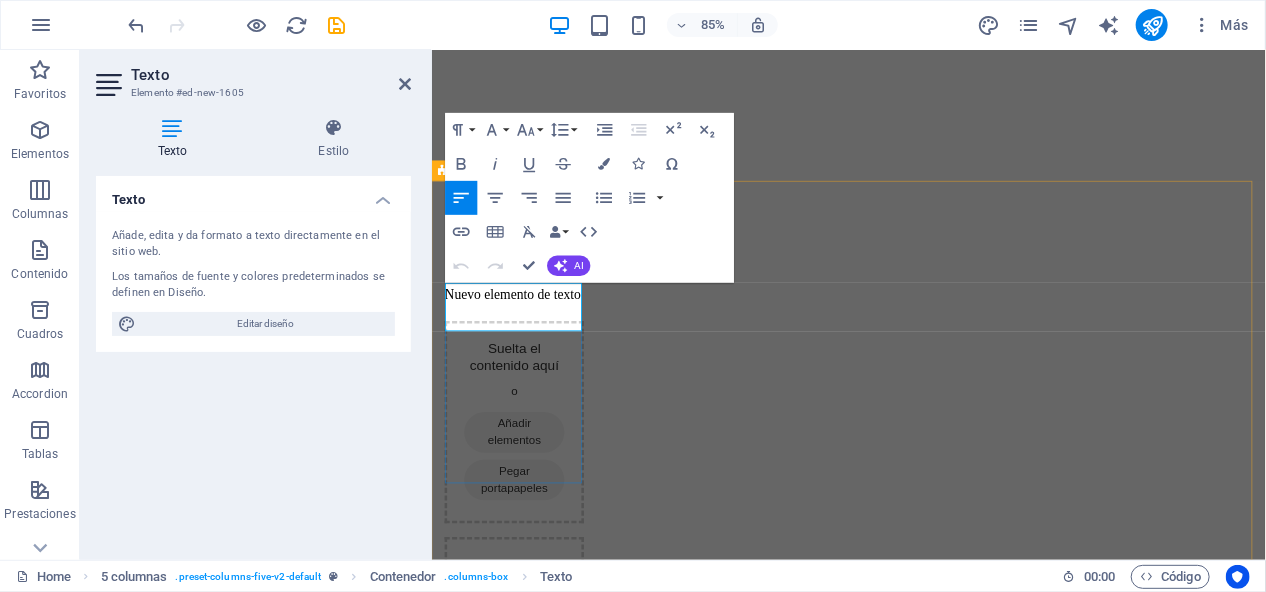 type 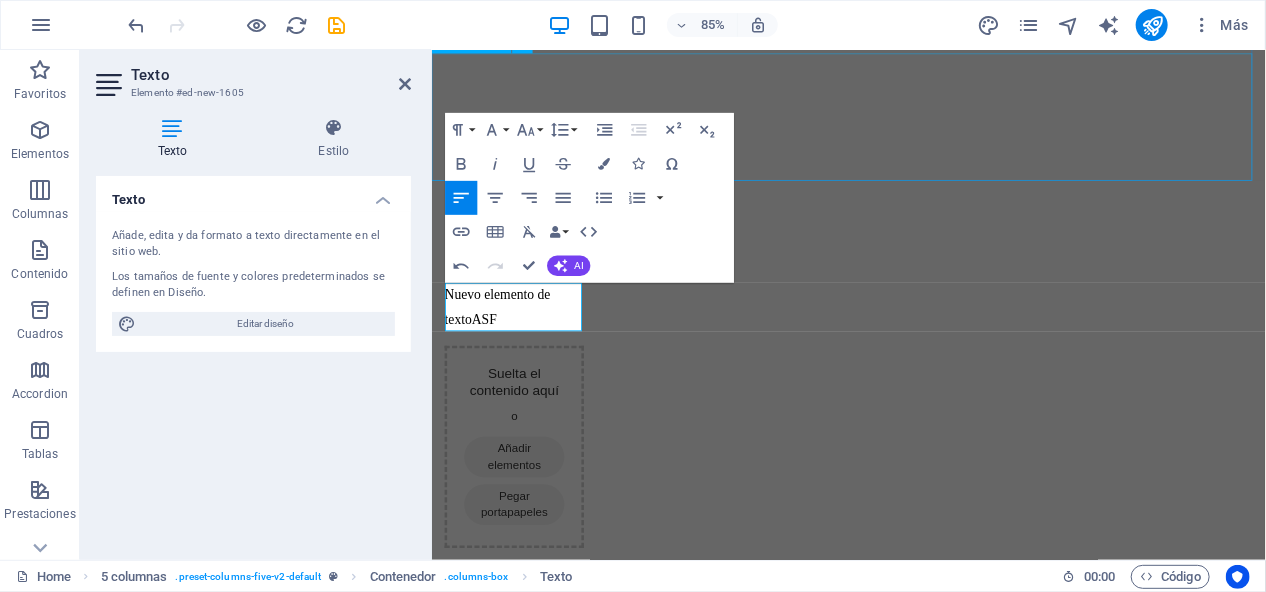 click at bounding box center [921, 129] 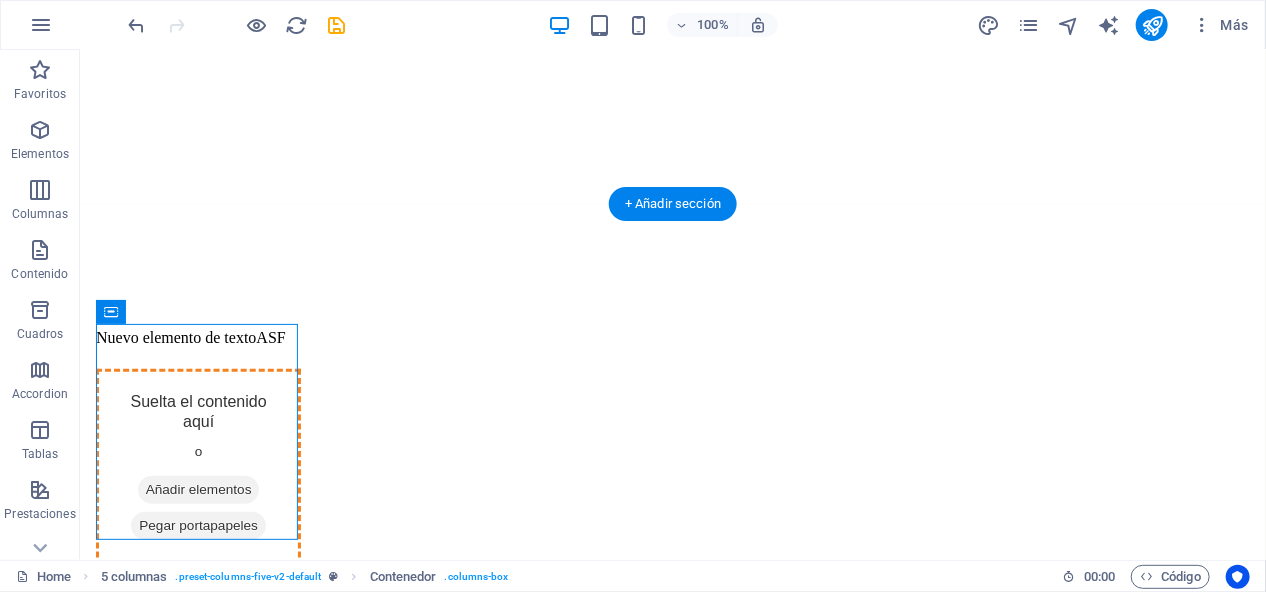 drag, startPoint x: 187, startPoint y: 360, endPoint x: 418, endPoint y: 359, distance: 231.00217 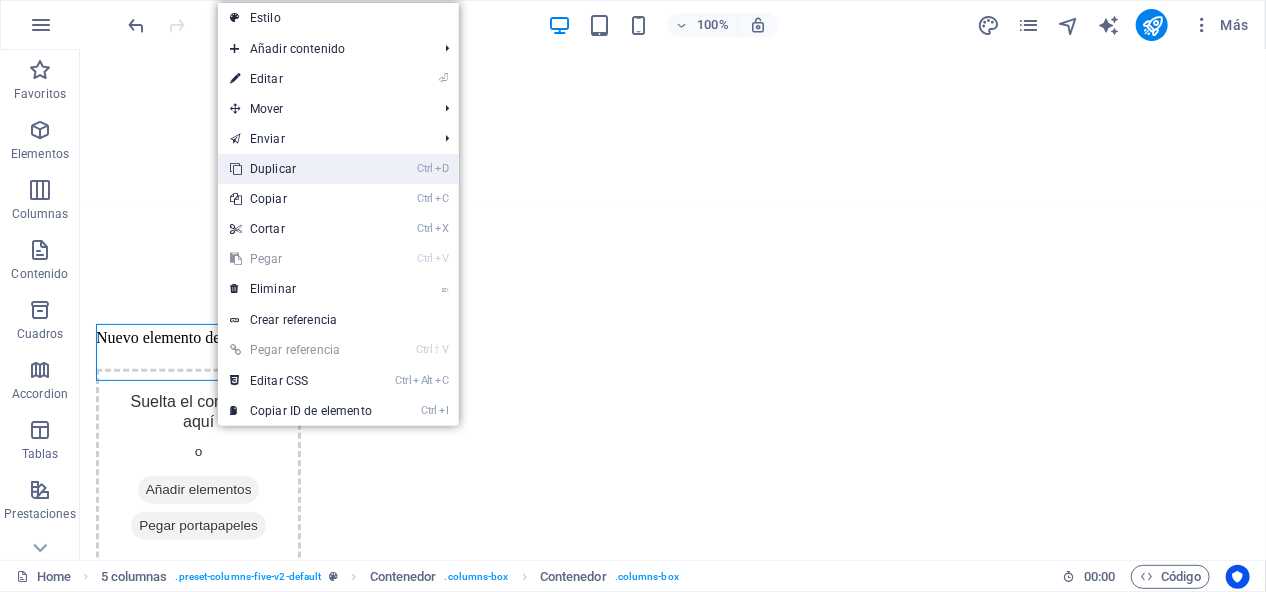 click on "Ctrl D  Duplicar" at bounding box center [301, 169] 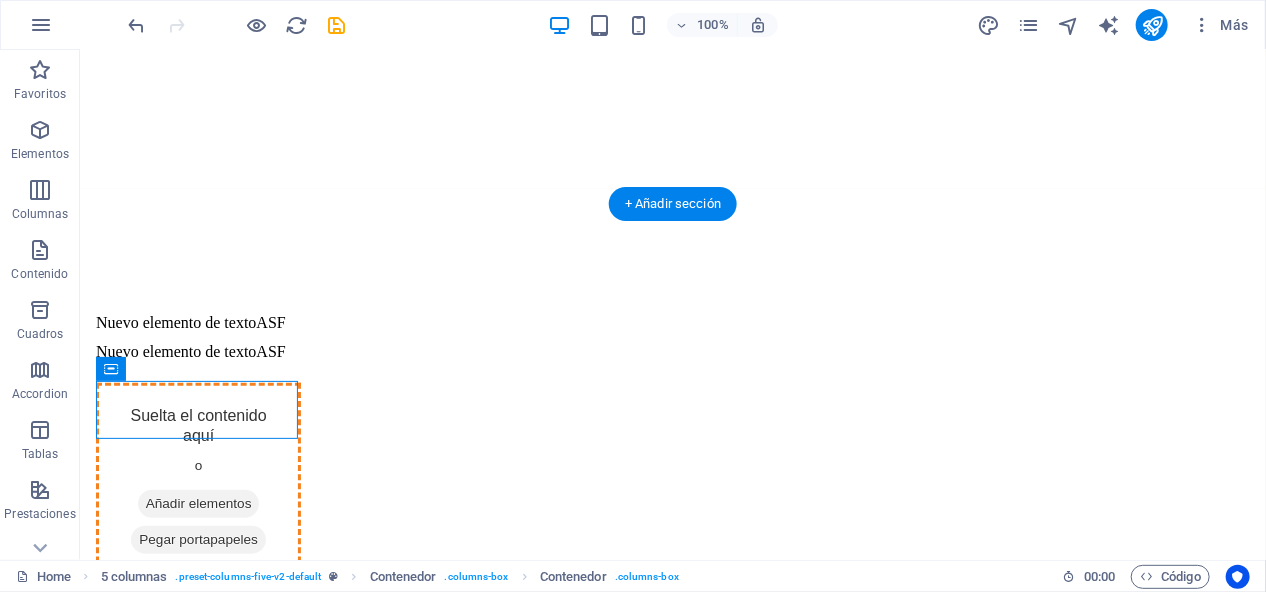 scroll, scrollTop: 411, scrollLeft: 0, axis: vertical 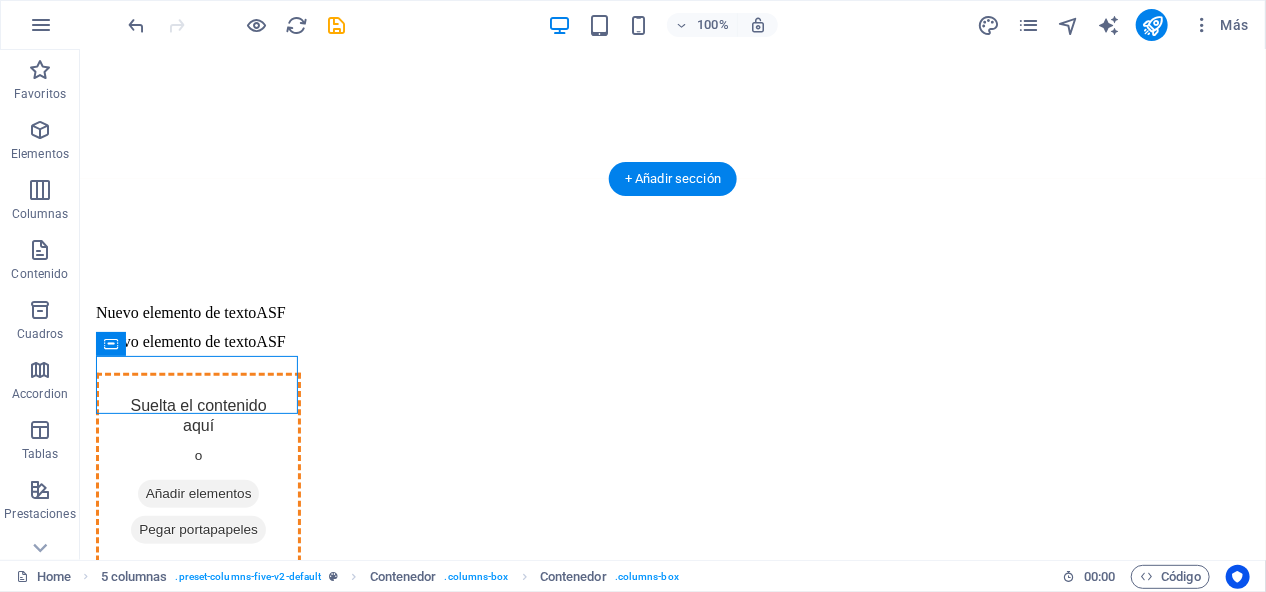 drag, startPoint x: 185, startPoint y: 417, endPoint x: 443, endPoint y: 388, distance: 259.62473 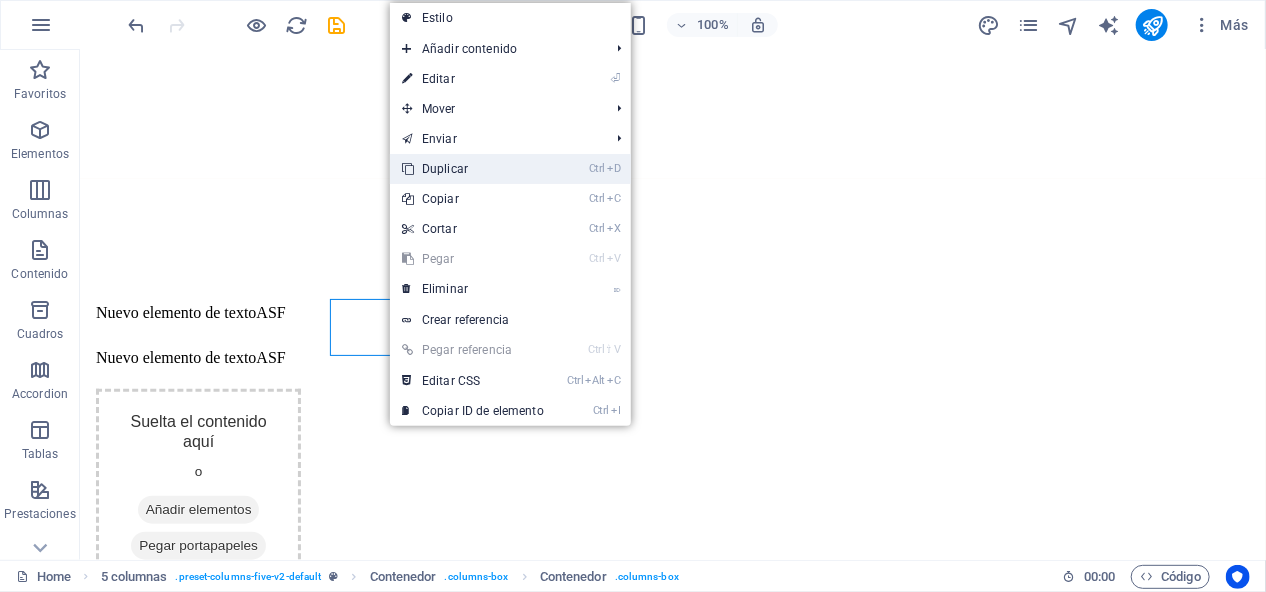 click on "Ctrl D  Duplicar" at bounding box center [473, 169] 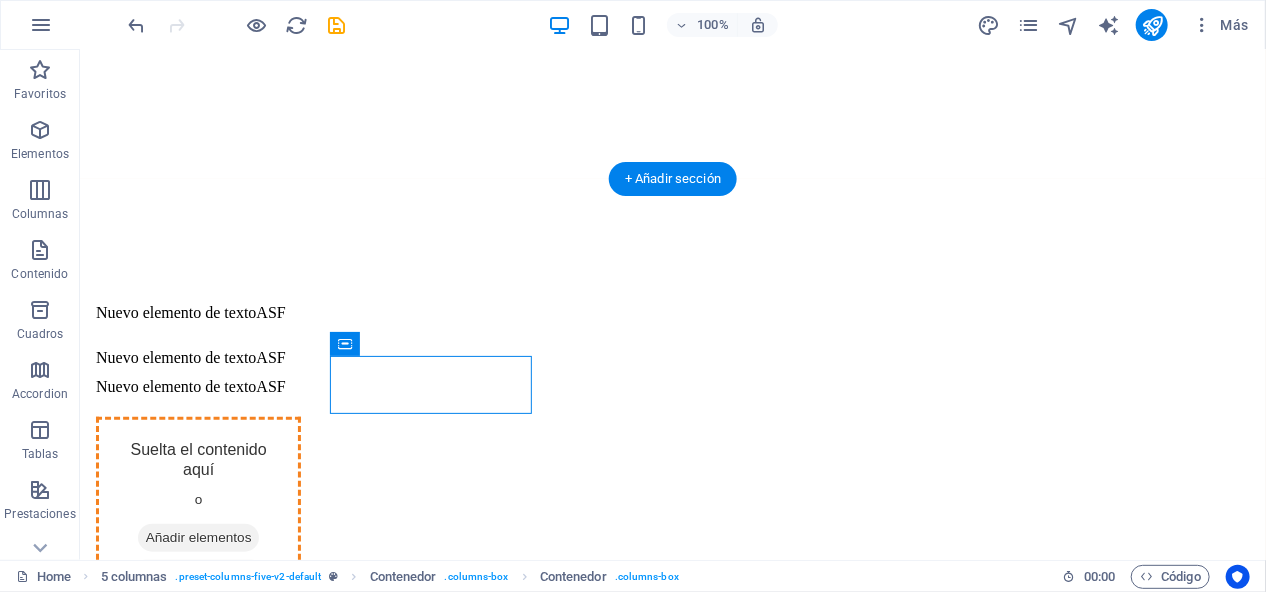 drag, startPoint x: 420, startPoint y: 397, endPoint x: 631, endPoint y: 339, distance: 218.82642 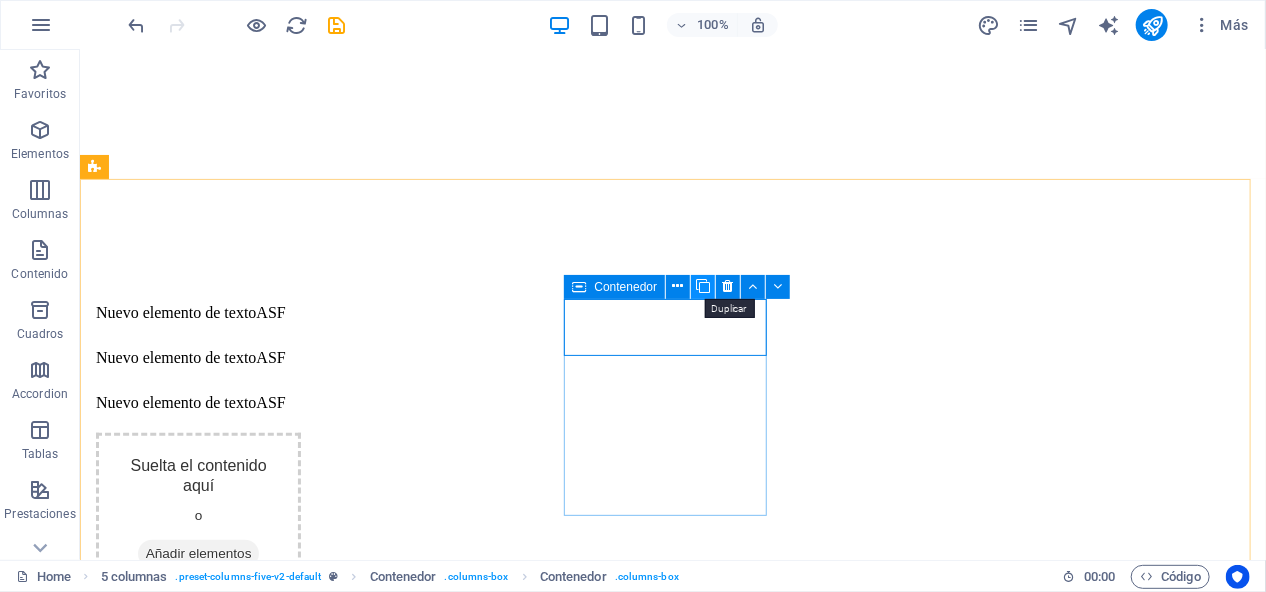 click at bounding box center [703, 286] 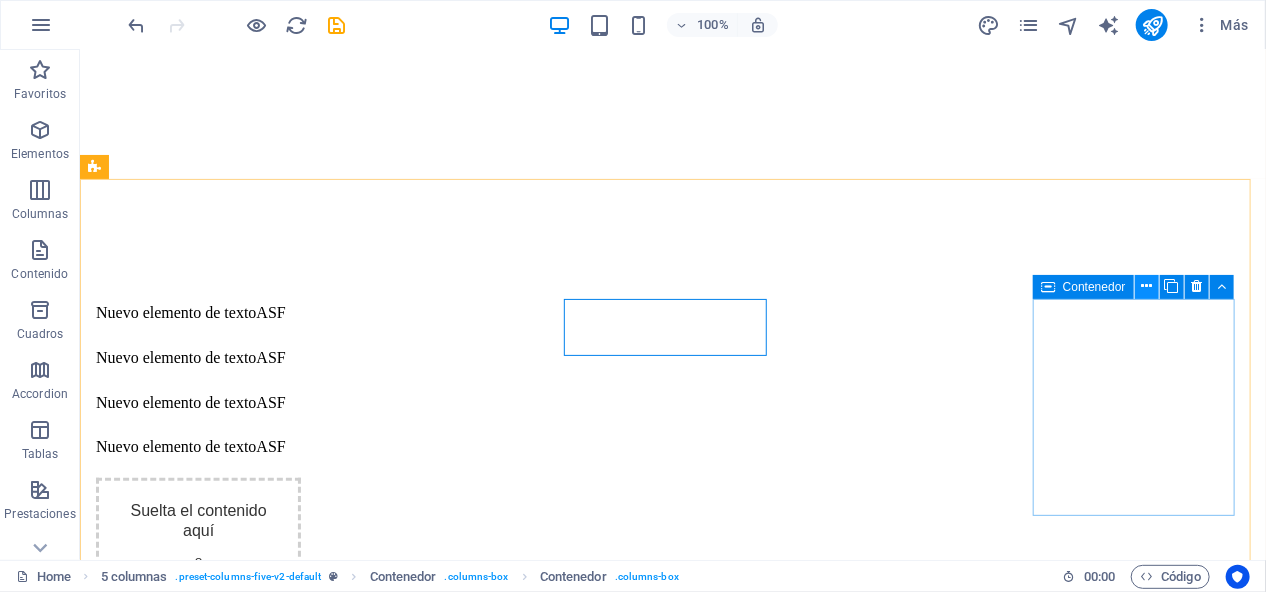 click at bounding box center [1146, 286] 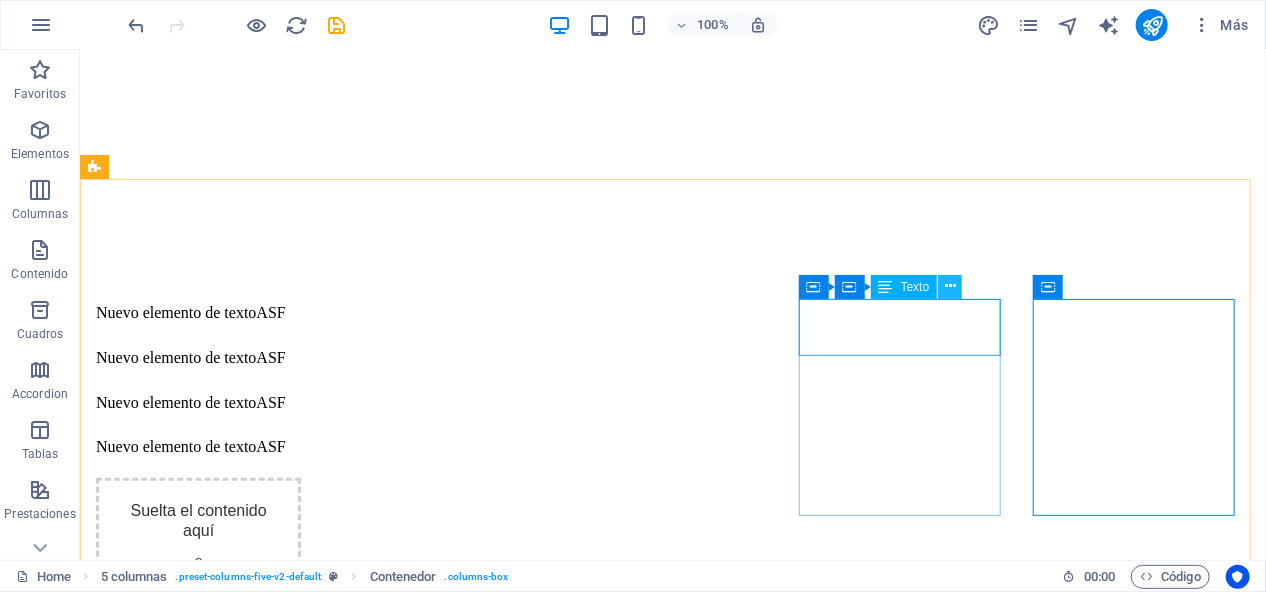 click at bounding box center (950, 286) 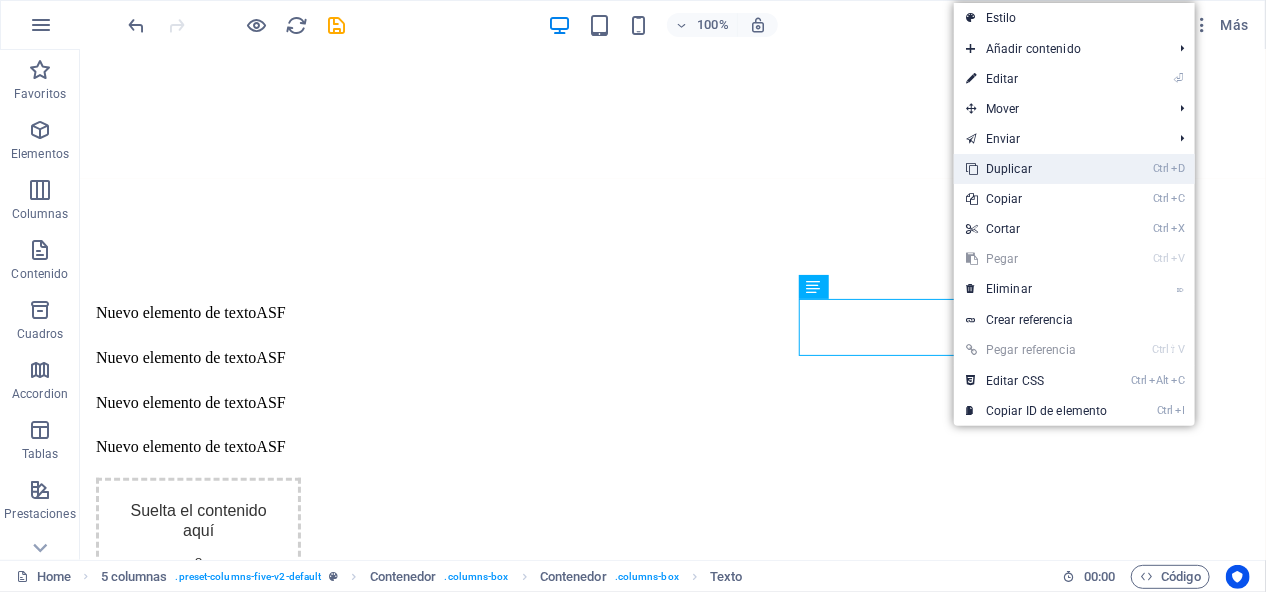 click on "Ctrl D  Duplicar" at bounding box center [1037, 169] 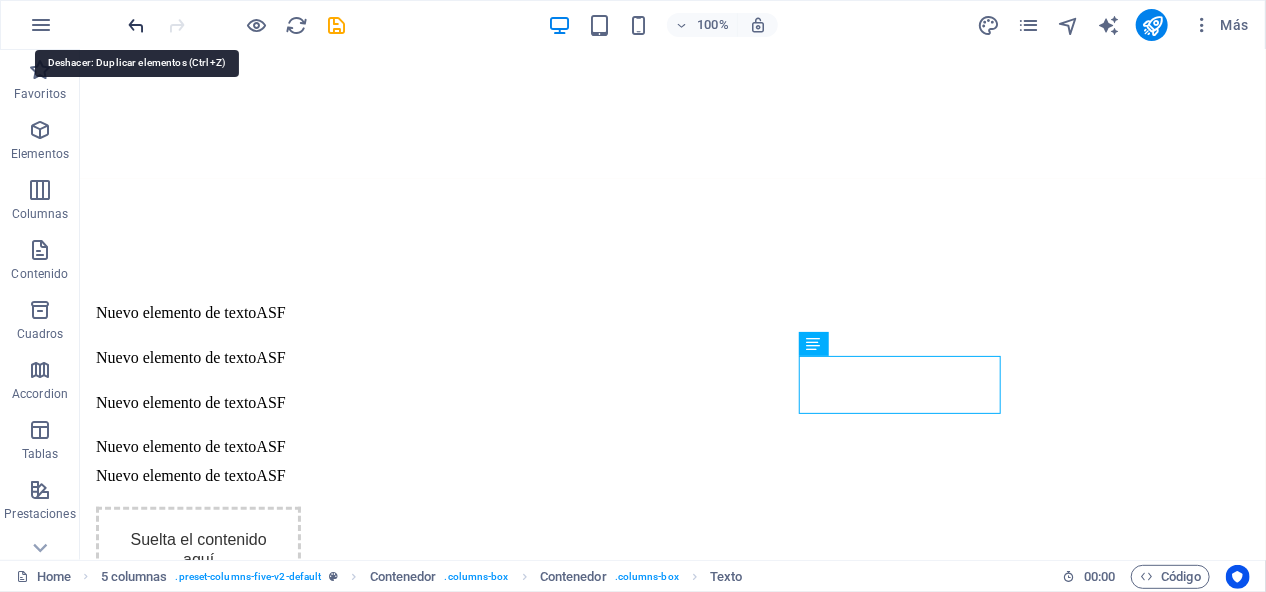 click at bounding box center (137, 25) 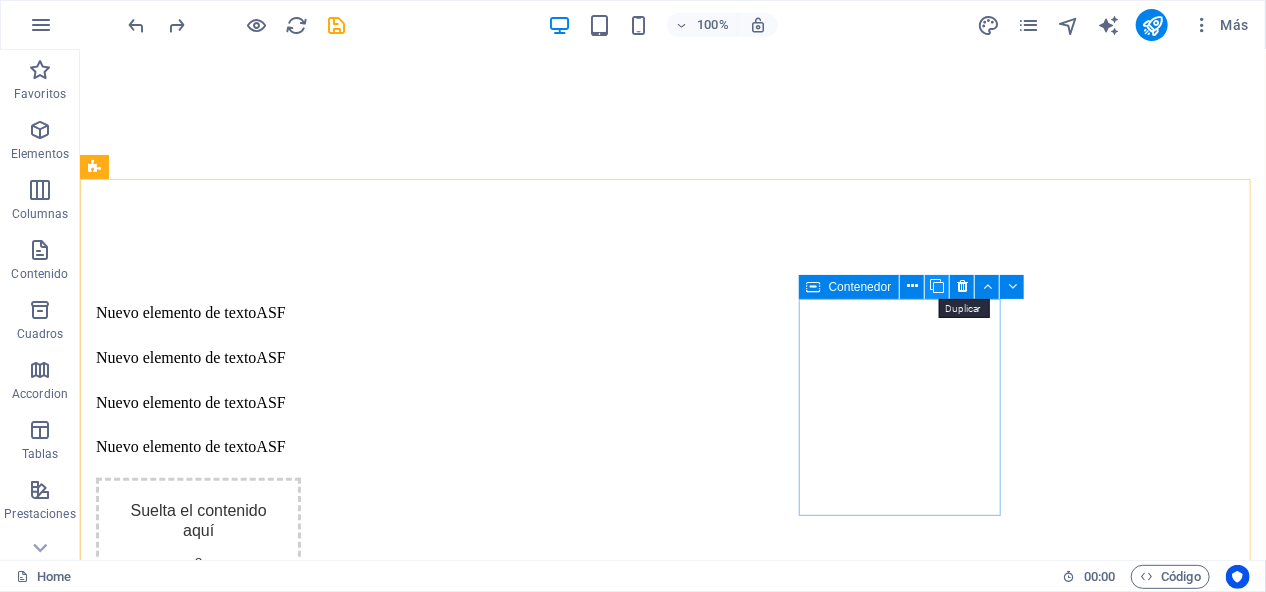 click at bounding box center (937, 286) 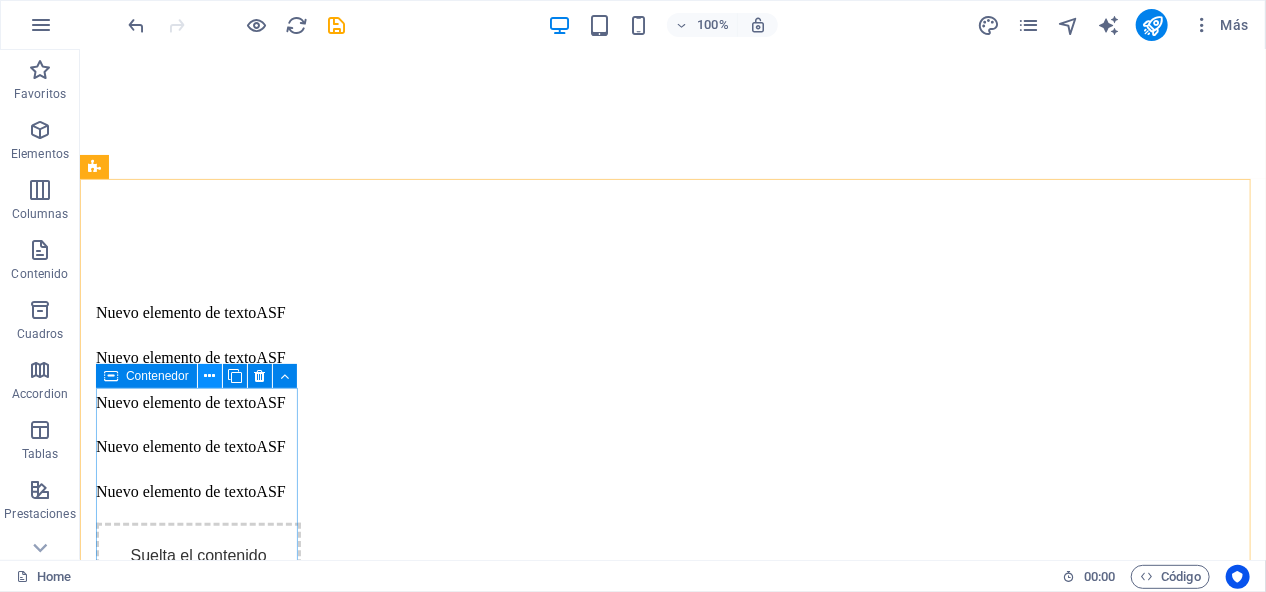click at bounding box center (209, 376) 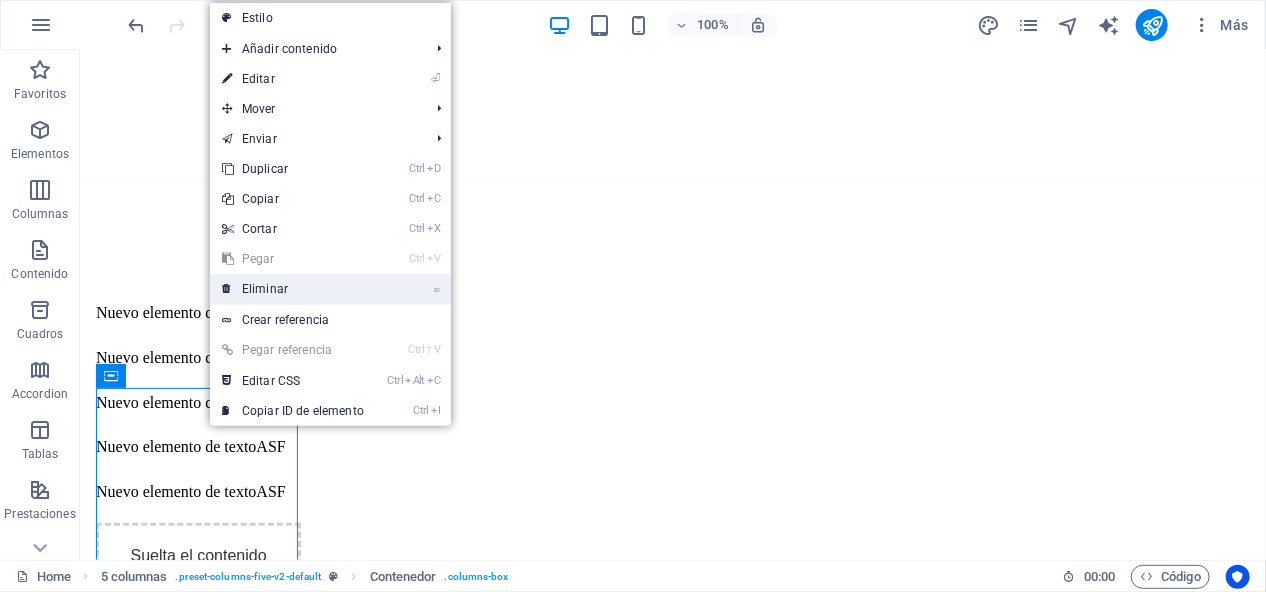 click on "⌦  Eliminar" at bounding box center [293, 289] 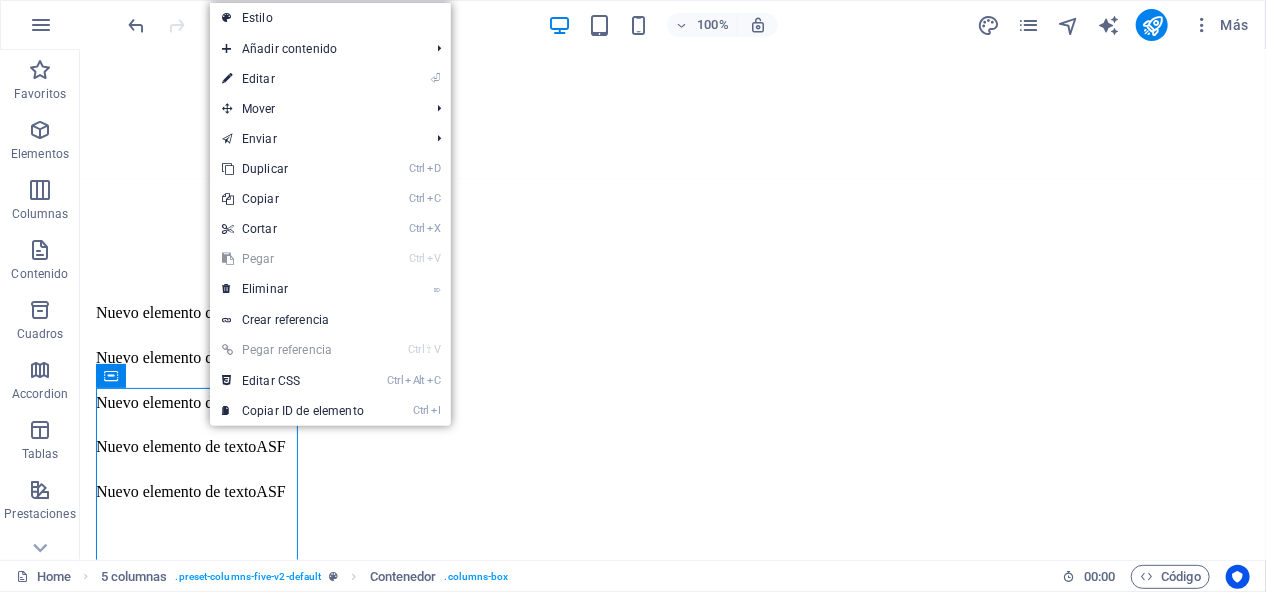 scroll, scrollTop: 327, scrollLeft: 0, axis: vertical 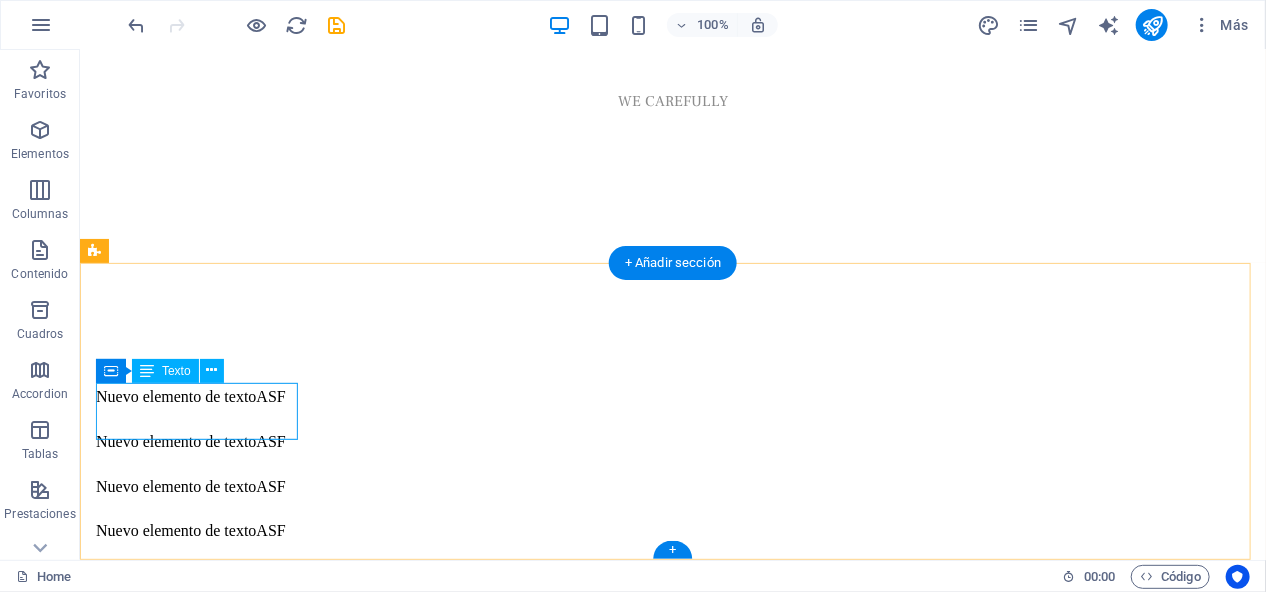 click on "Nuevo elemento de textoASF" at bounding box center [197, 396] 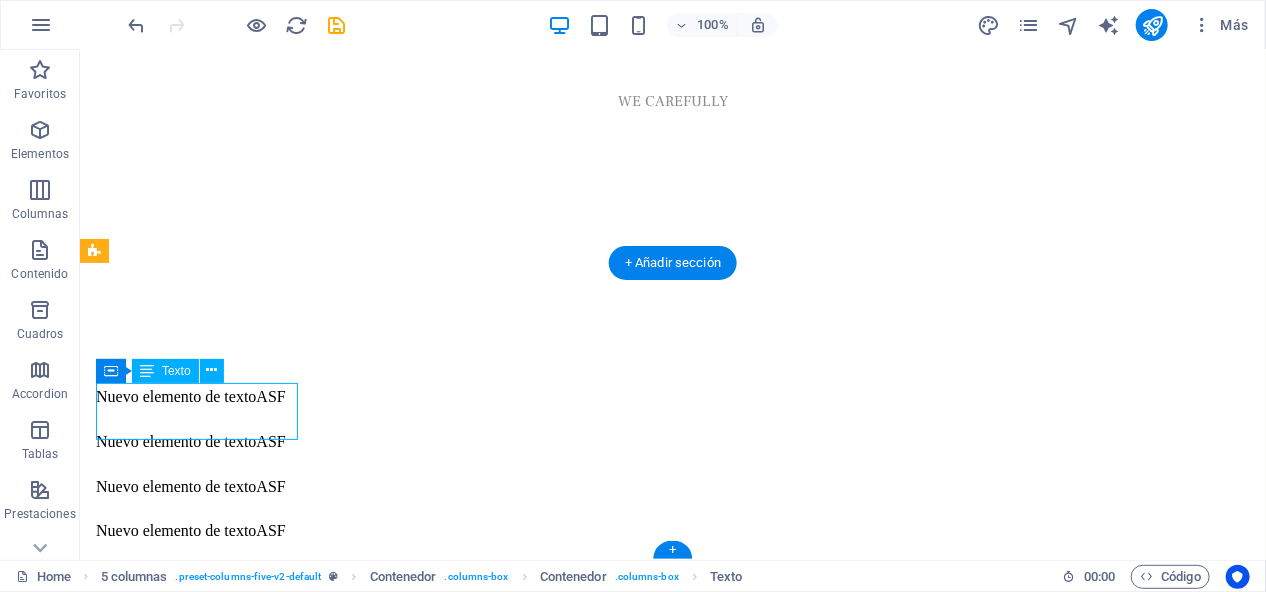 click on "Nuevo elemento de textoASF" at bounding box center [197, 396] 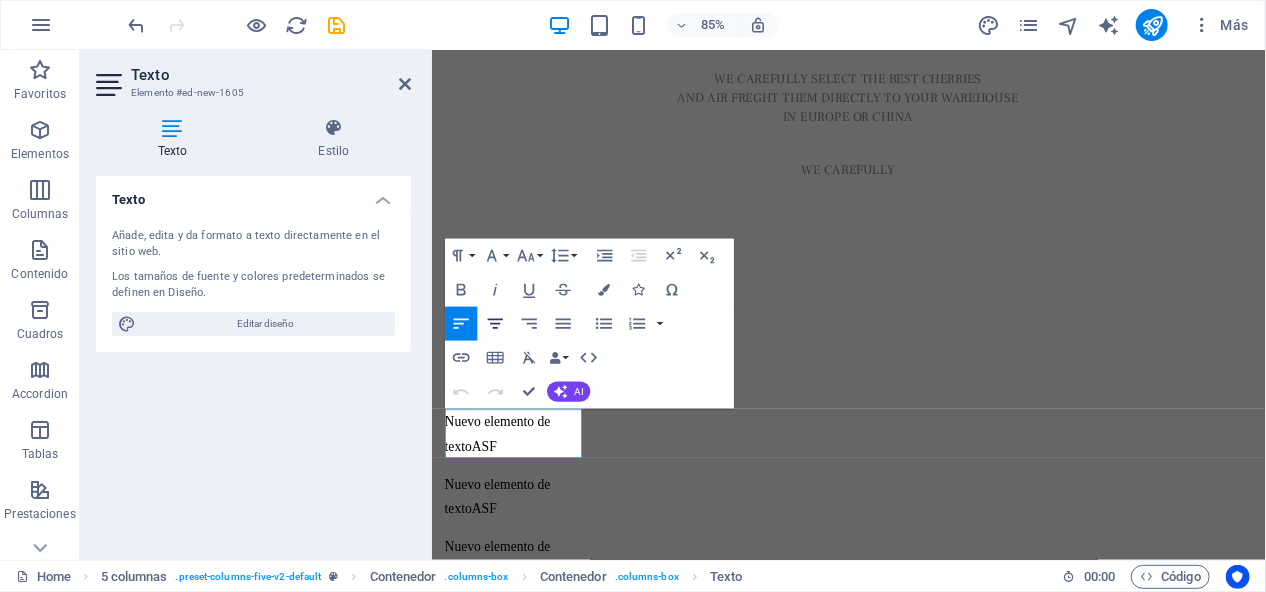 click 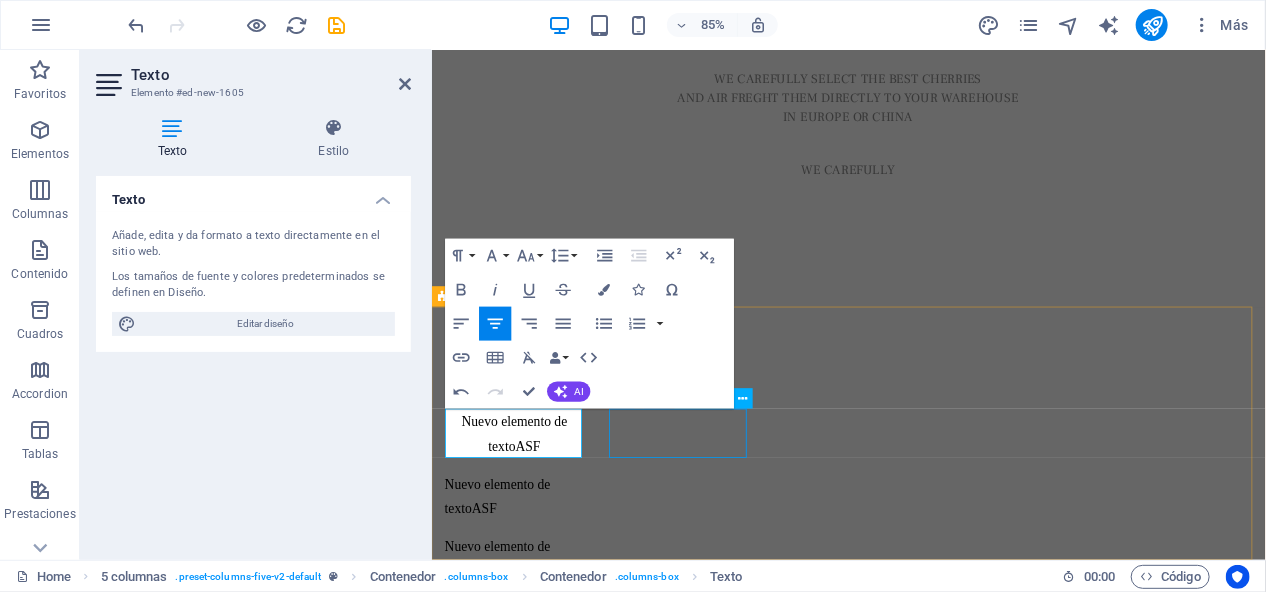 click on "Nuevo elemento de textoASF" at bounding box center [529, 576] 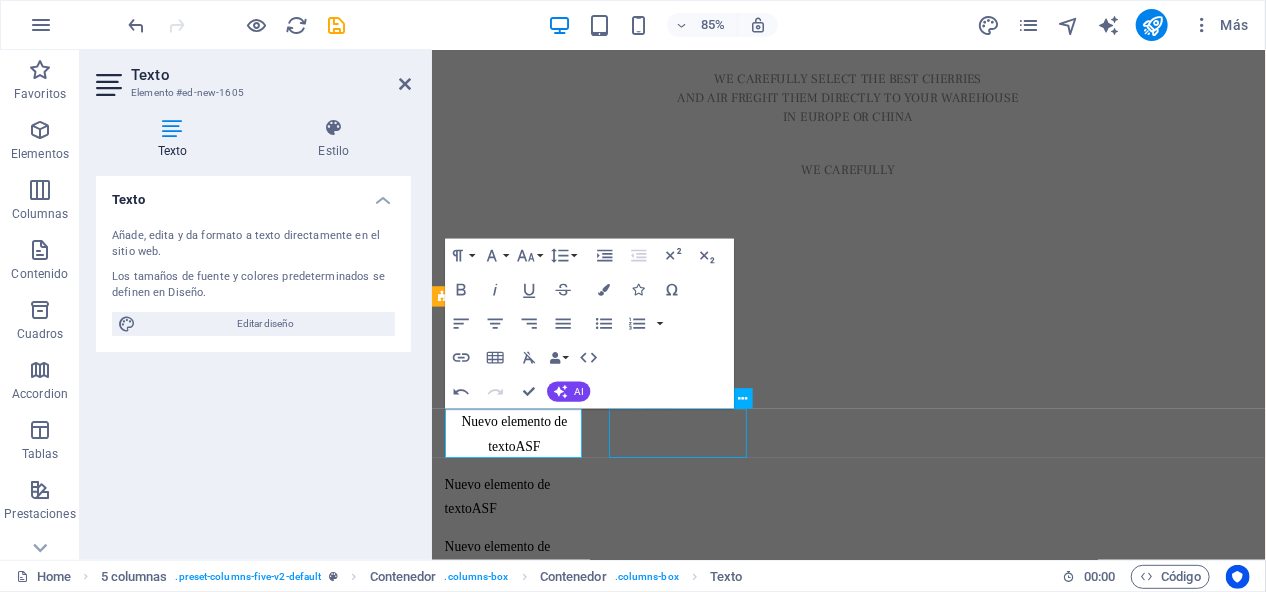 click on "Nuevo elemento de textoASF" at bounding box center [529, 576] 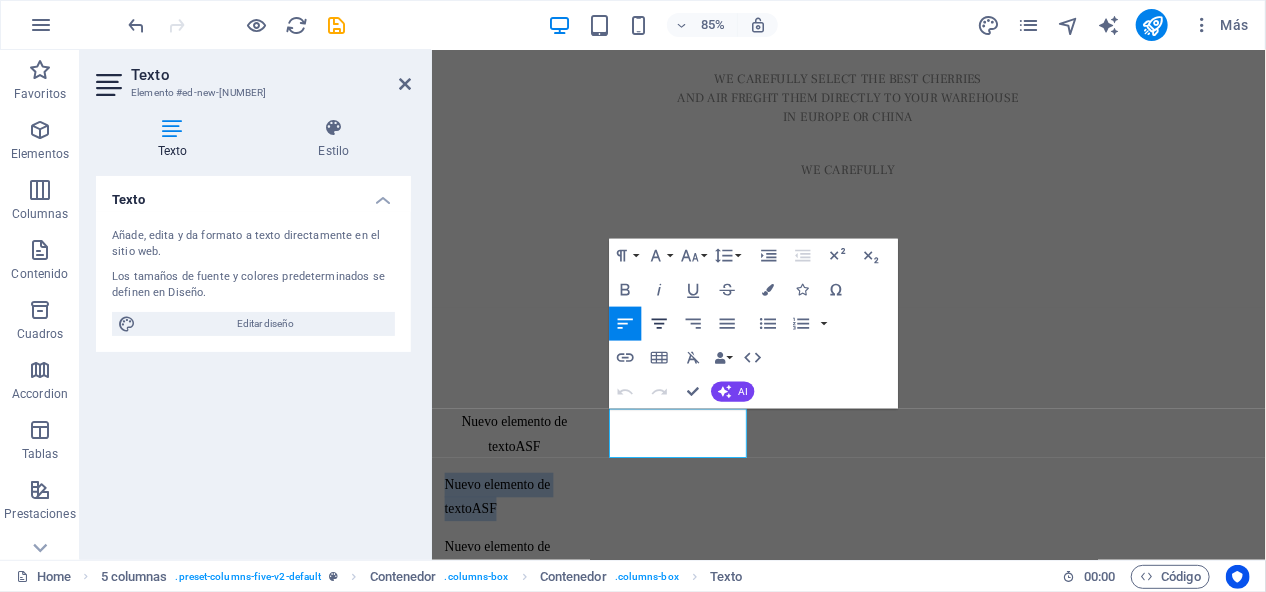 click 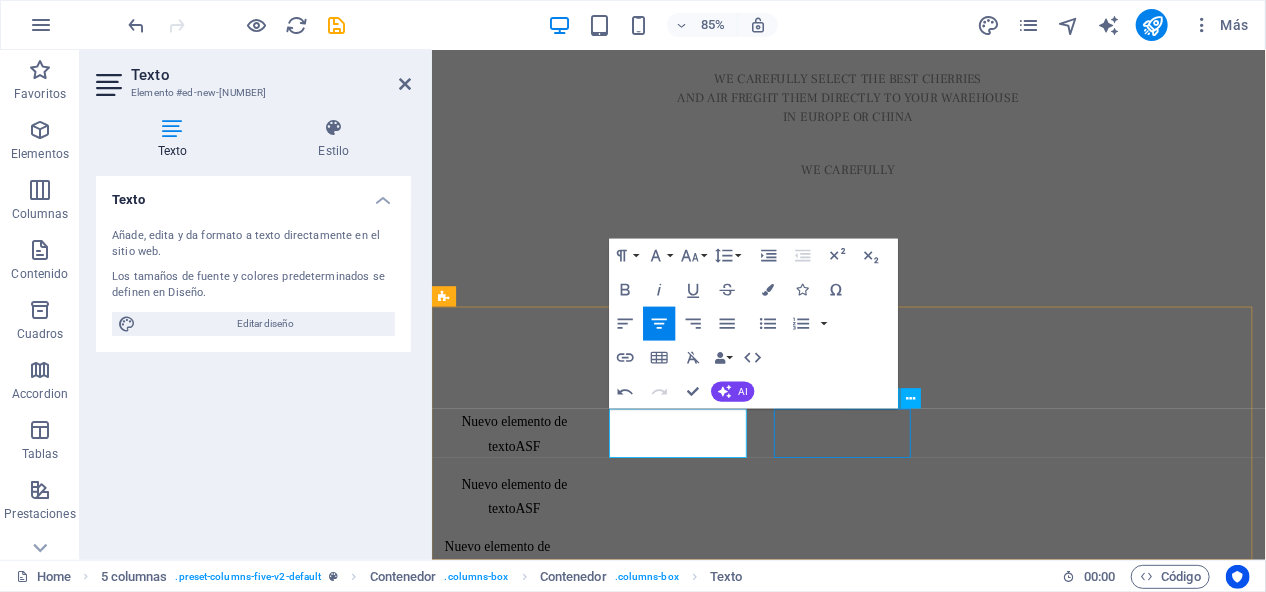 click on "Nuevo elemento de textoASF" at bounding box center [529, 649] 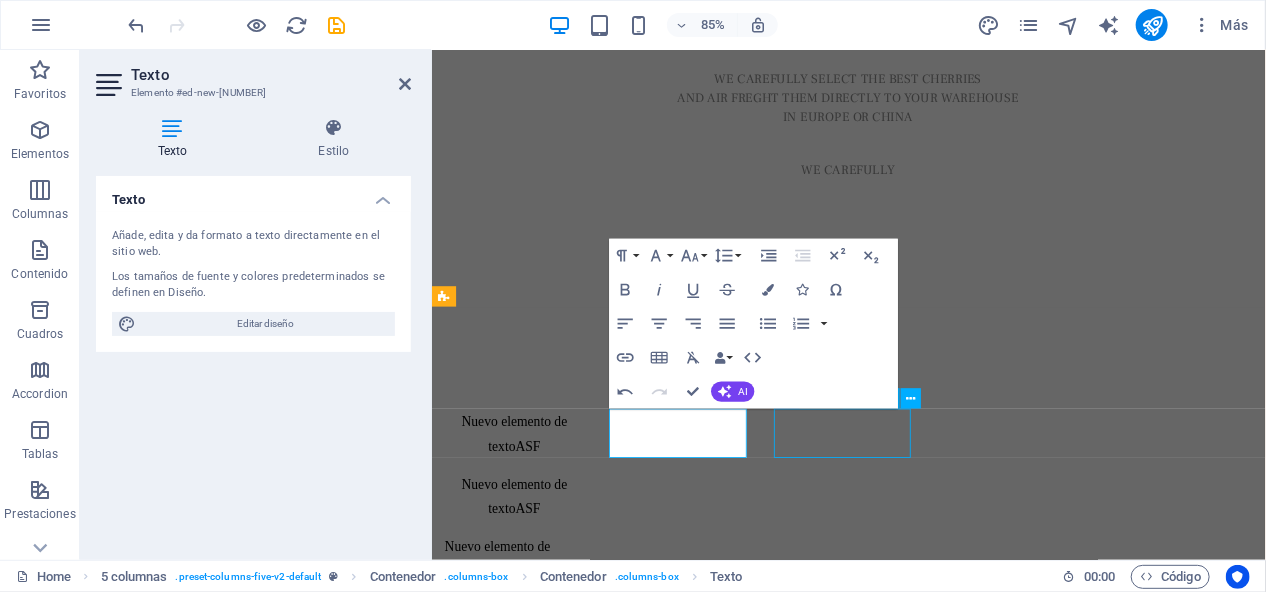 click on "Nuevo elemento de textoASF" at bounding box center (529, 649) 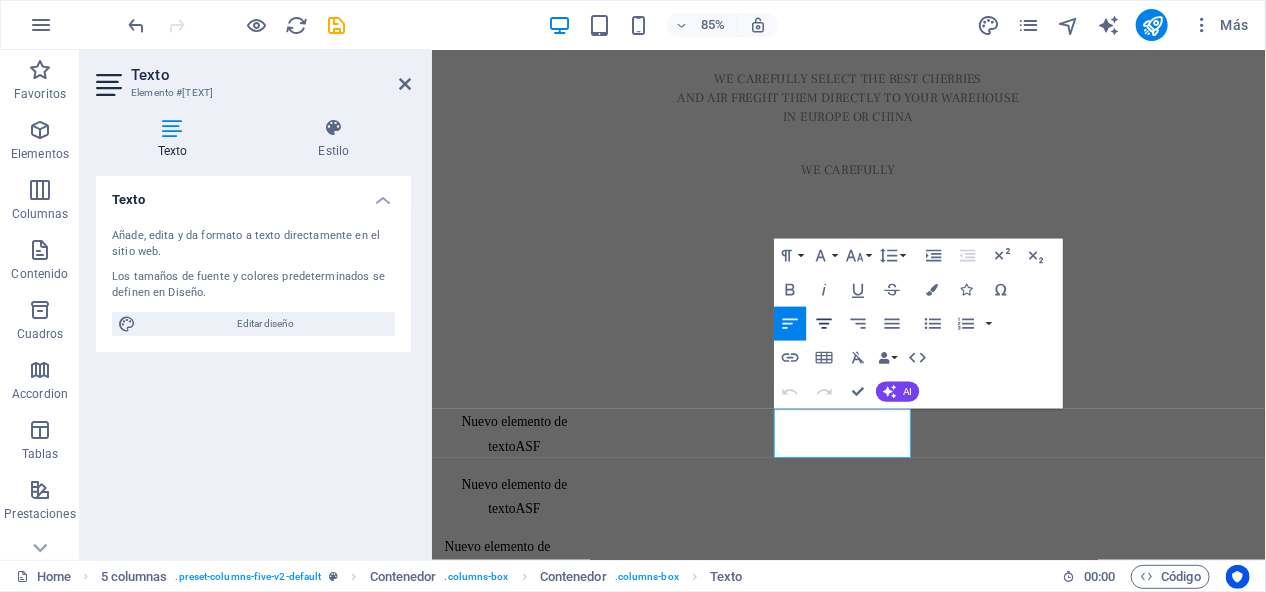 click 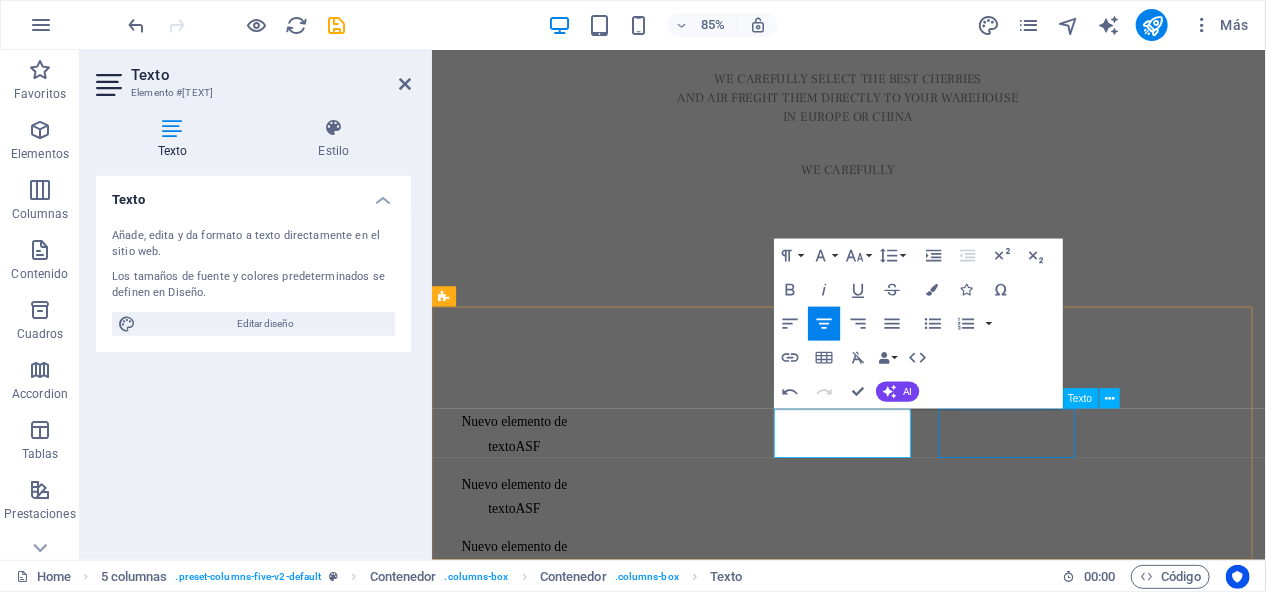 click on "Nuevo elemento de textoASF" at bounding box center [529, 723] 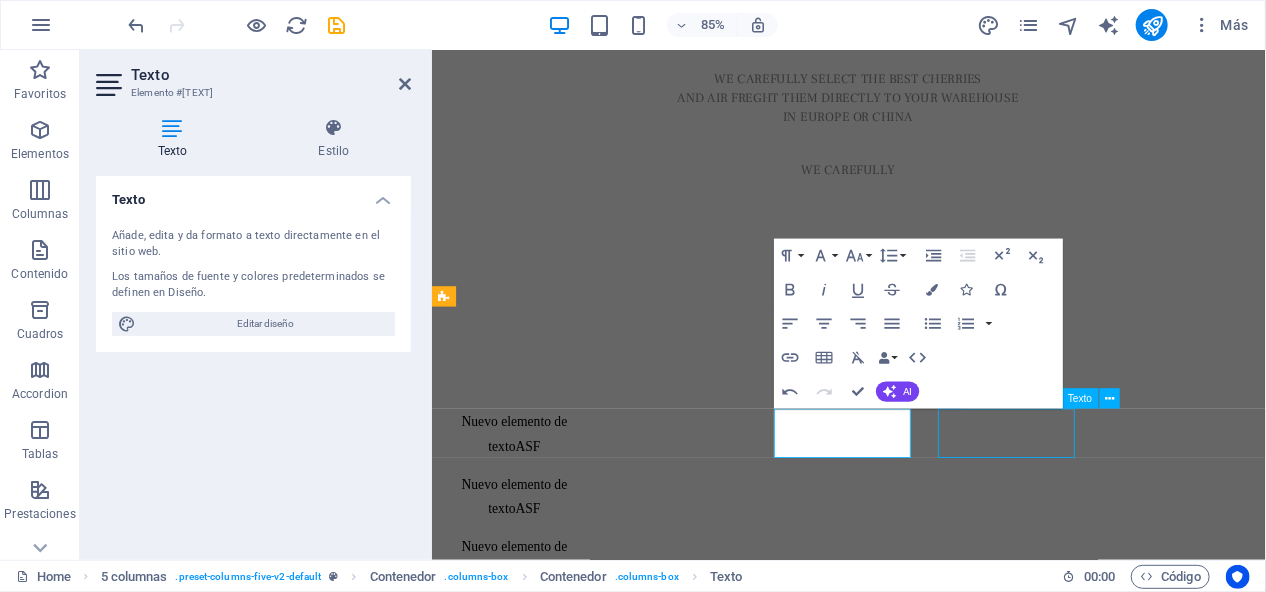click on "Nuevo elemento de textoASF" at bounding box center [529, 723] 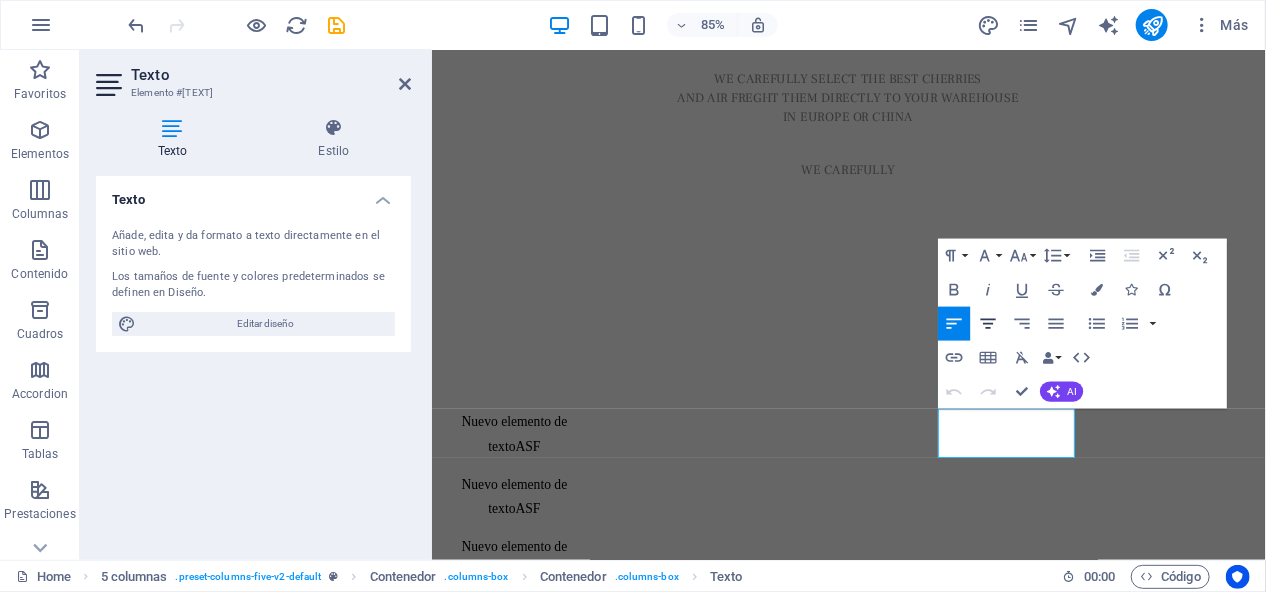 click 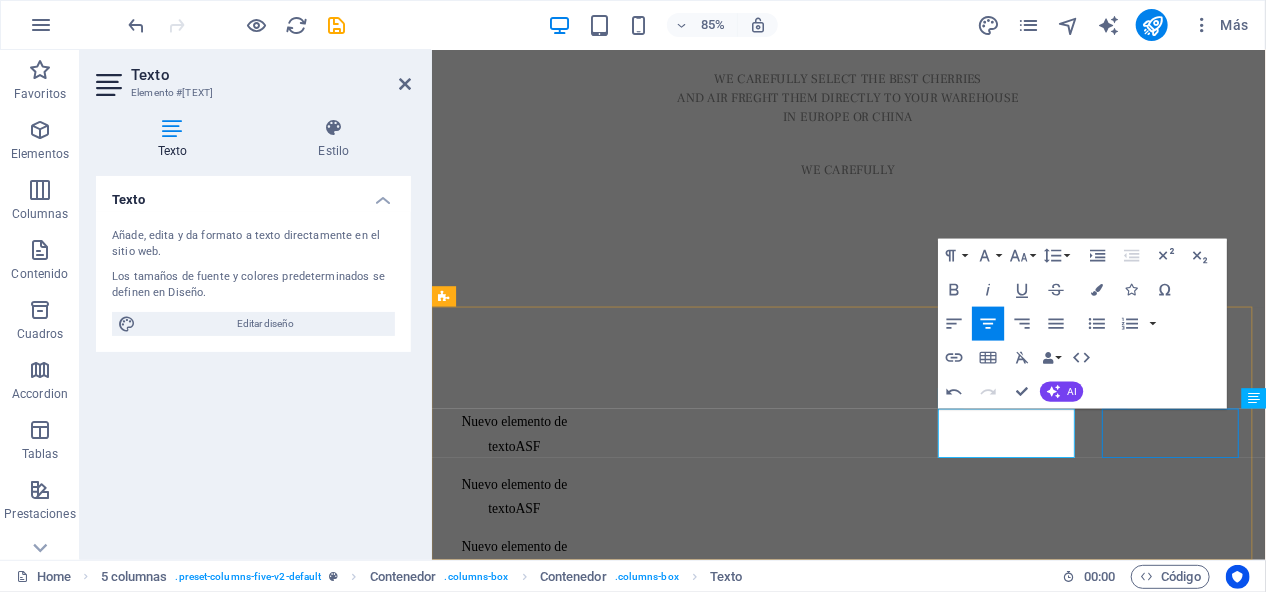 click on "Nuevo elemento de textoASF" at bounding box center [529, 796] 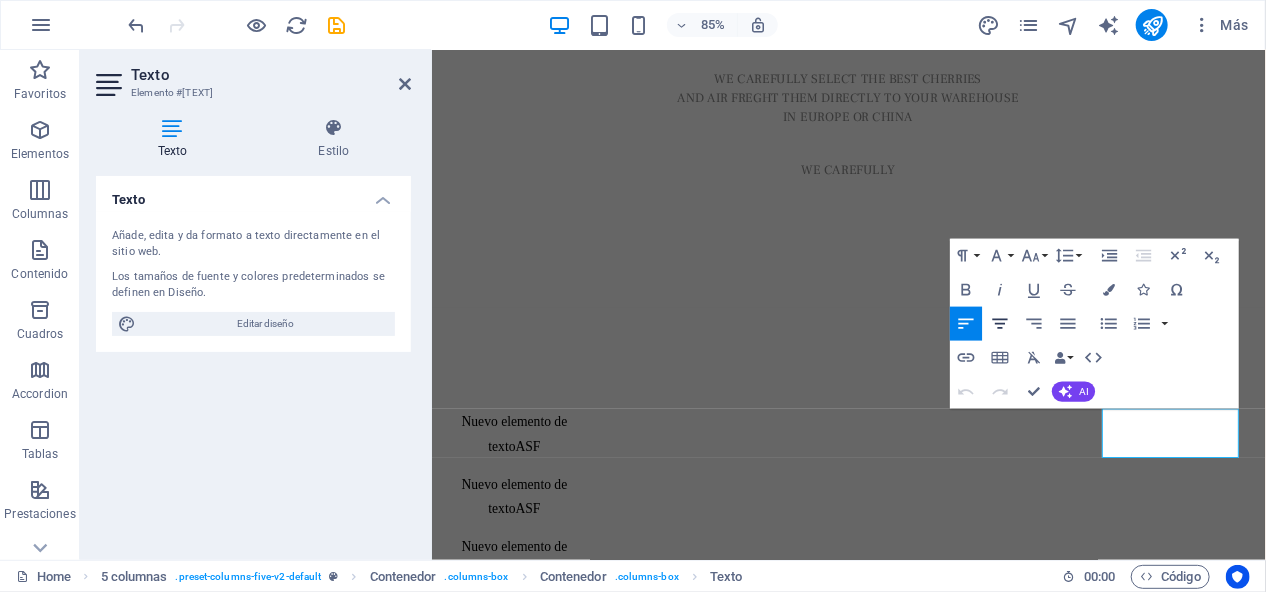click 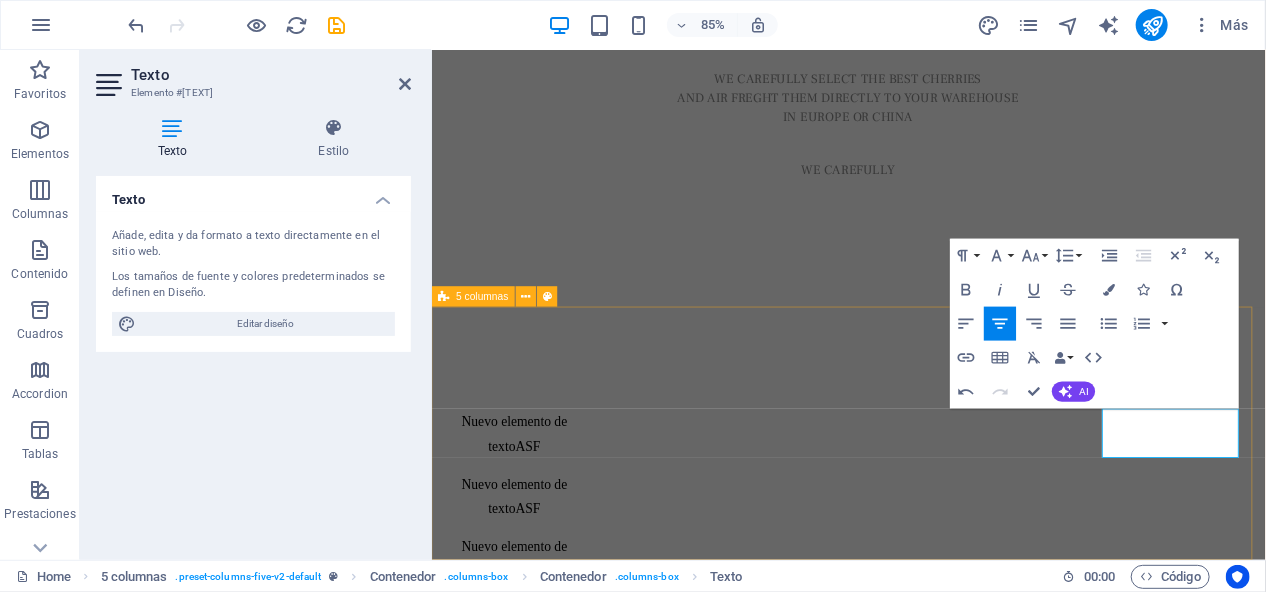click on "Nuevo elemento de textoASF Nuevo elemento de textoASF Nuevo elemento de textoASF Nuevo elemento de textoASF Nuevo elemento de textoASF" at bounding box center (921, 649) 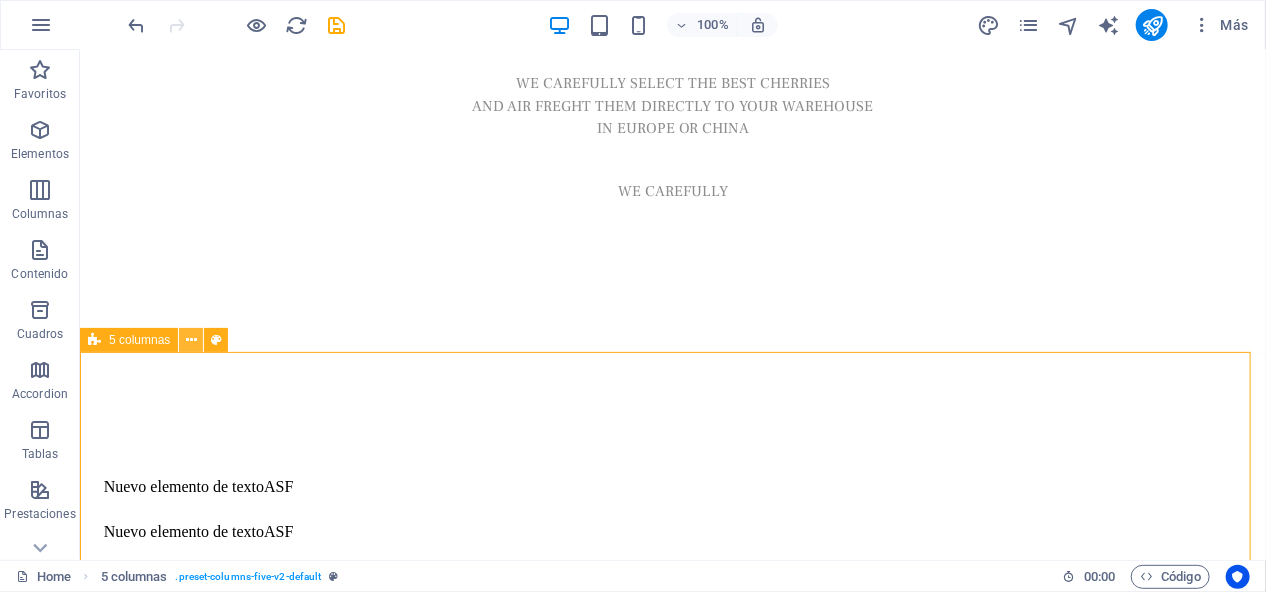 click at bounding box center (191, 340) 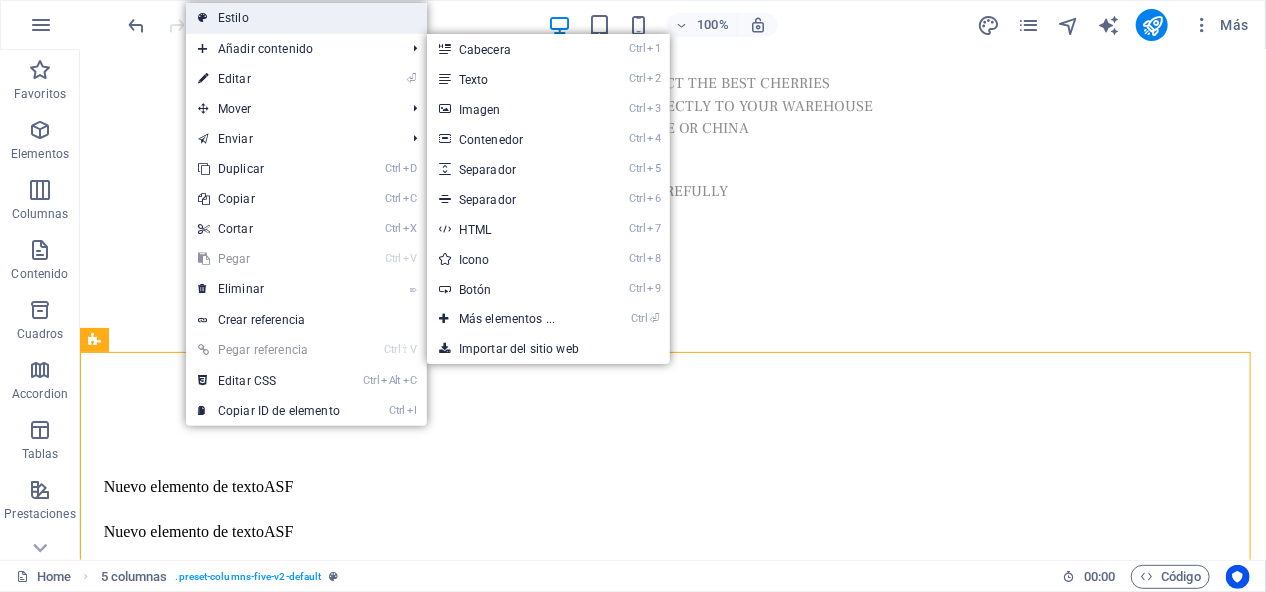 click on "Estilo" at bounding box center [306, 18] 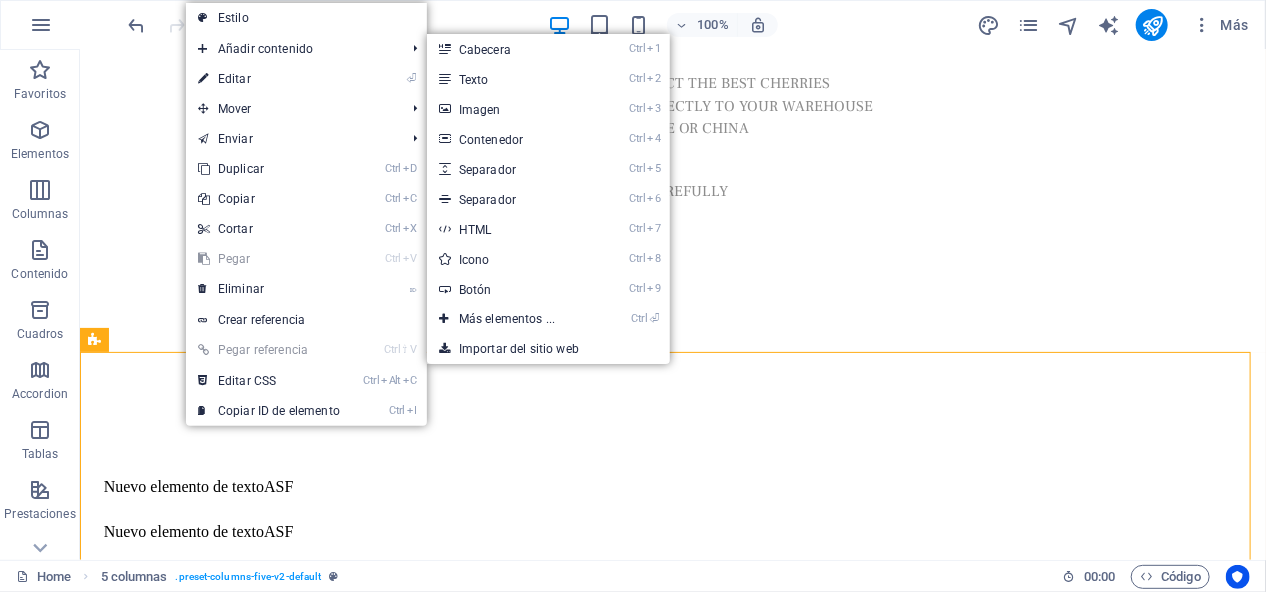 select on "rem" 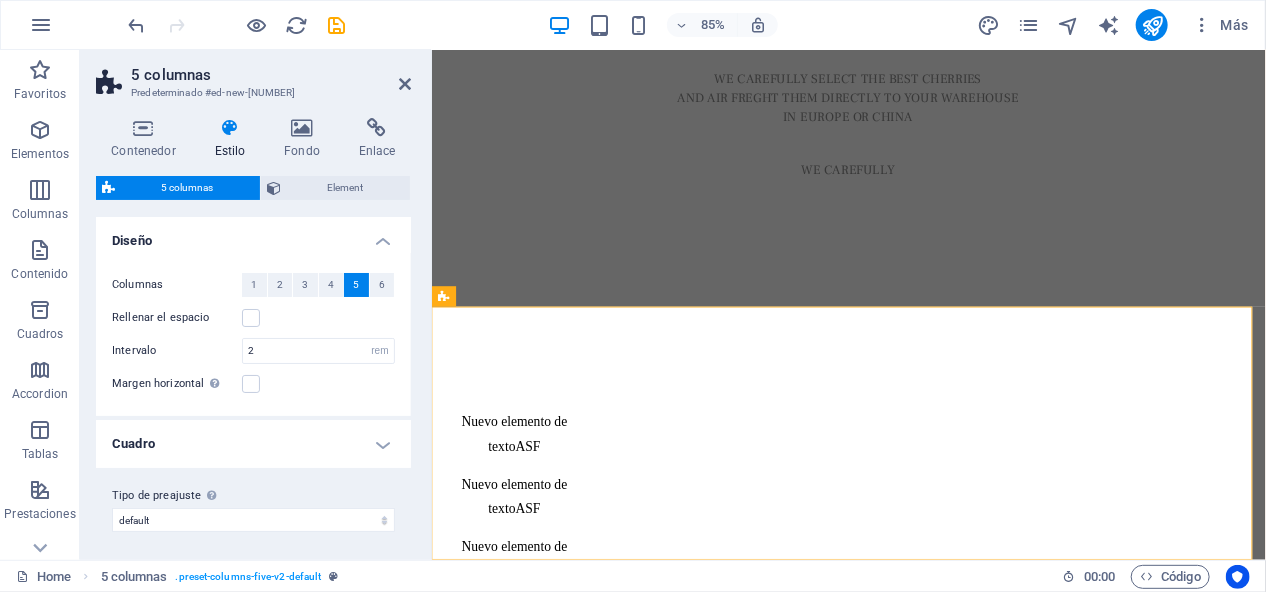 scroll, scrollTop: 3, scrollLeft: 0, axis: vertical 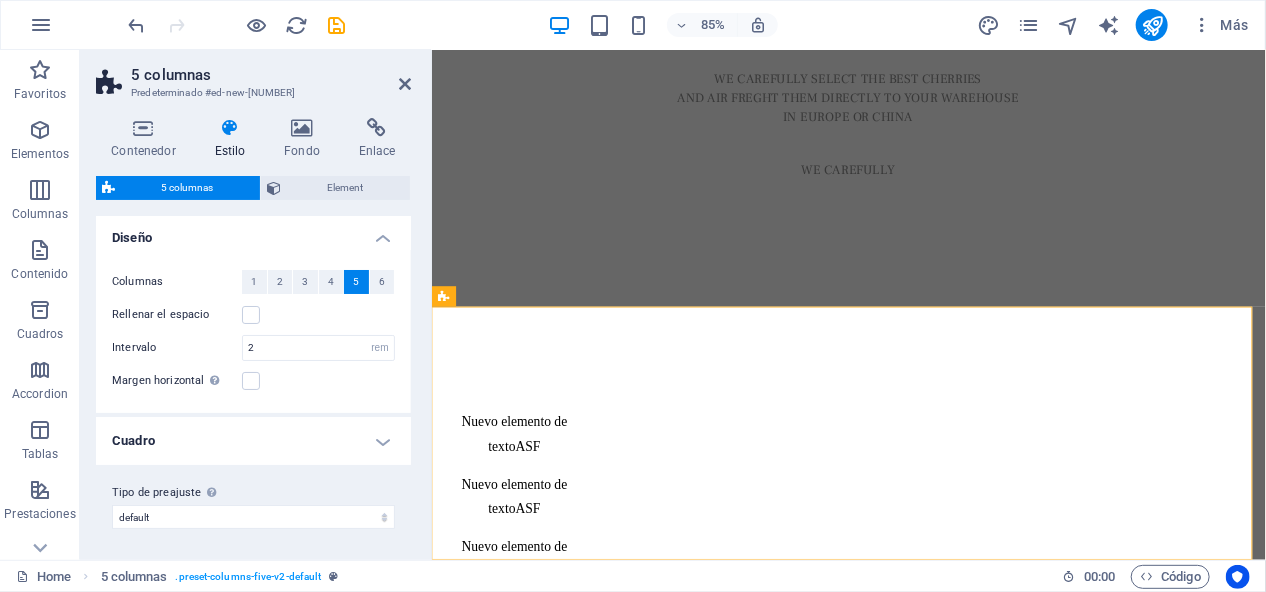 click on "Diseño" at bounding box center (253, 232) 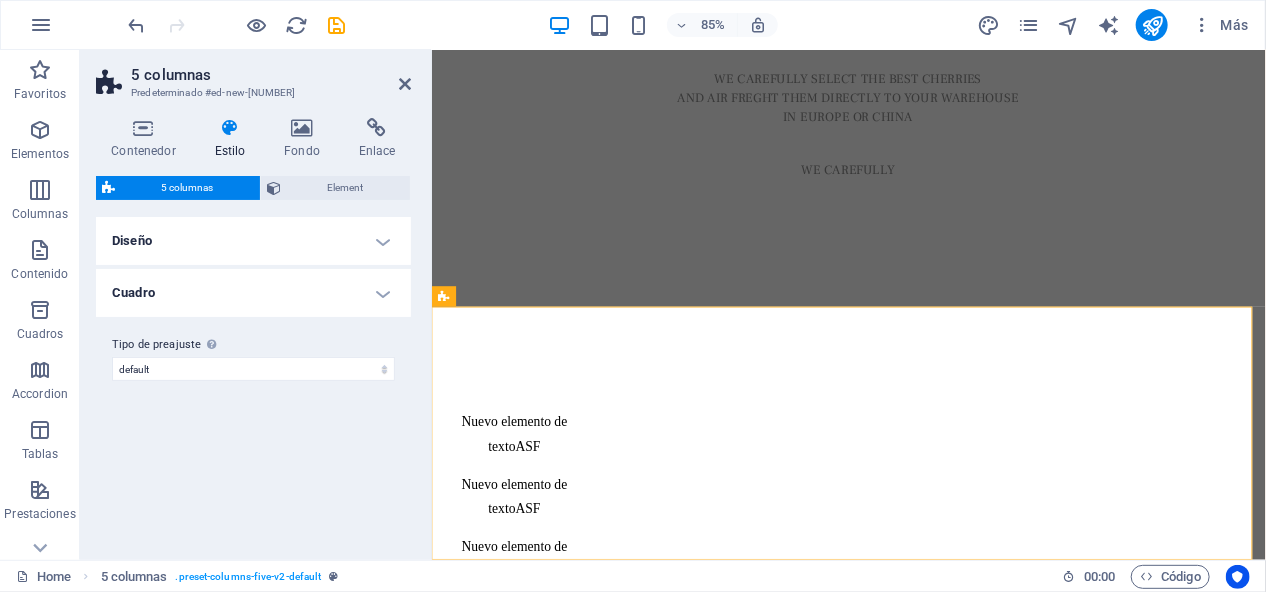 click on "Diseño" at bounding box center (253, 241) 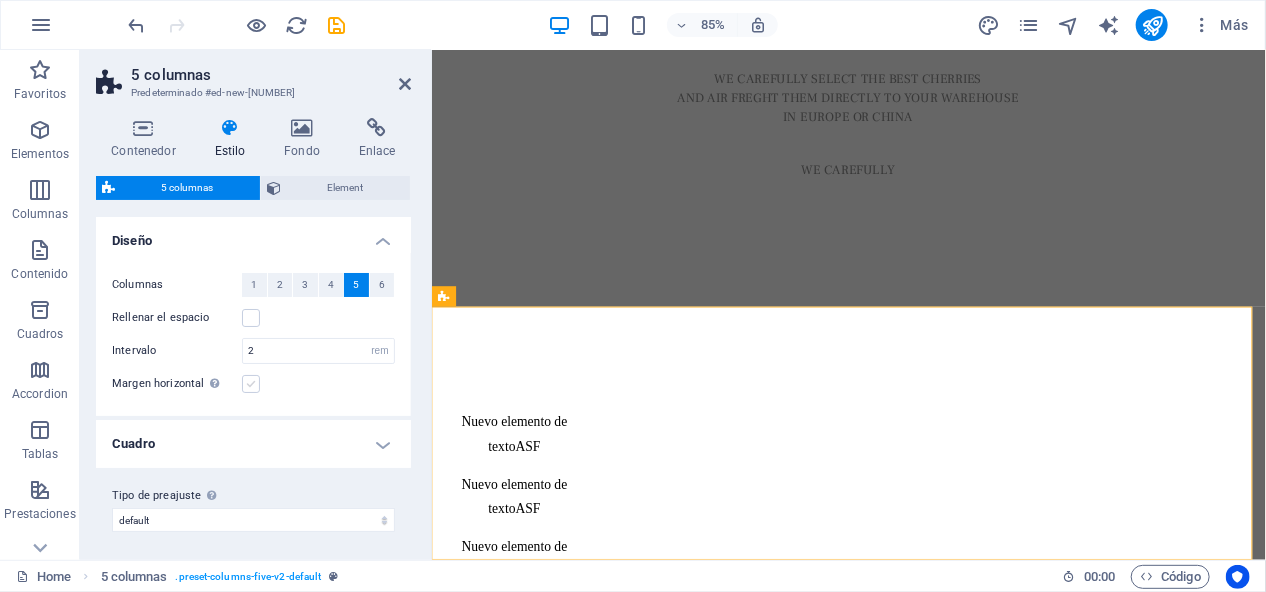 click at bounding box center (251, 384) 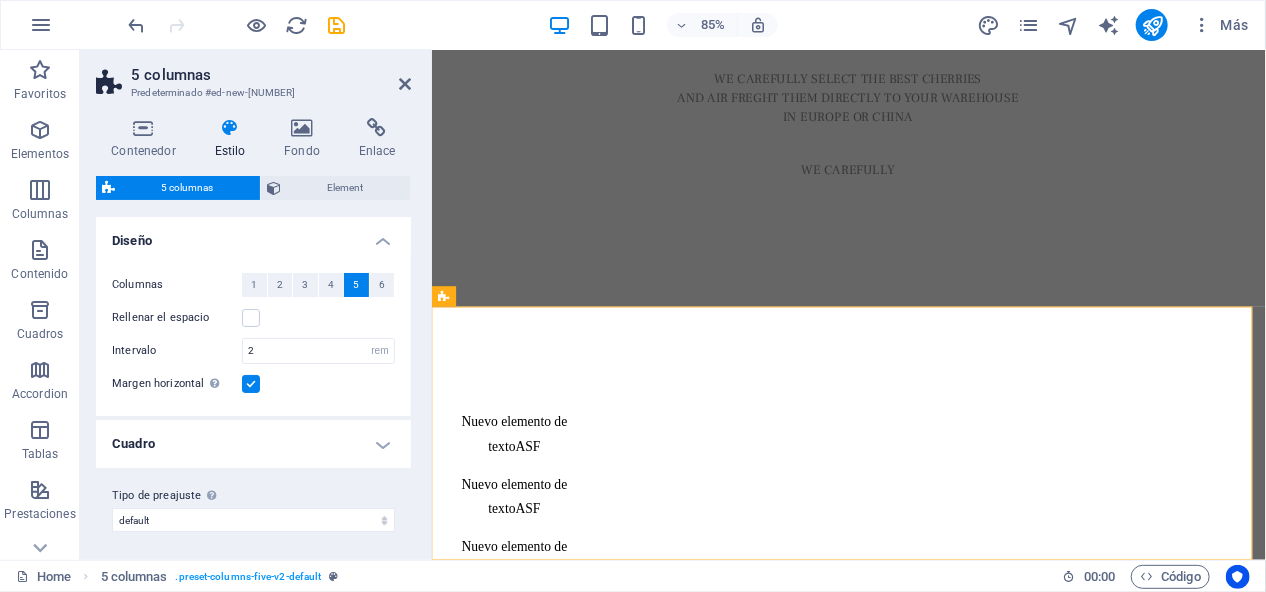click at bounding box center (251, 384) 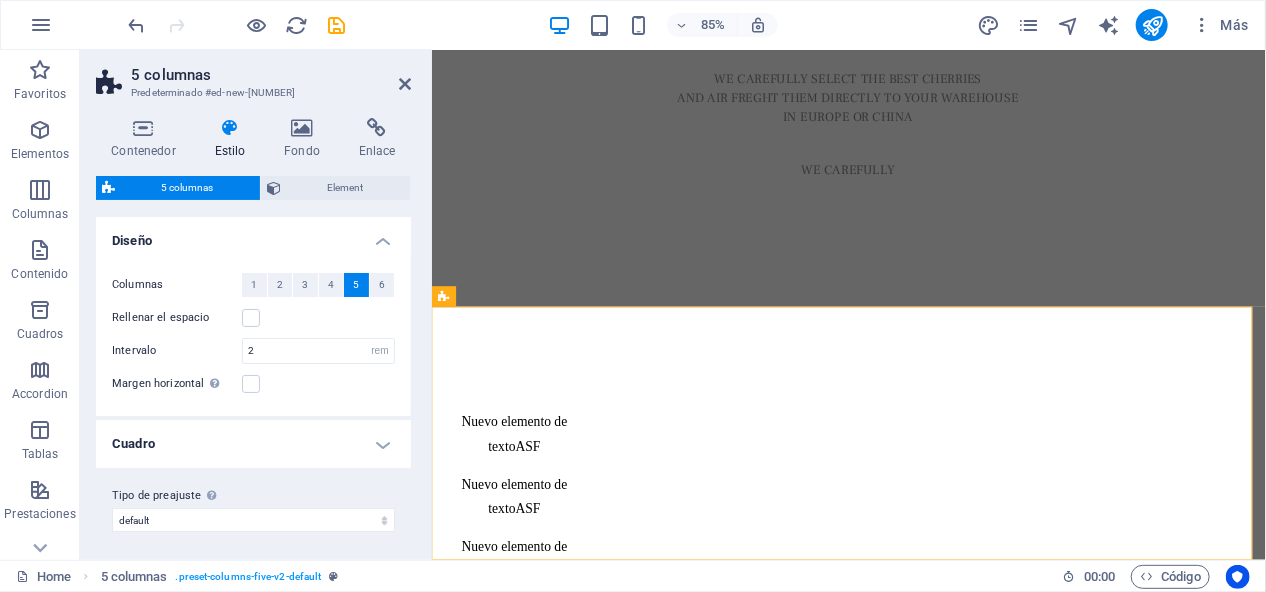 click on "Cuadro" at bounding box center (253, 444) 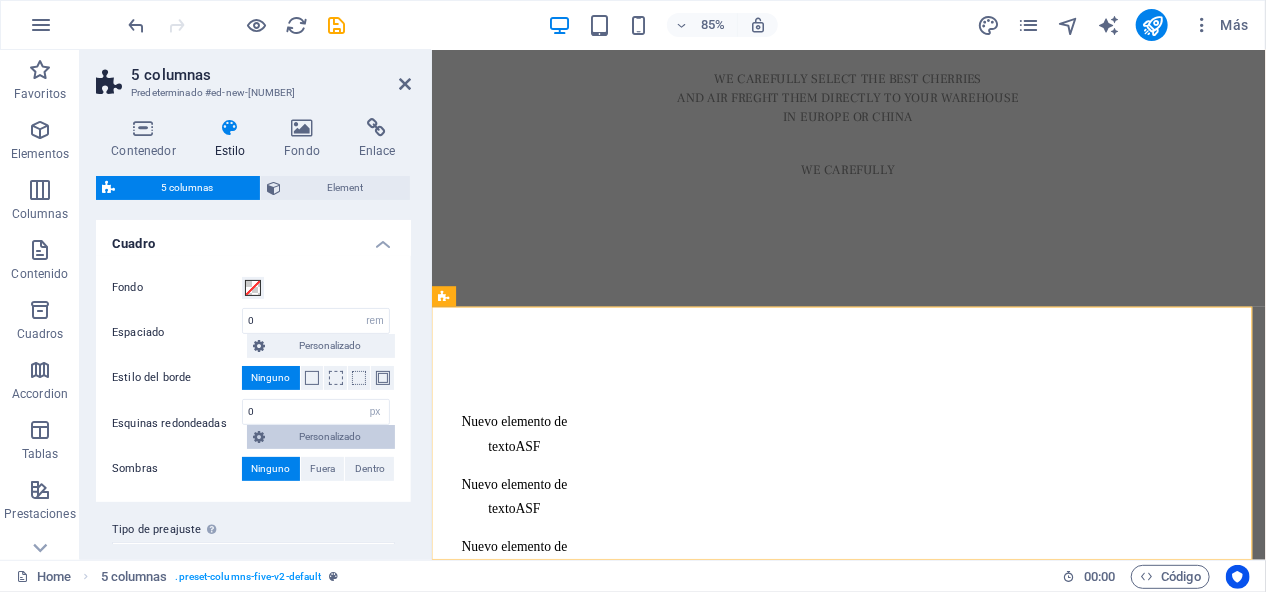 scroll, scrollTop: 236, scrollLeft: 0, axis: vertical 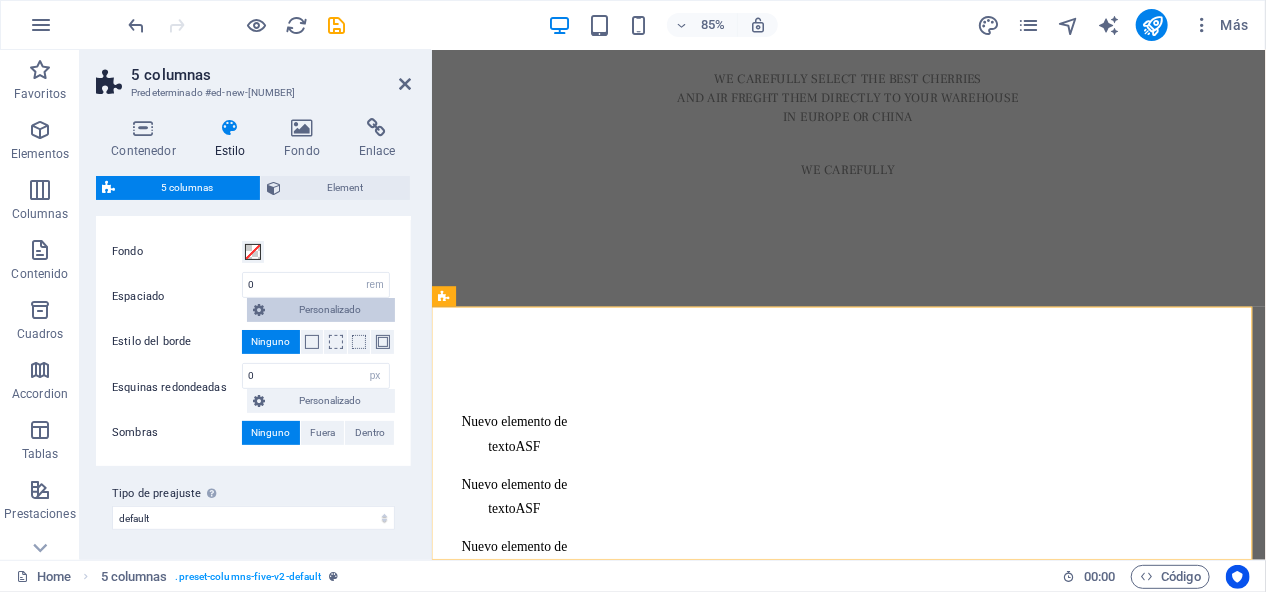 click at bounding box center (259, 310) 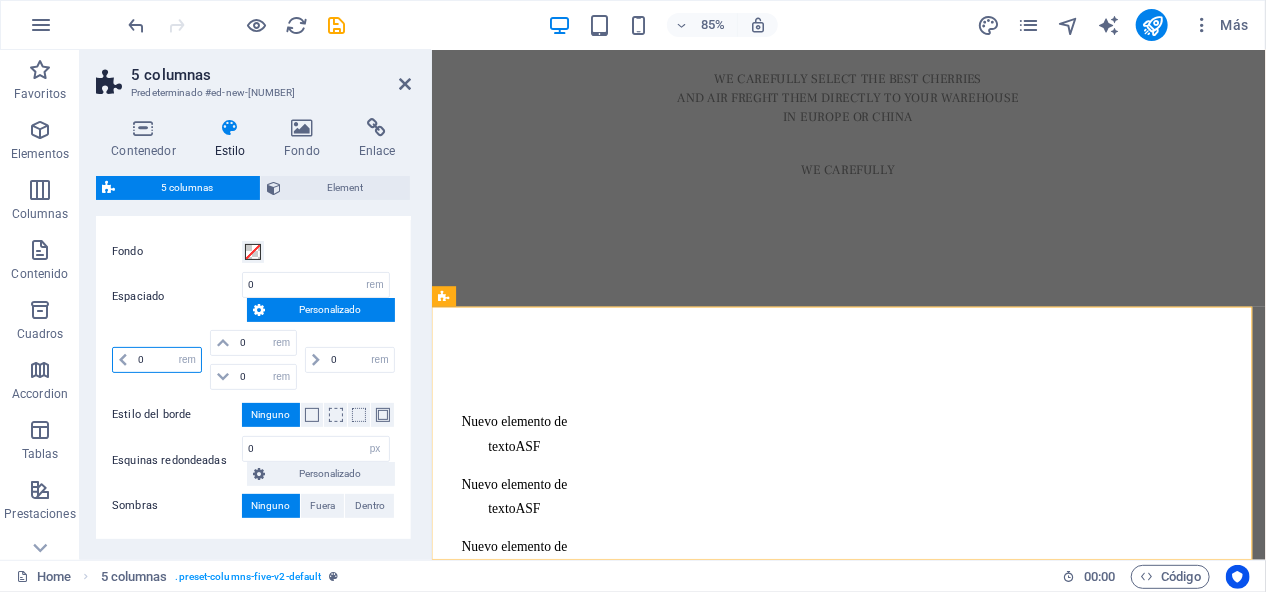 drag, startPoint x: 160, startPoint y: 355, endPoint x: 119, endPoint y: 351, distance: 41.19466 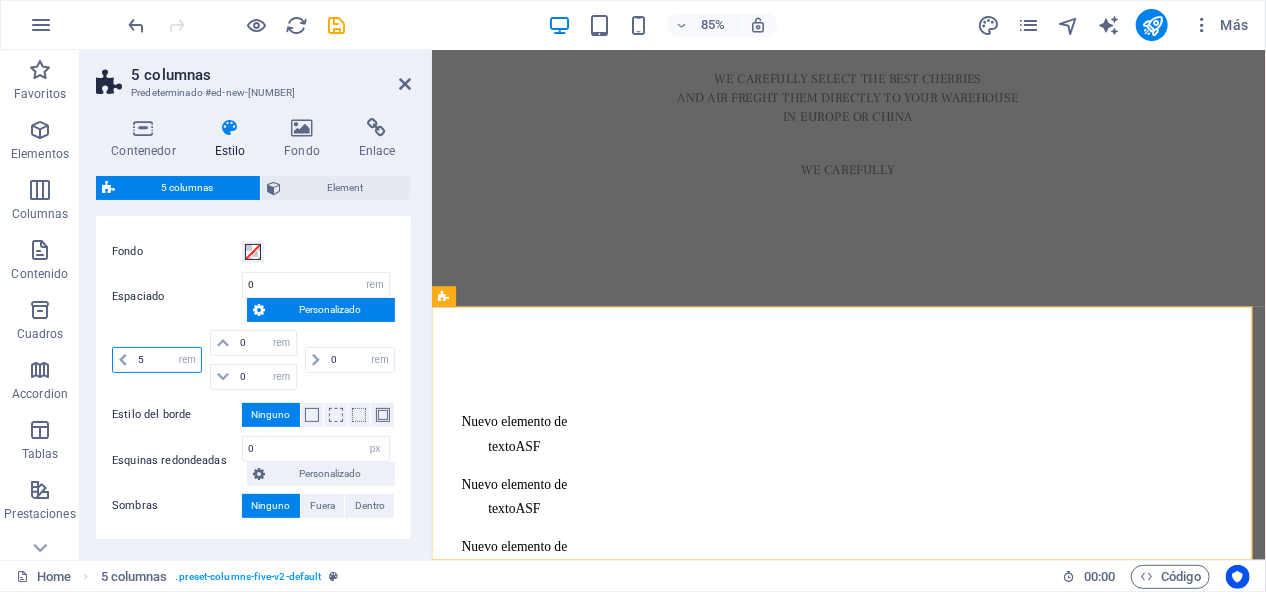 type on "50" 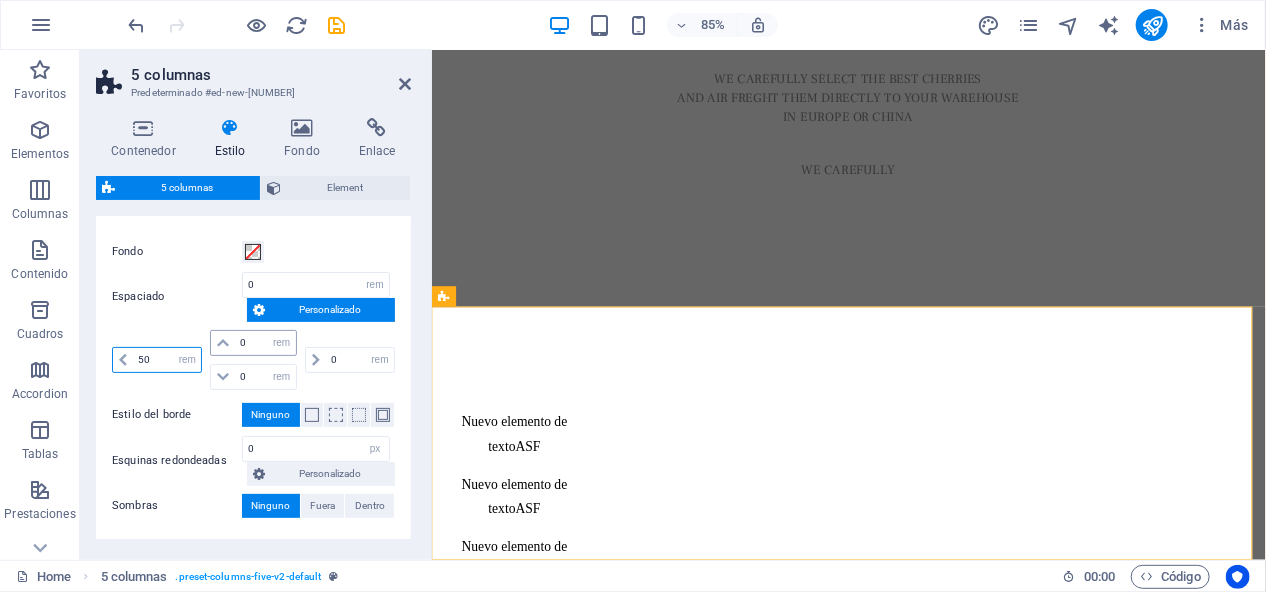 type 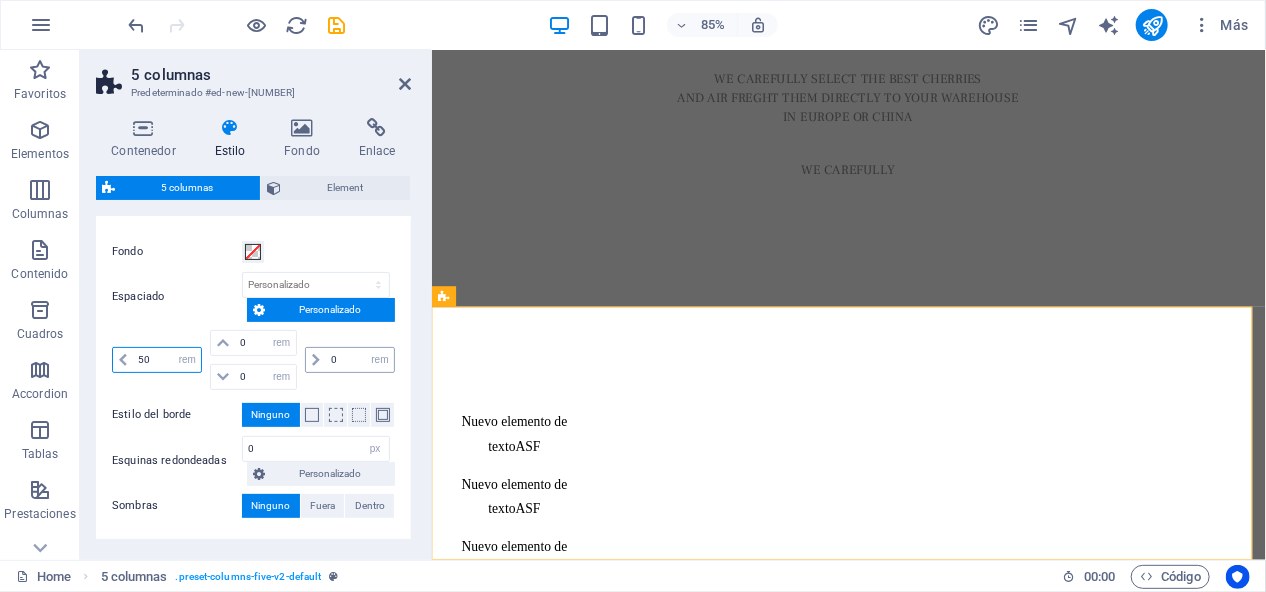 type on "50" 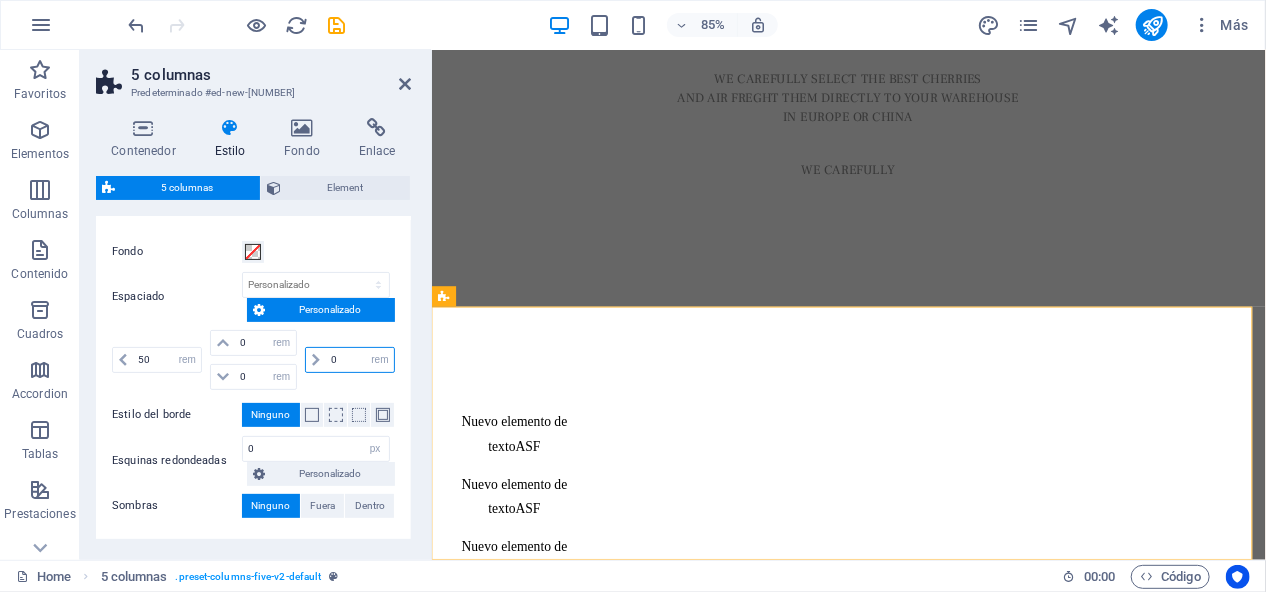 drag, startPoint x: 339, startPoint y: 356, endPoint x: 308, endPoint y: 356, distance: 31 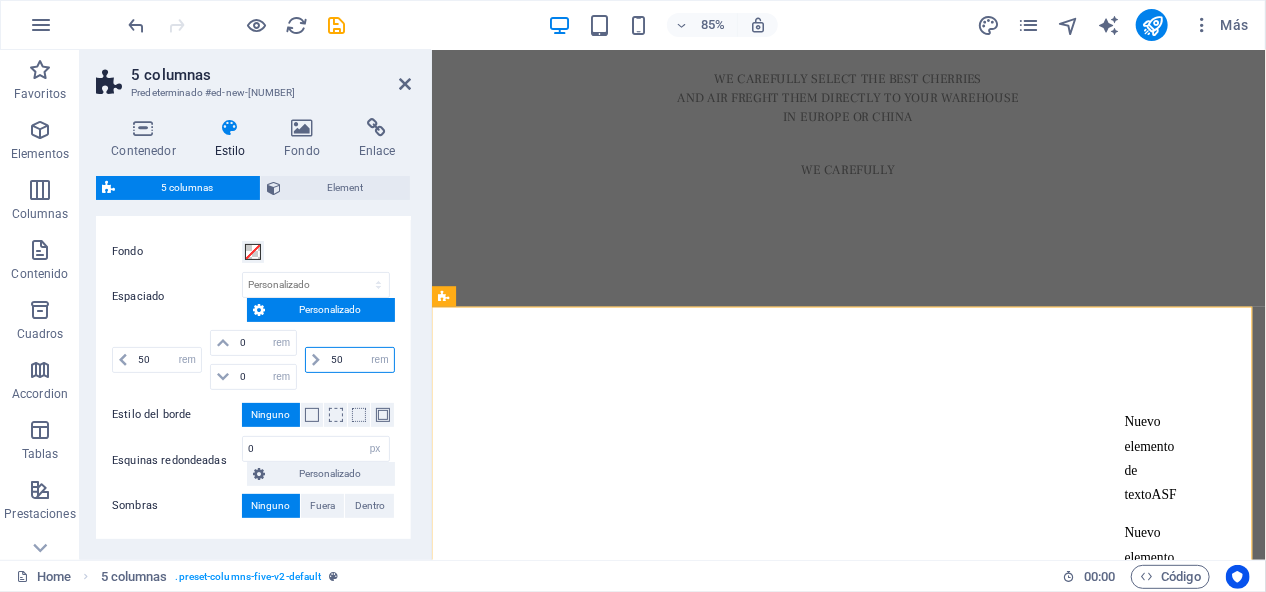 drag, startPoint x: 344, startPoint y: 359, endPoint x: 294, endPoint y: 358, distance: 50.01 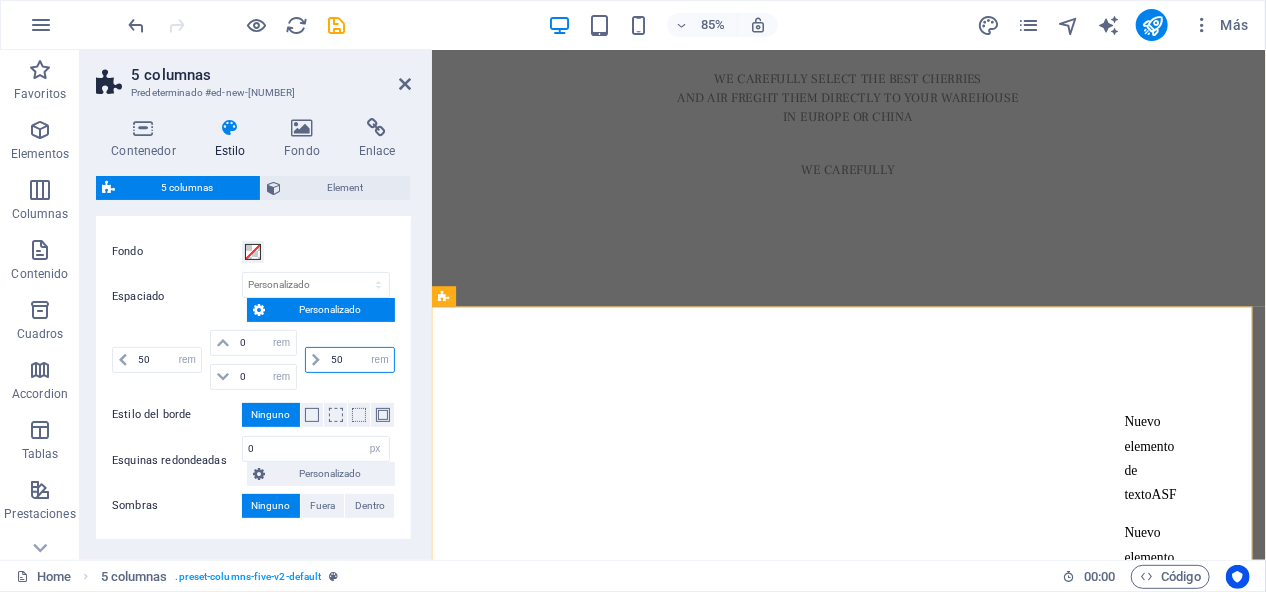 click on "[NUMBER] px rem % vw vh [NUMBER] px rem % vw vh [NUMBER] px rem % vw vh [NUMBER] px rem % vw vh" at bounding box center [253, 360] 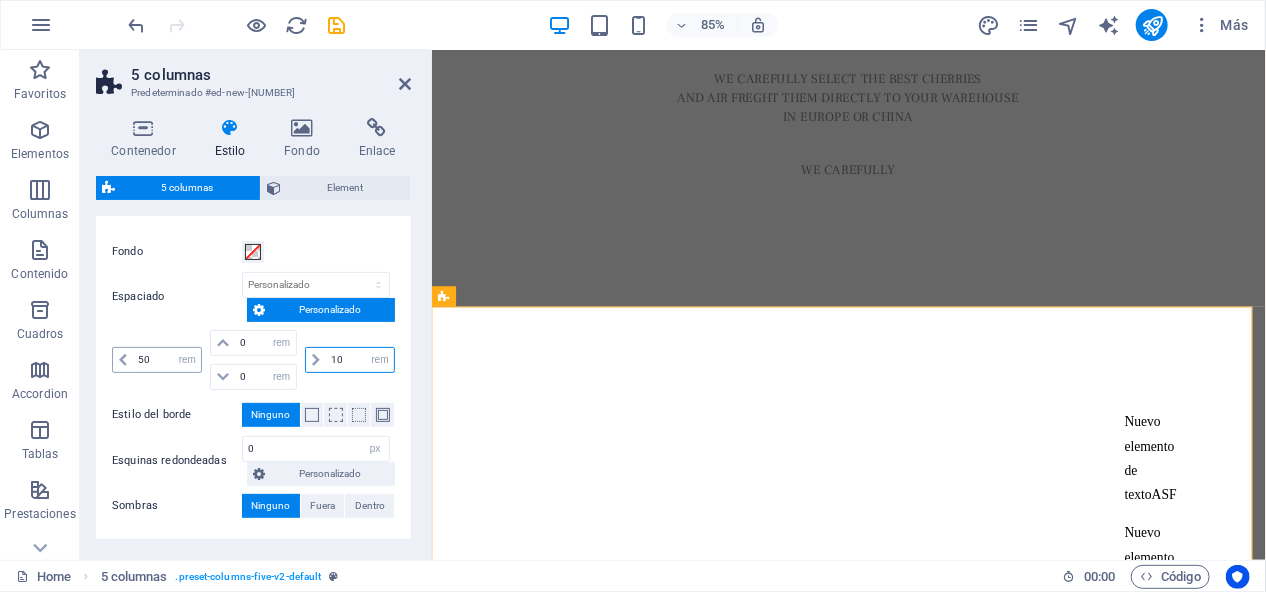 type on "10" 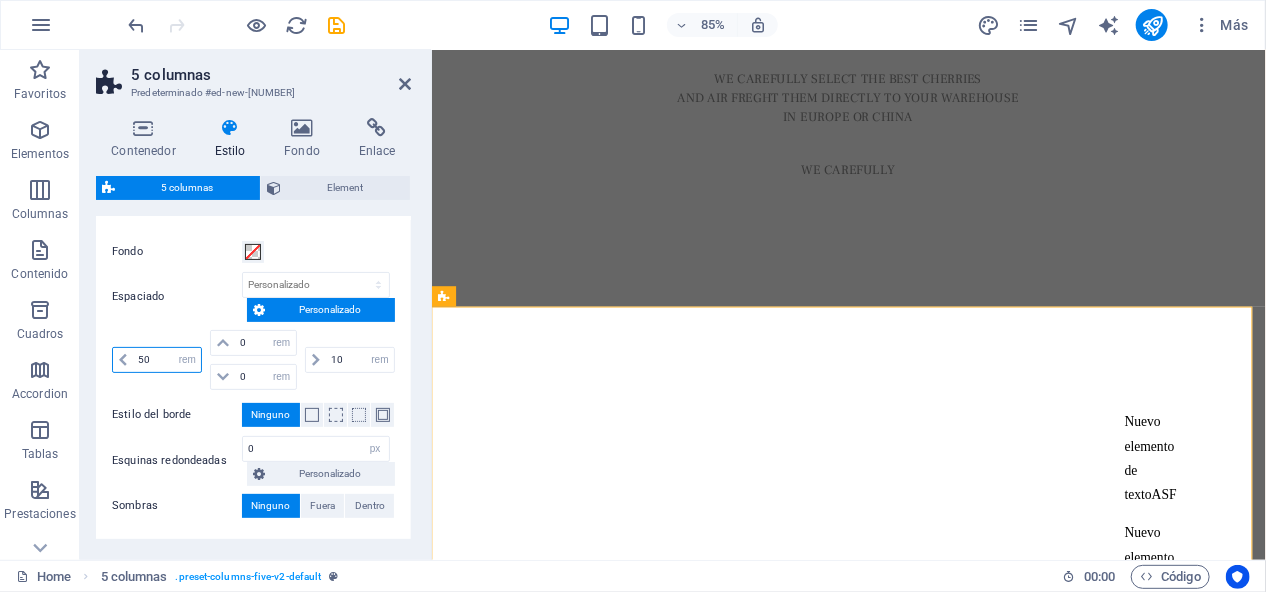 drag, startPoint x: 152, startPoint y: 356, endPoint x: 99, endPoint y: 356, distance: 53 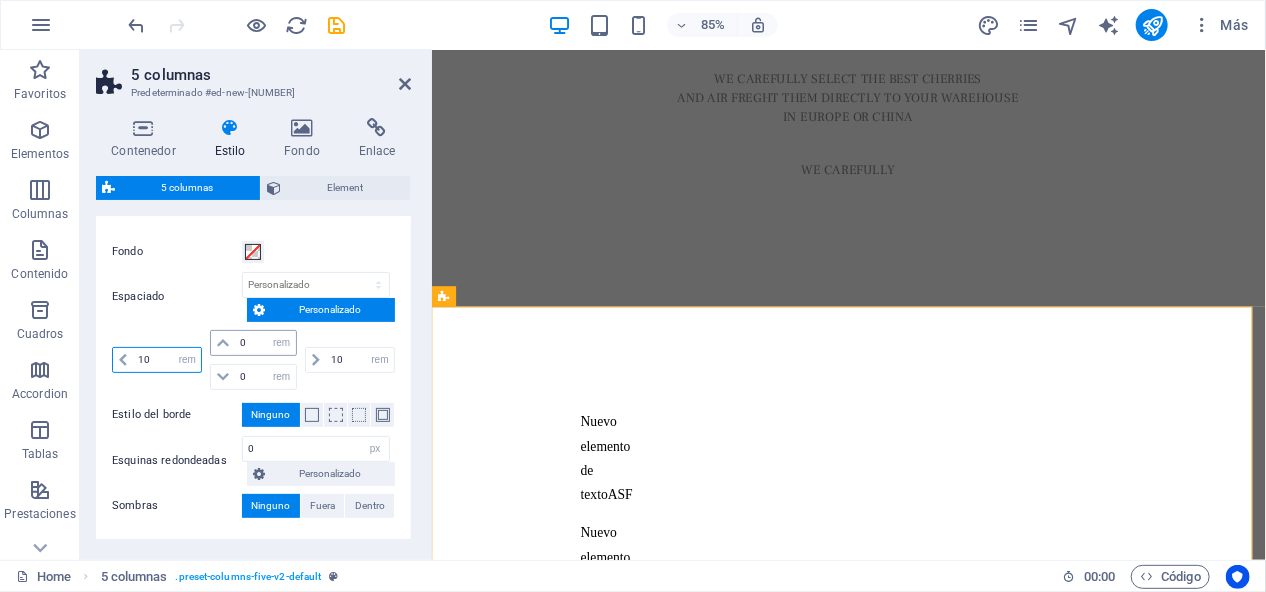 type on "10" 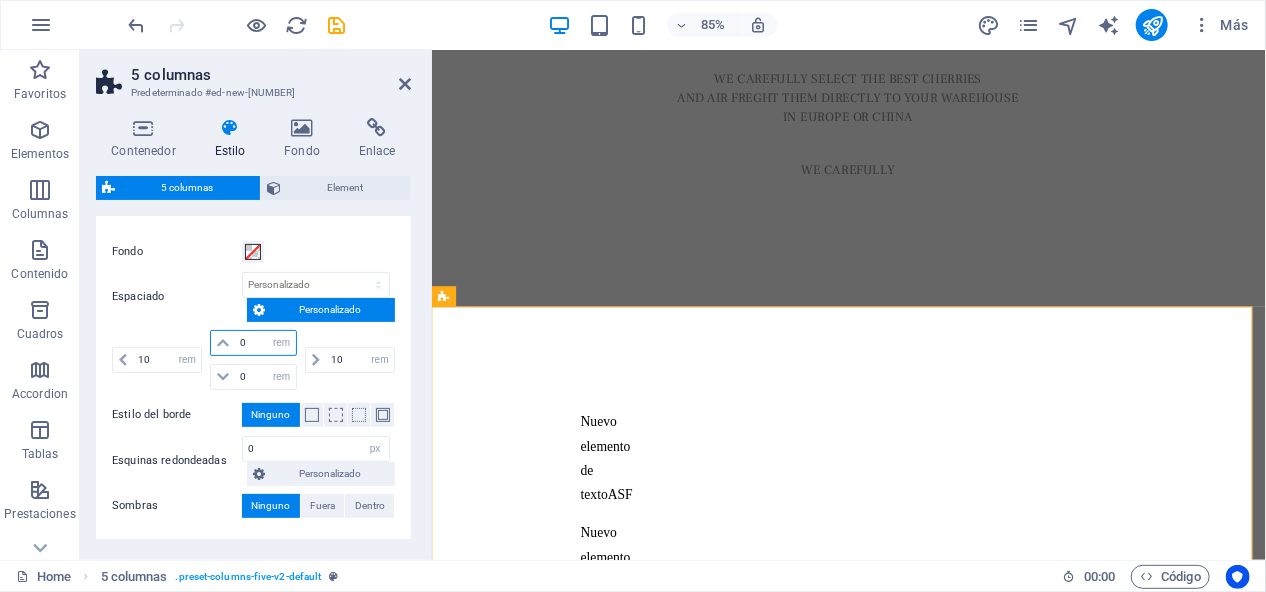 click on "0" at bounding box center [265, 343] 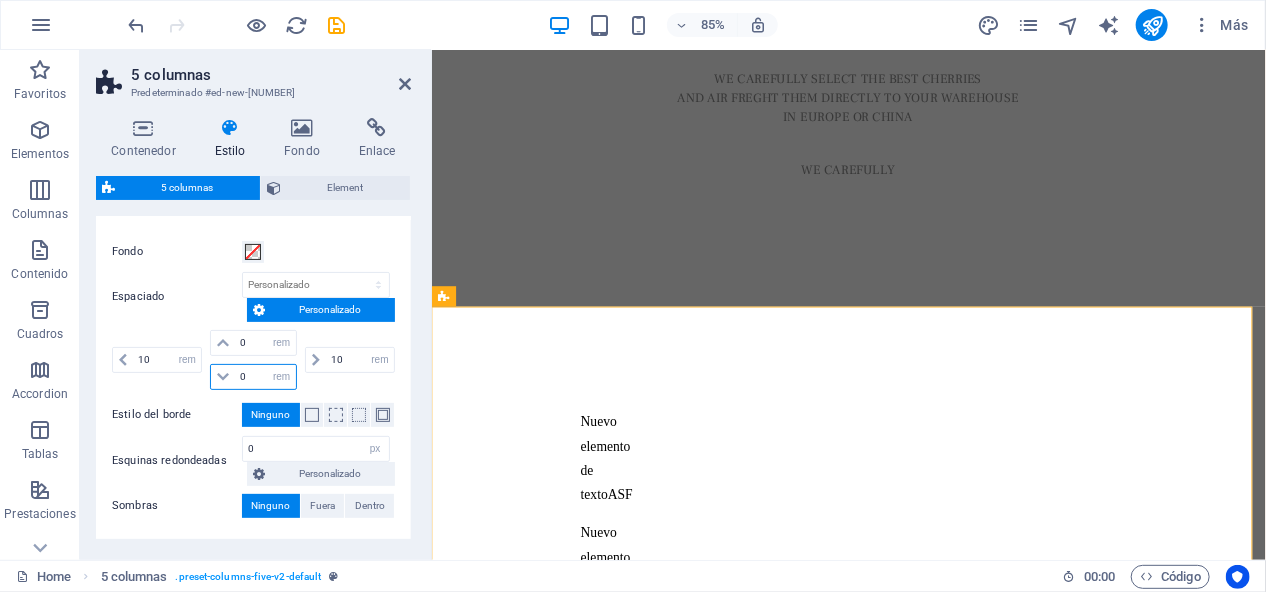 click on "0" at bounding box center (265, 377) 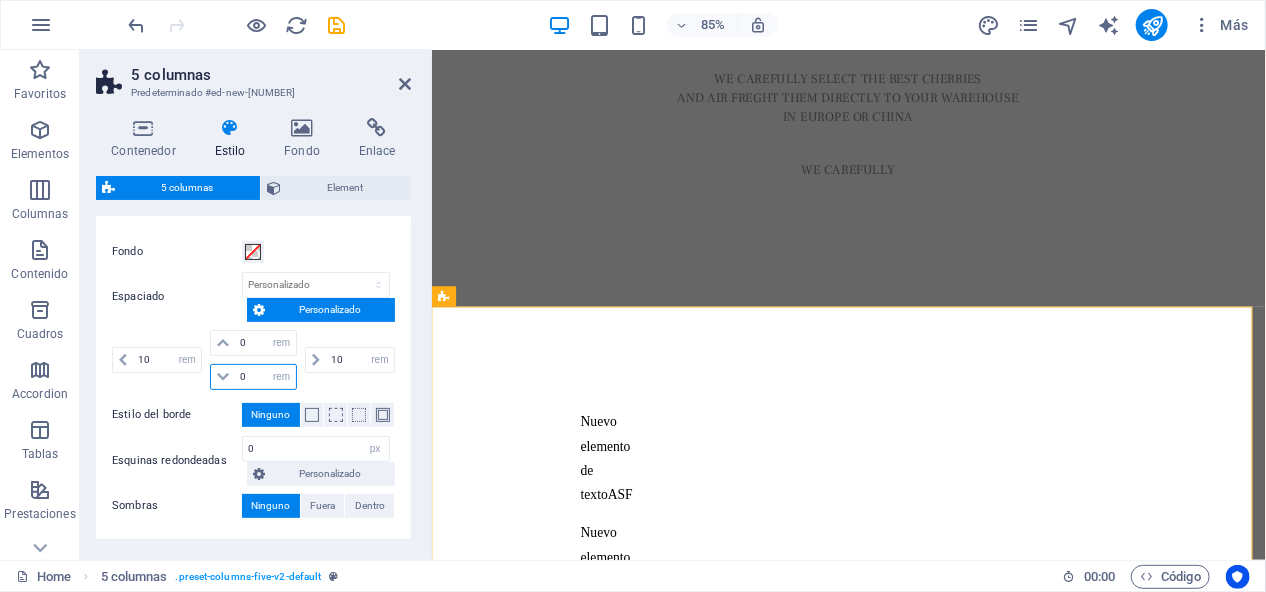 scroll, scrollTop: 308, scrollLeft: 0, axis: vertical 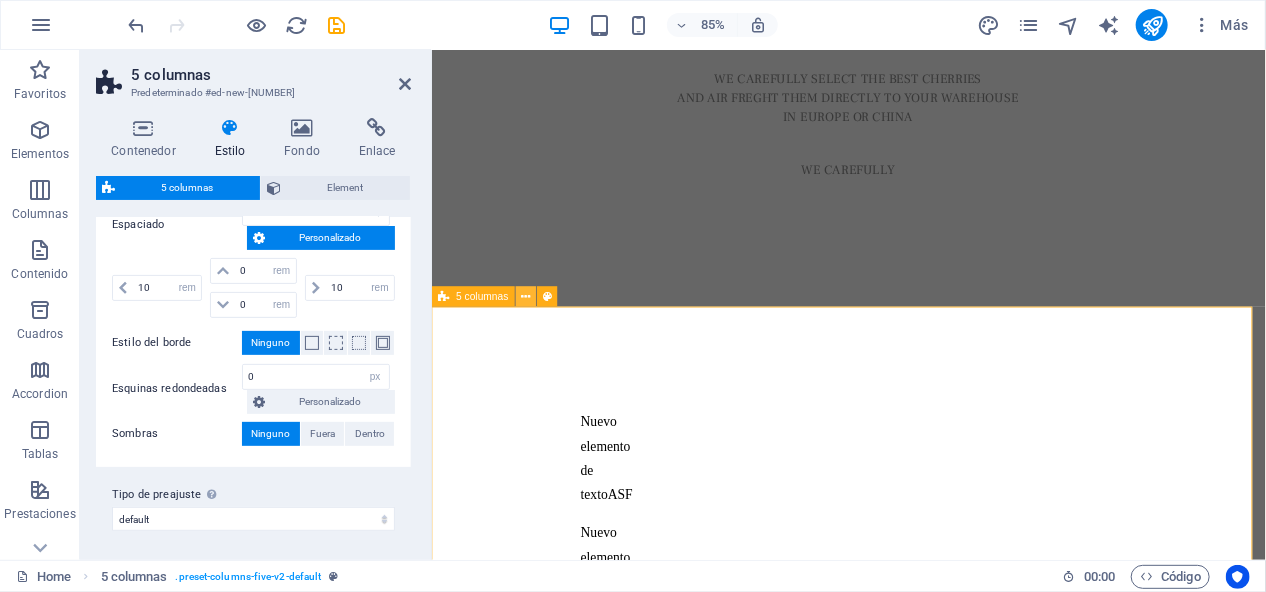 click at bounding box center (526, 297) 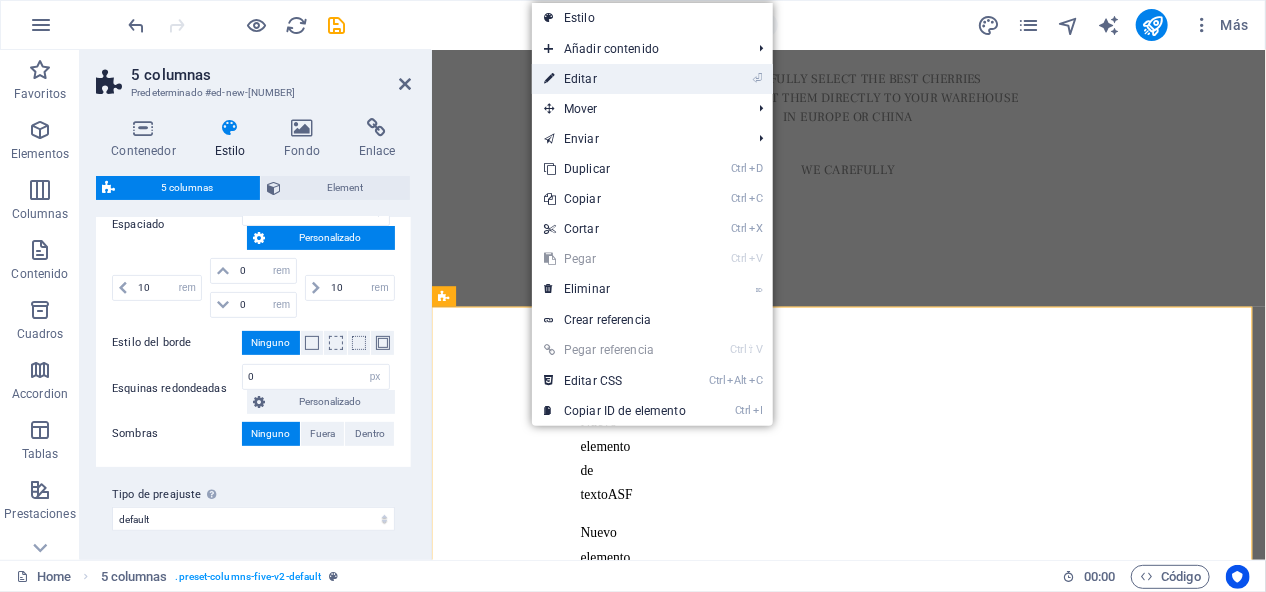 click on "⏎  Editar" at bounding box center [615, 79] 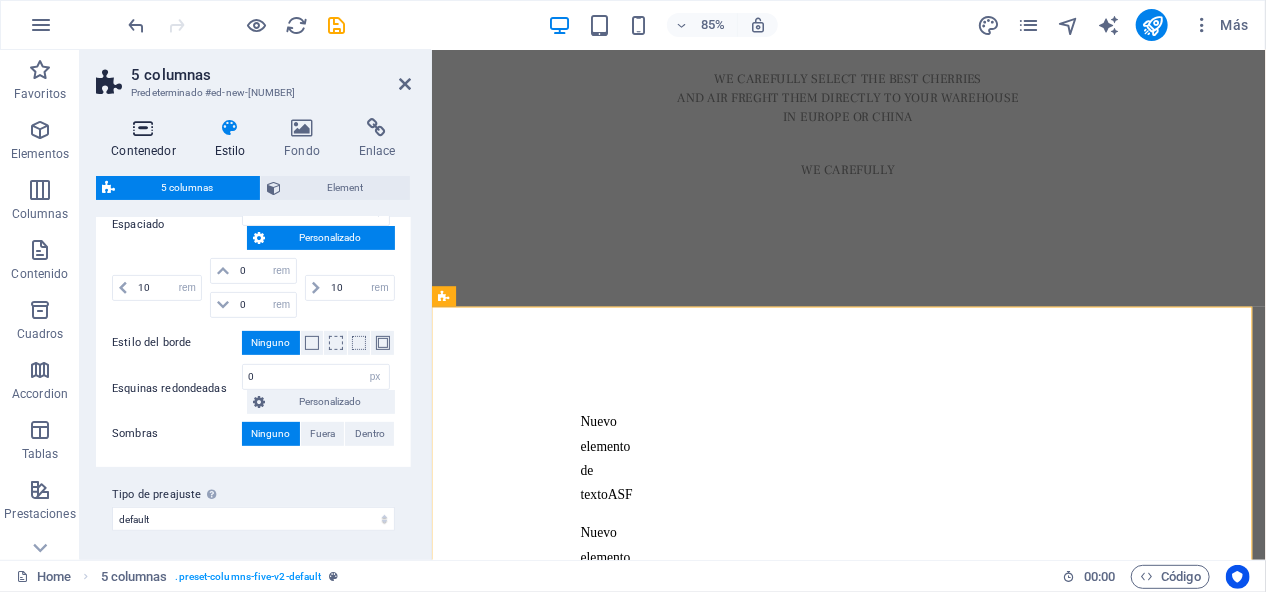 click at bounding box center [143, 128] 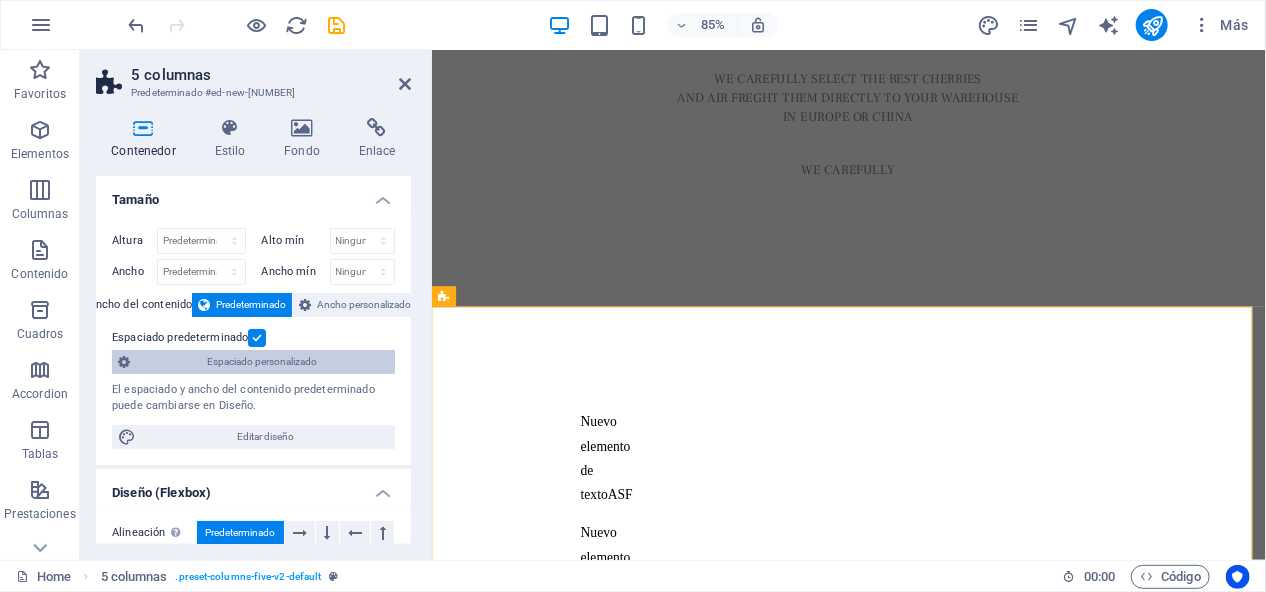 click on "Espaciado personalizado" at bounding box center (262, 362) 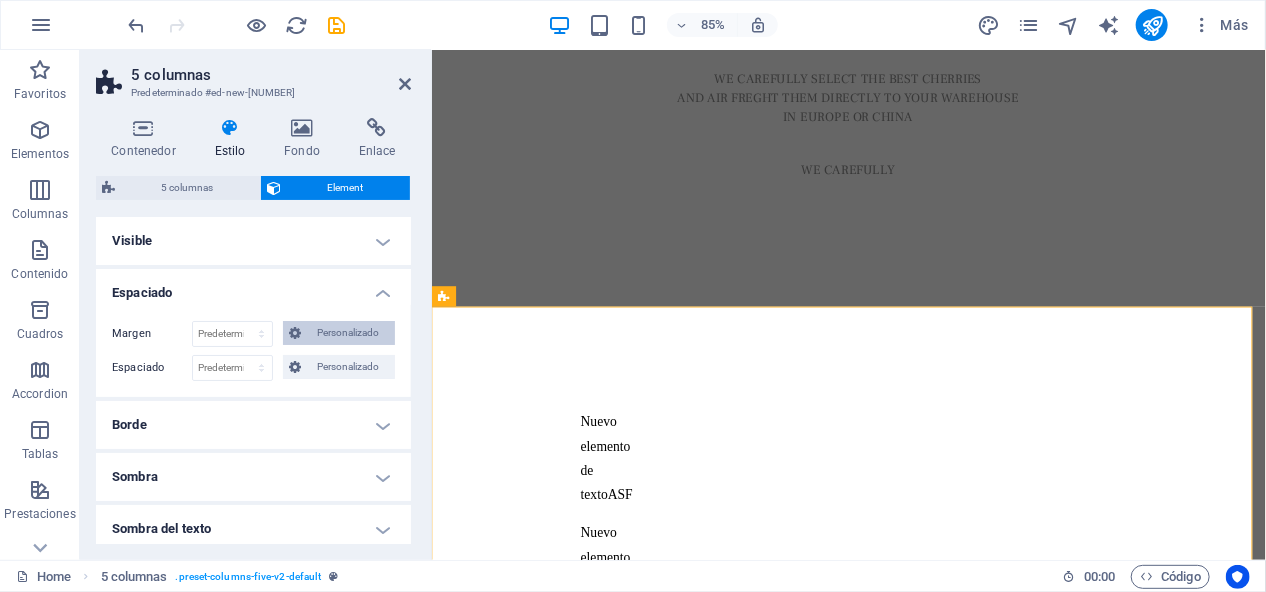 click on "Personalizado" at bounding box center (348, 333) 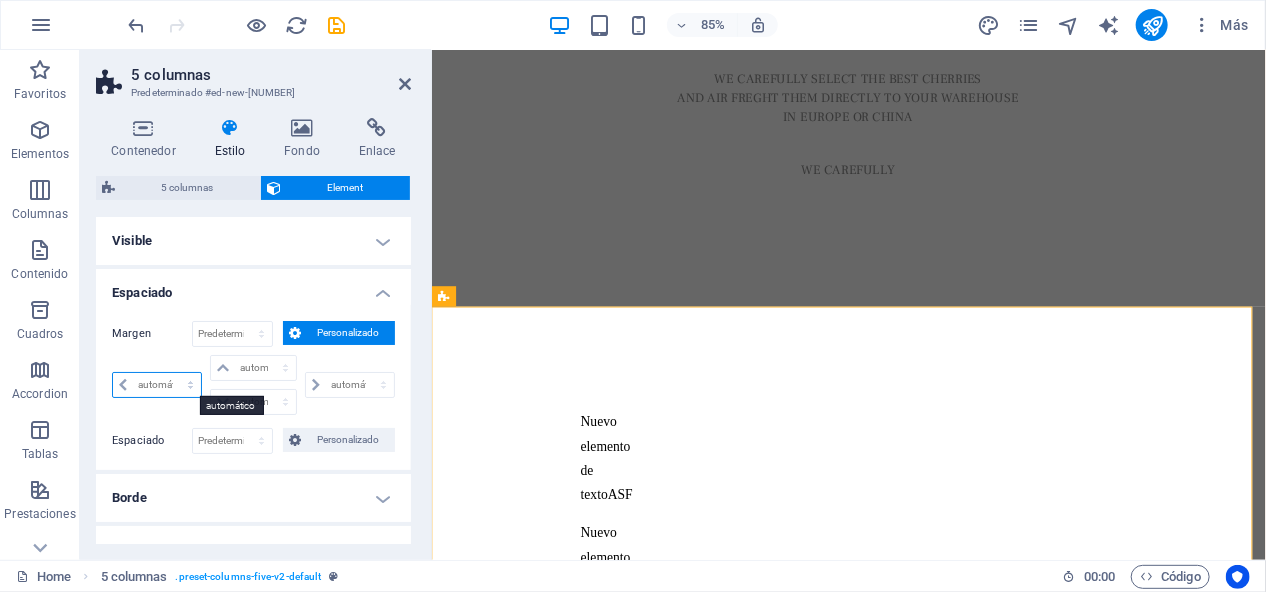 click on "automático px % rem vw vh" at bounding box center [157, 385] 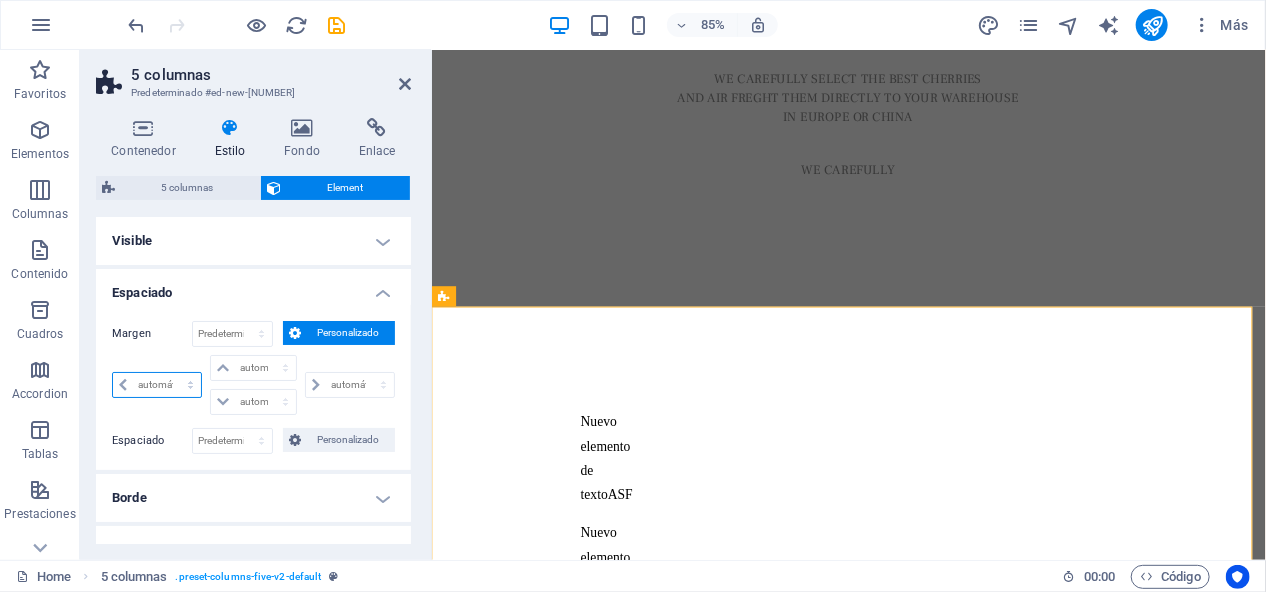 select on "px" 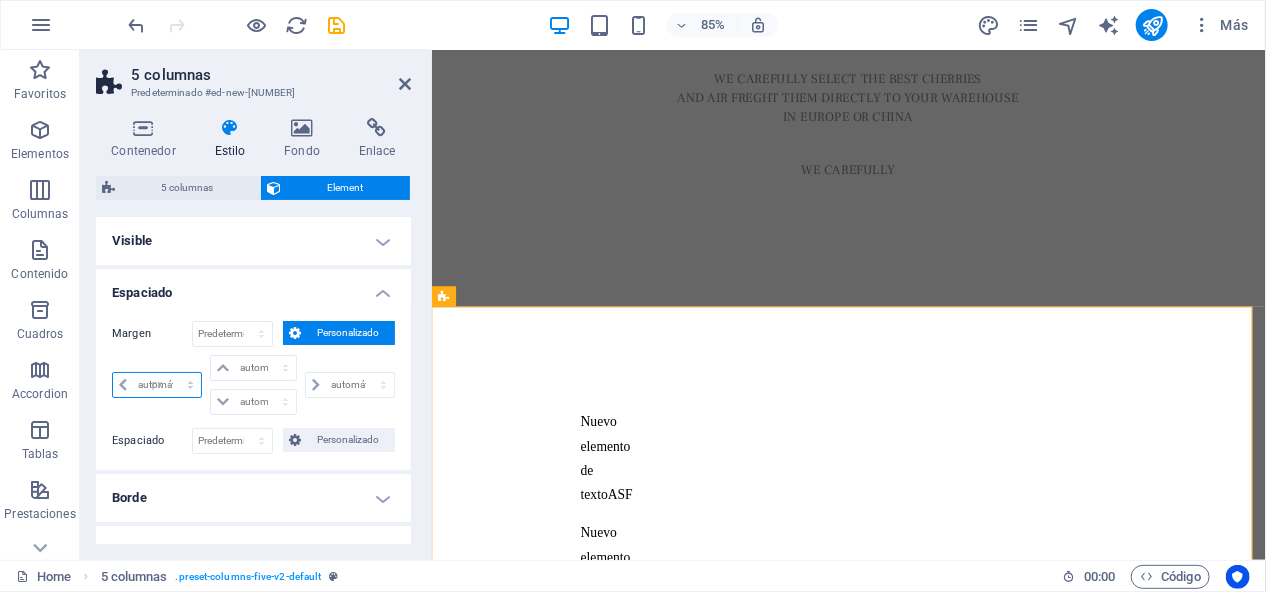 click on "automático px % rem vw vh" at bounding box center (157, 385) 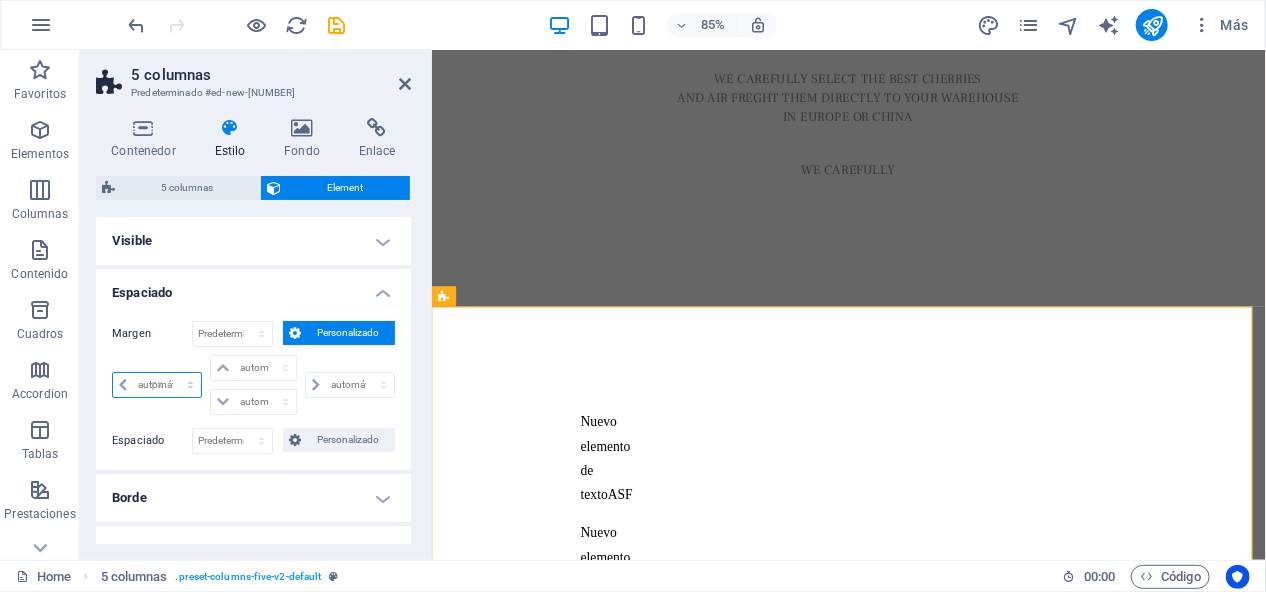 type on "0" 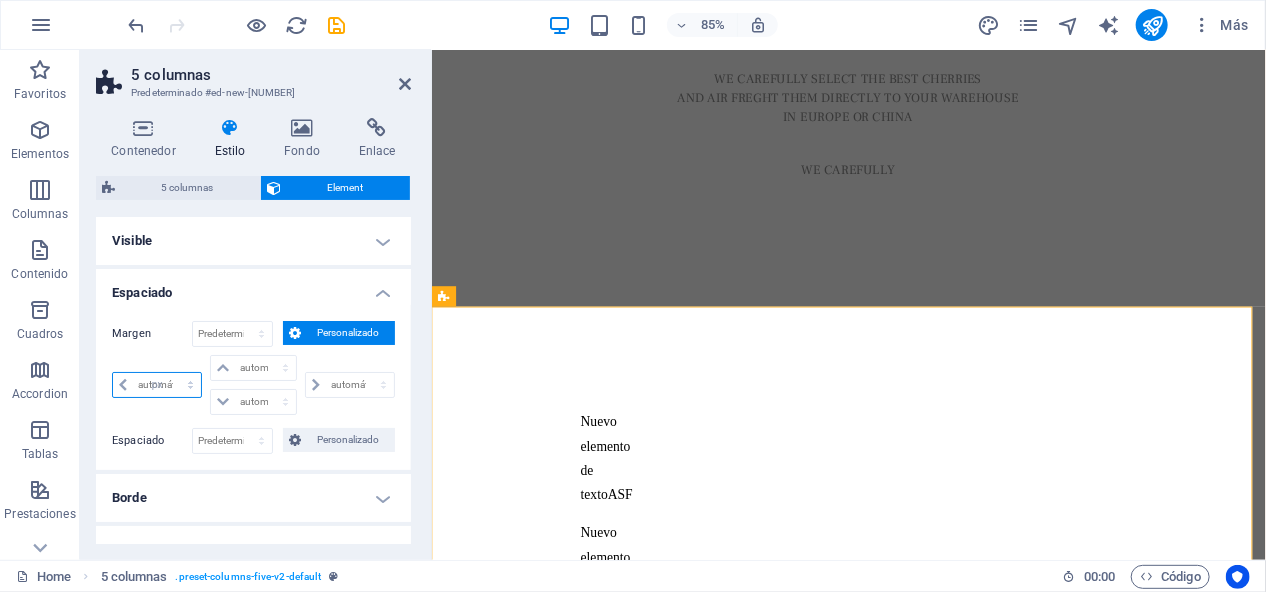 type on "0" 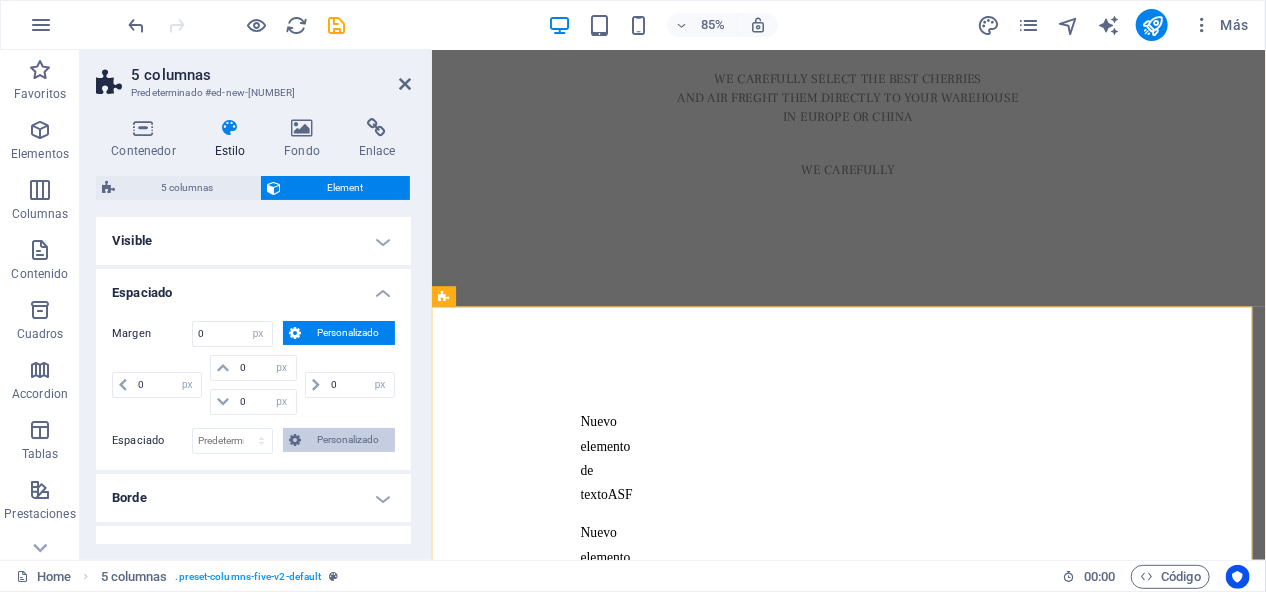 click on "Personalizado" at bounding box center (348, 440) 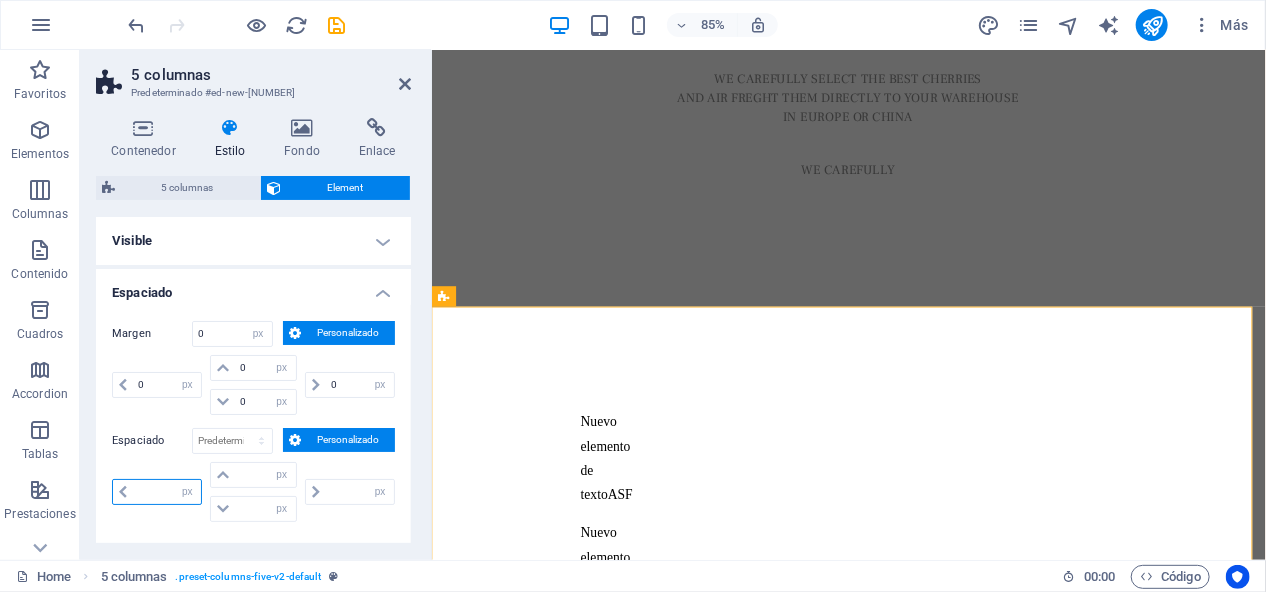 click at bounding box center (167, 492) 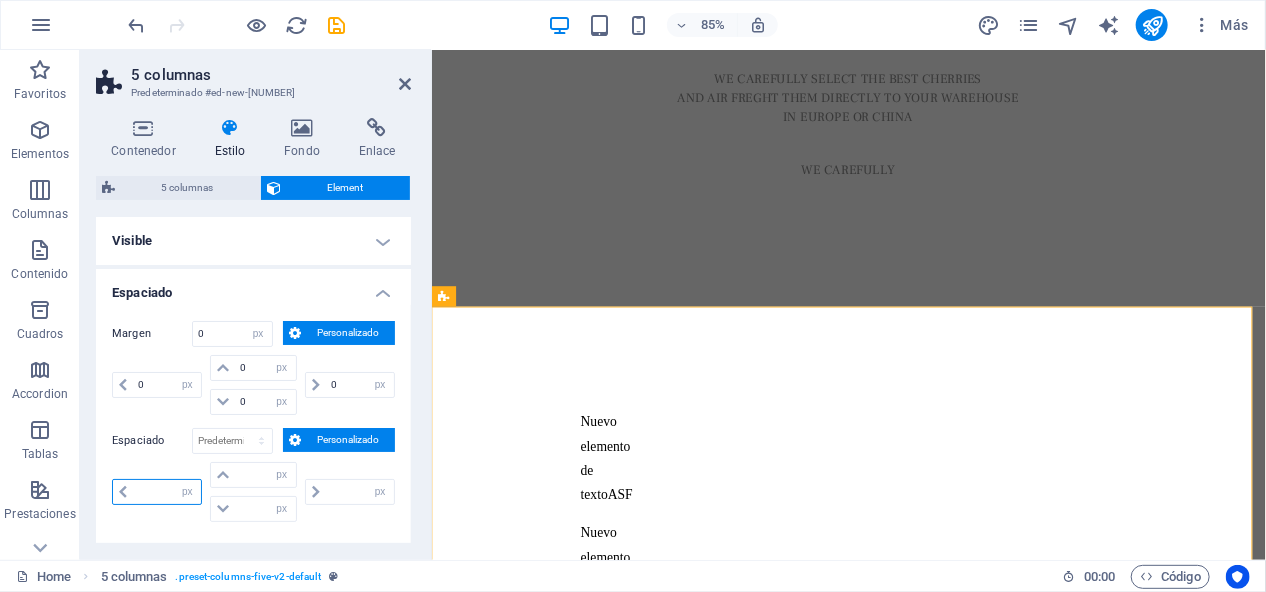 type on "0" 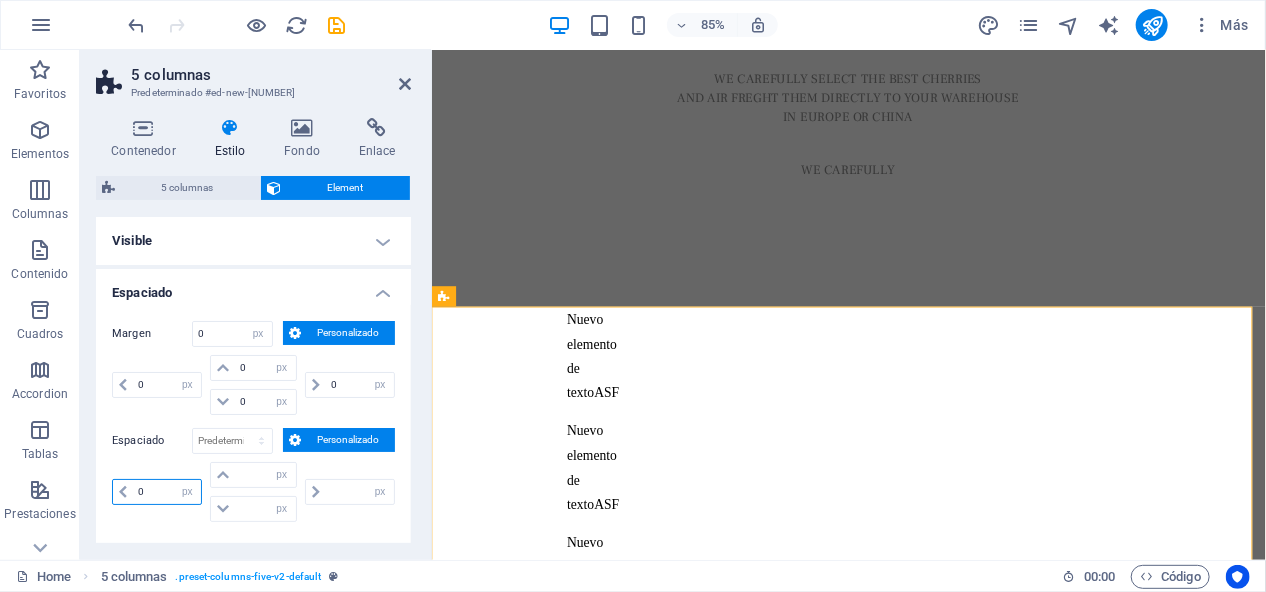 type on "0" 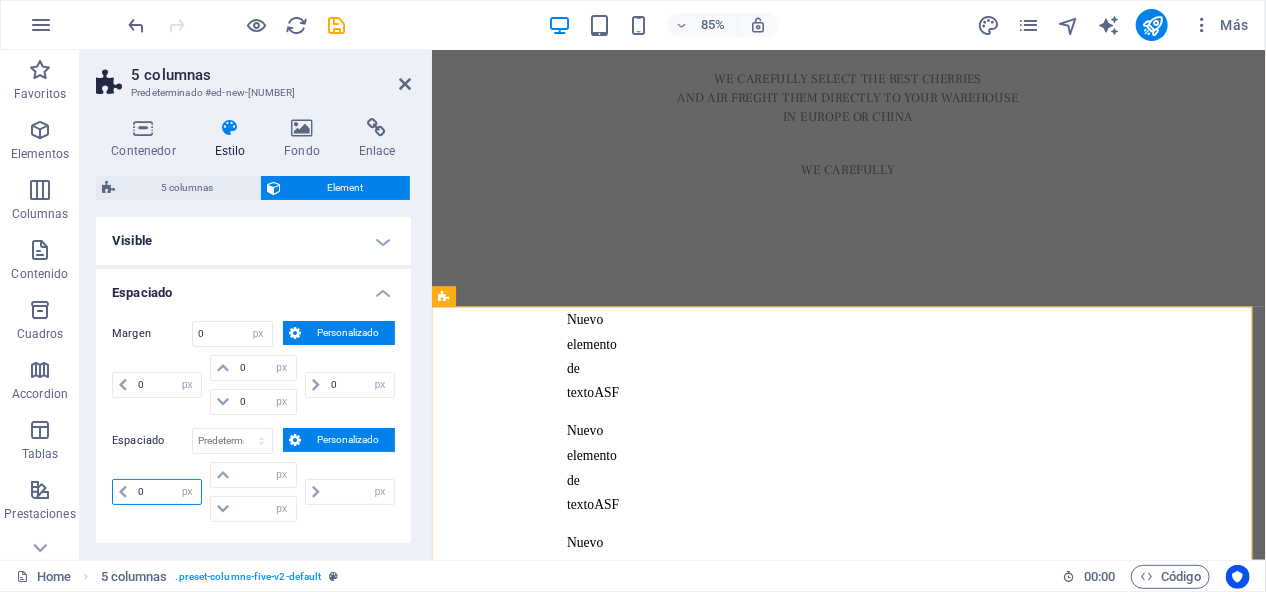 select on "px" 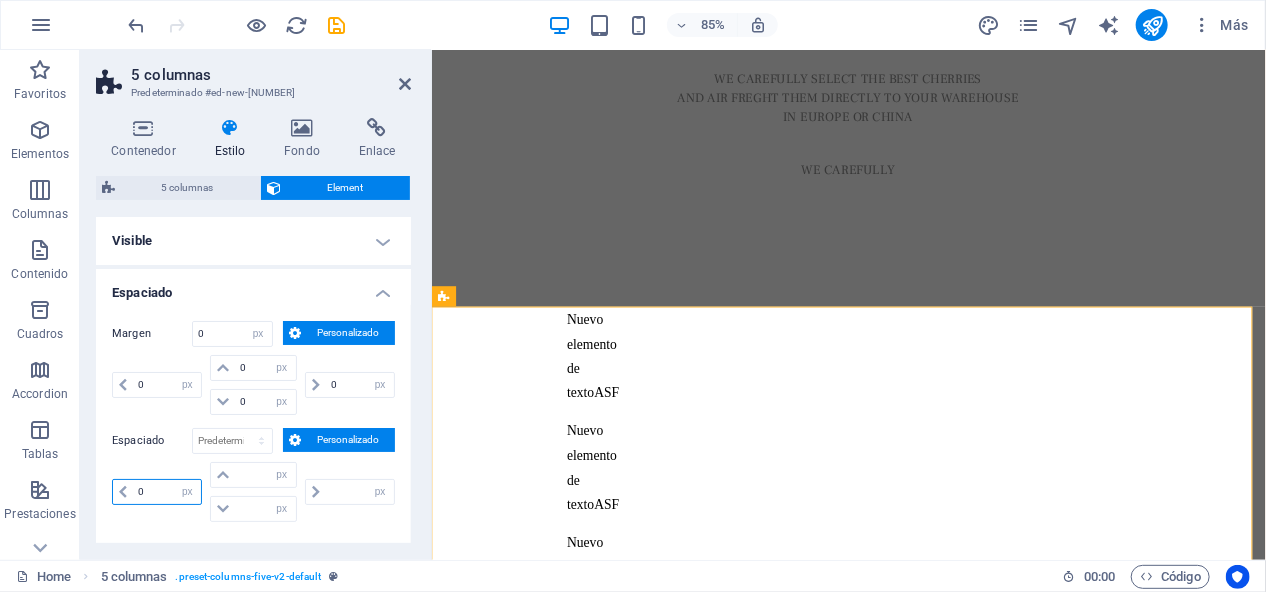 type on "0" 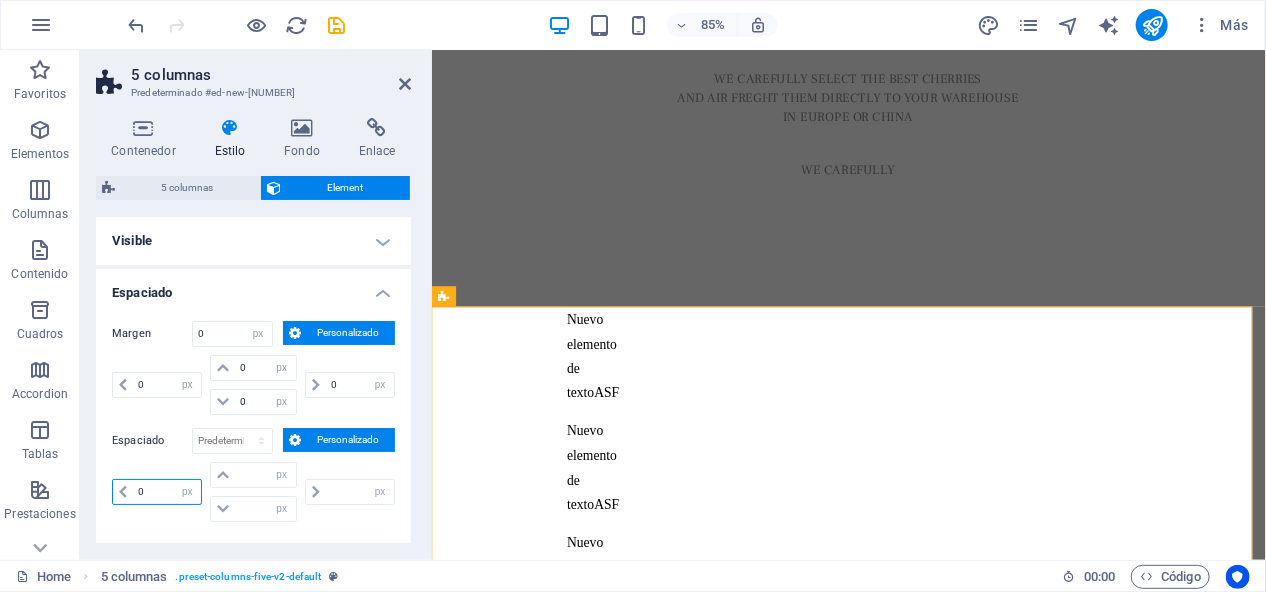 type on "0" 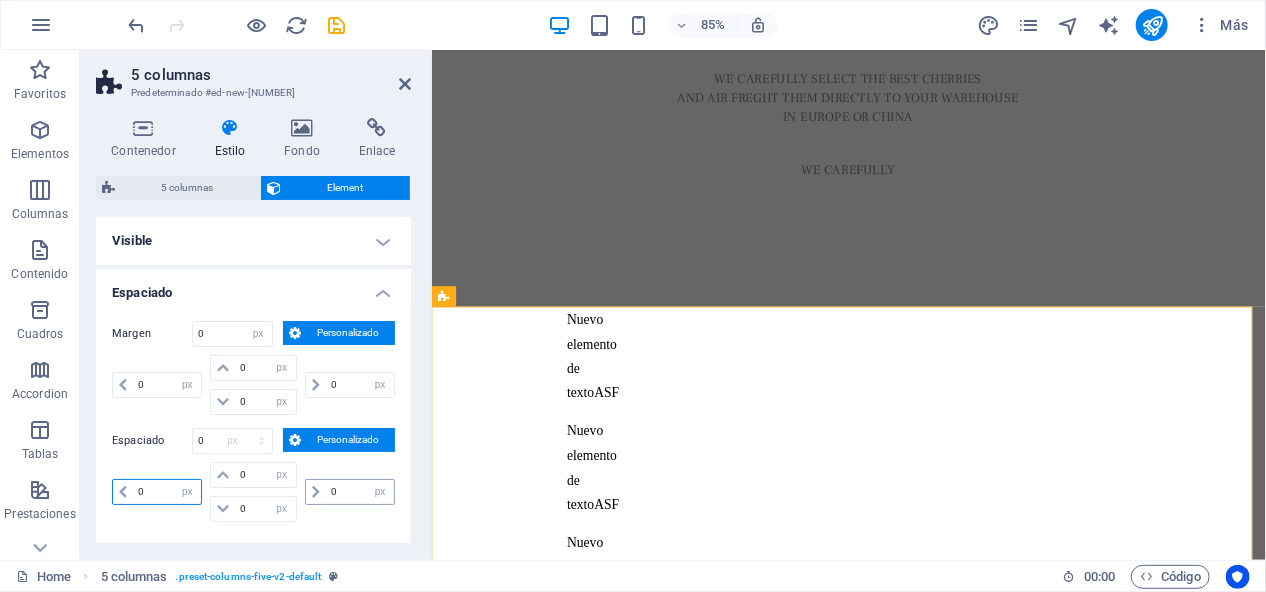 scroll, scrollTop: 55, scrollLeft: 0, axis: vertical 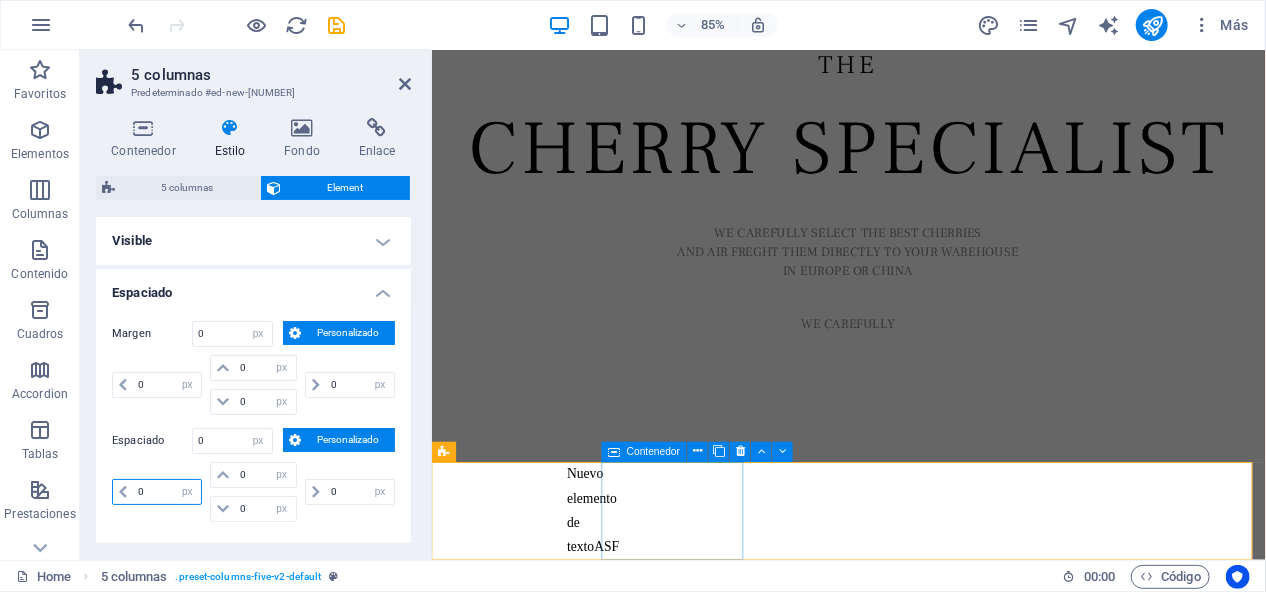 type on "0" 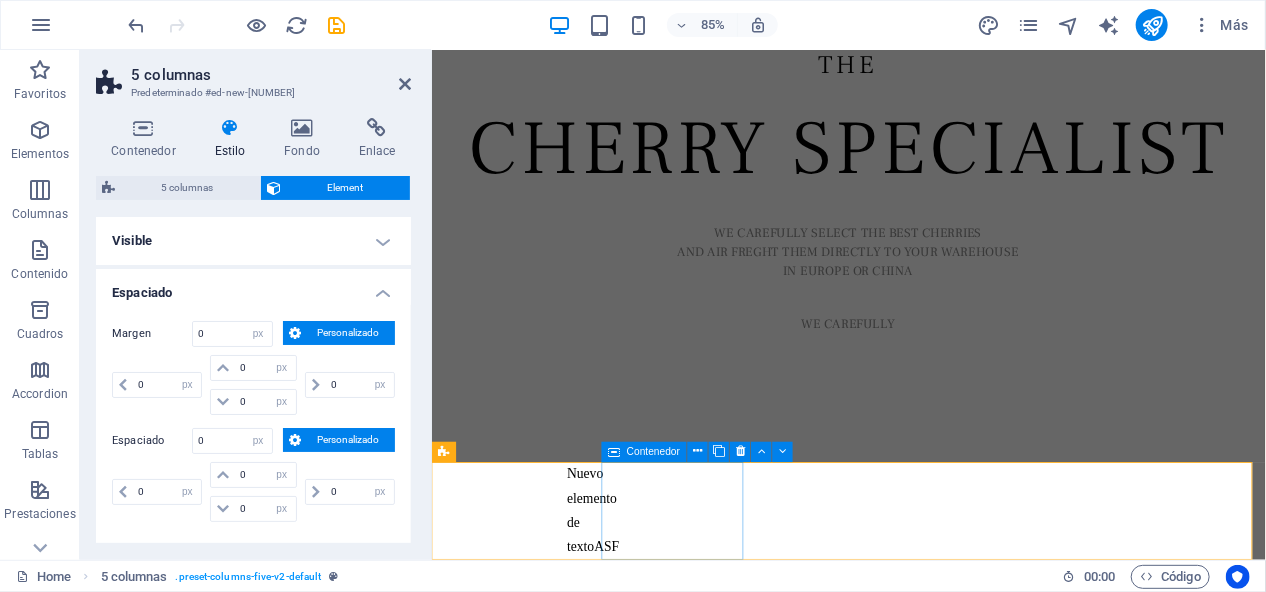 click on "Nuevo elemento de textoASF" at bounding box center [516, 723] 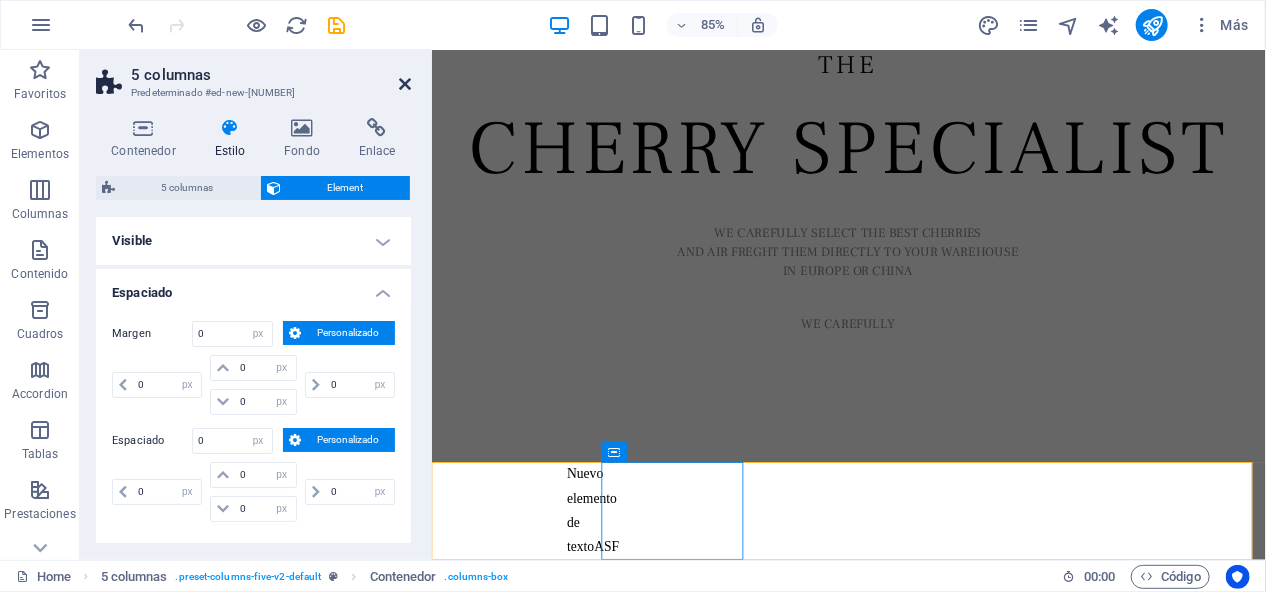 click at bounding box center [405, 84] 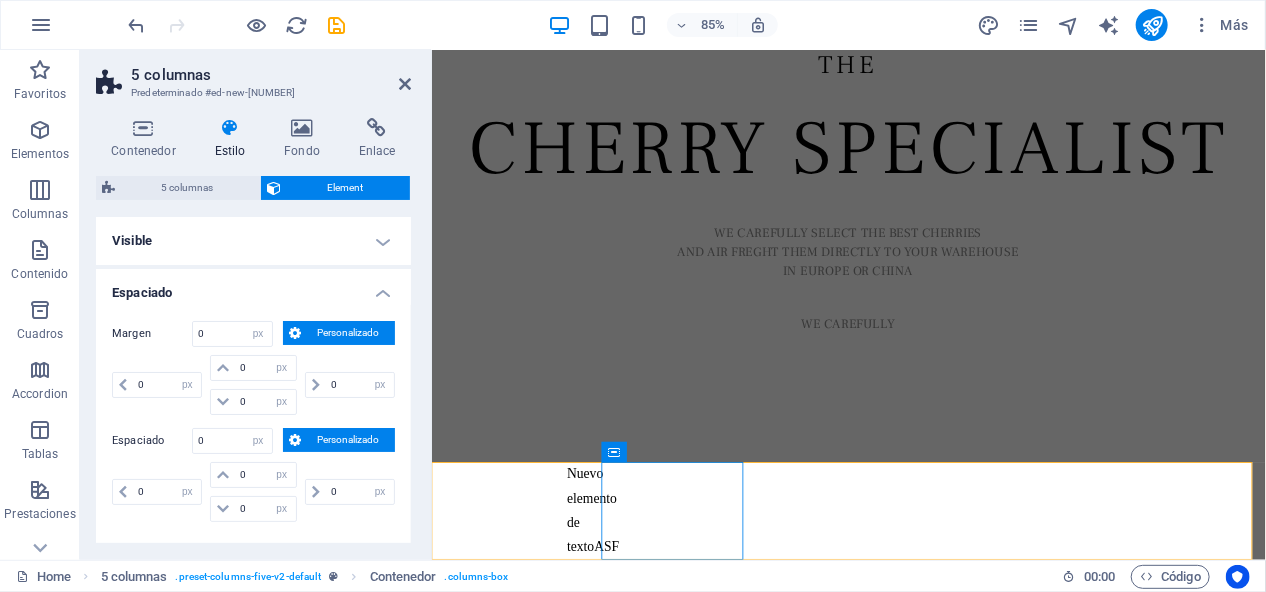 scroll, scrollTop: 144, scrollLeft: 0, axis: vertical 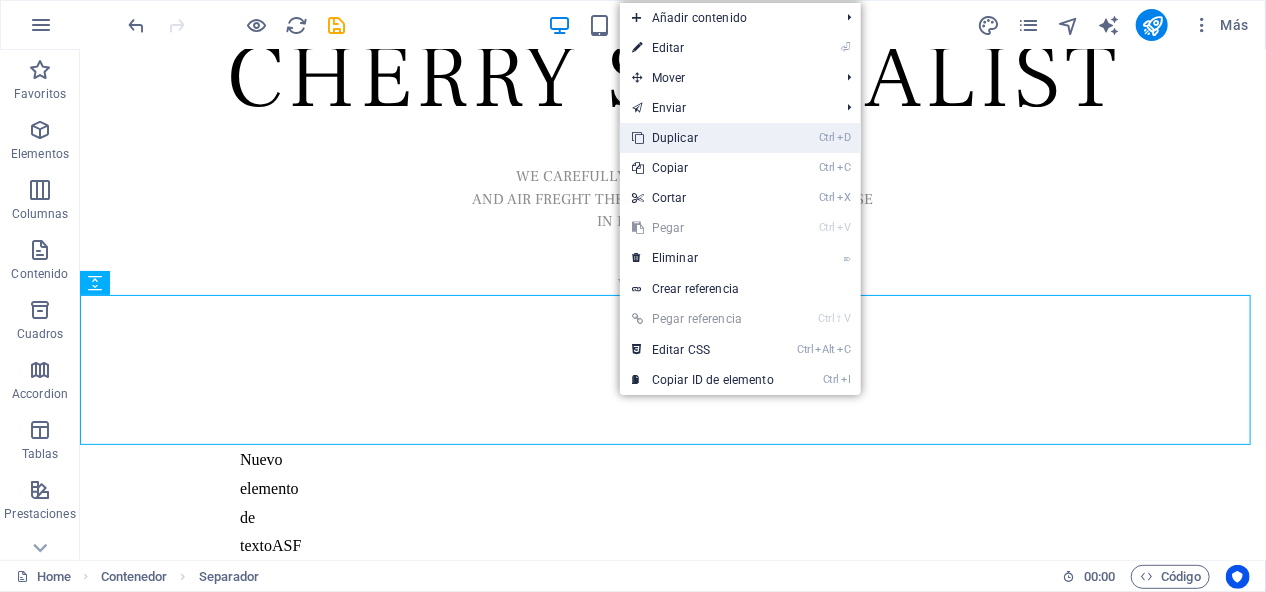 click on "Ctrl D  Duplicar" at bounding box center (703, 138) 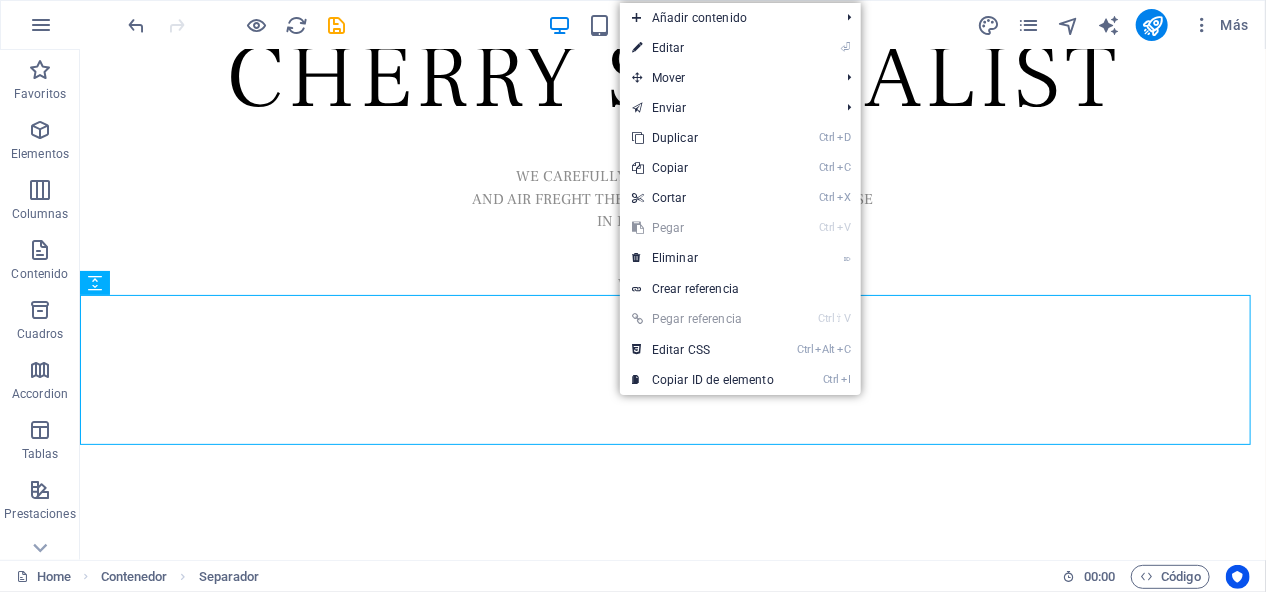 scroll, scrollTop: 237, scrollLeft: 0, axis: vertical 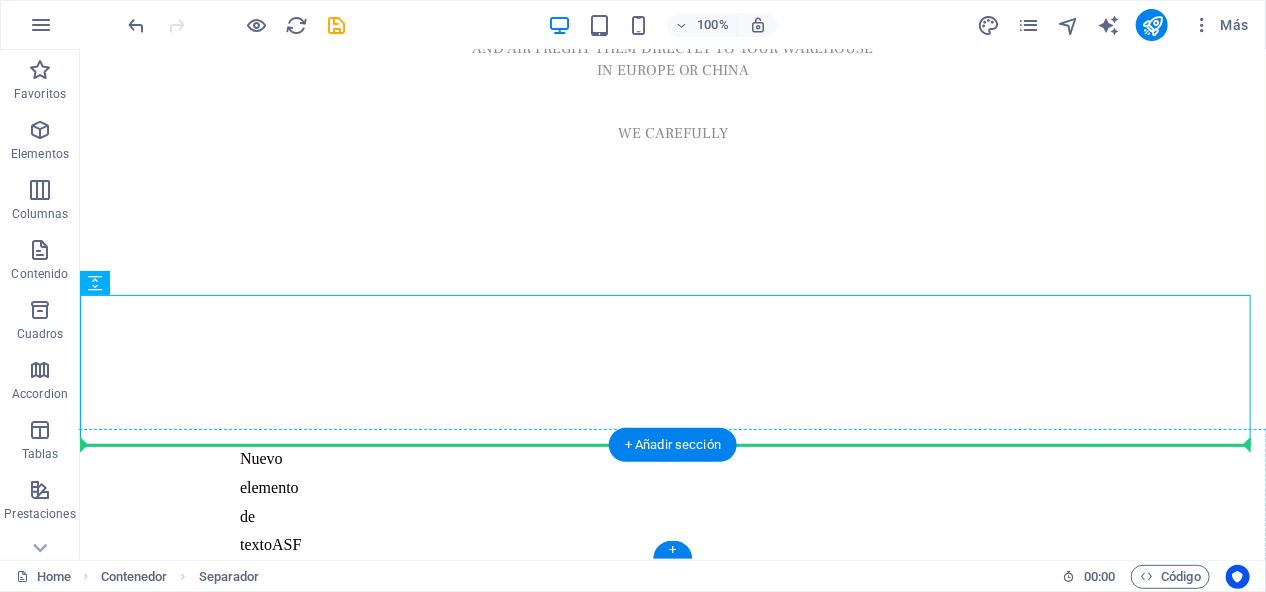 drag, startPoint x: 183, startPoint y: 389, endPoint x: 129, endPoint y: 482, distance: 107.54069 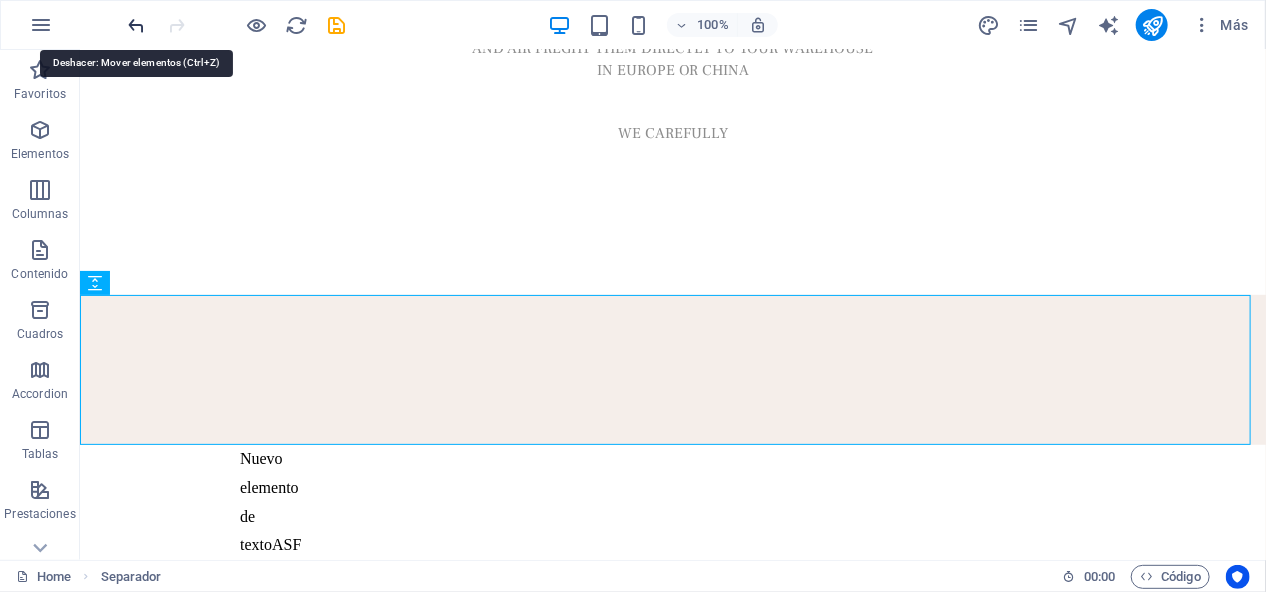 click at bounding box center (137, 25) 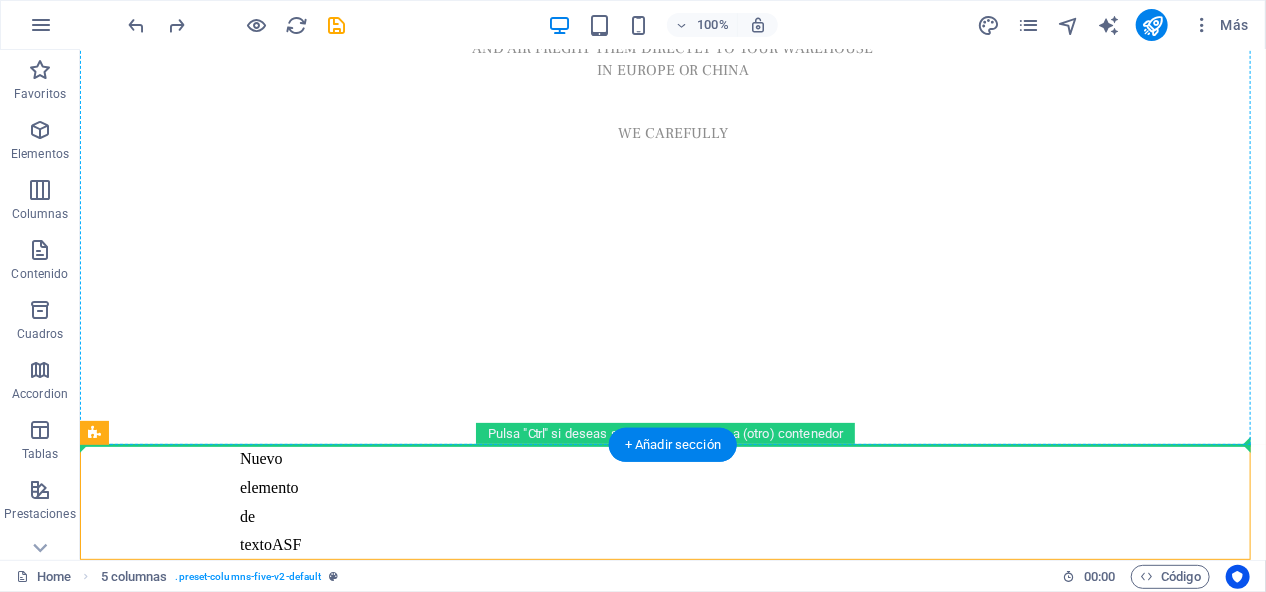 drag, startPoint x: 172, startPoint y: 484, endPoint x: 115, endPoint y: 283, distance: 208.92583 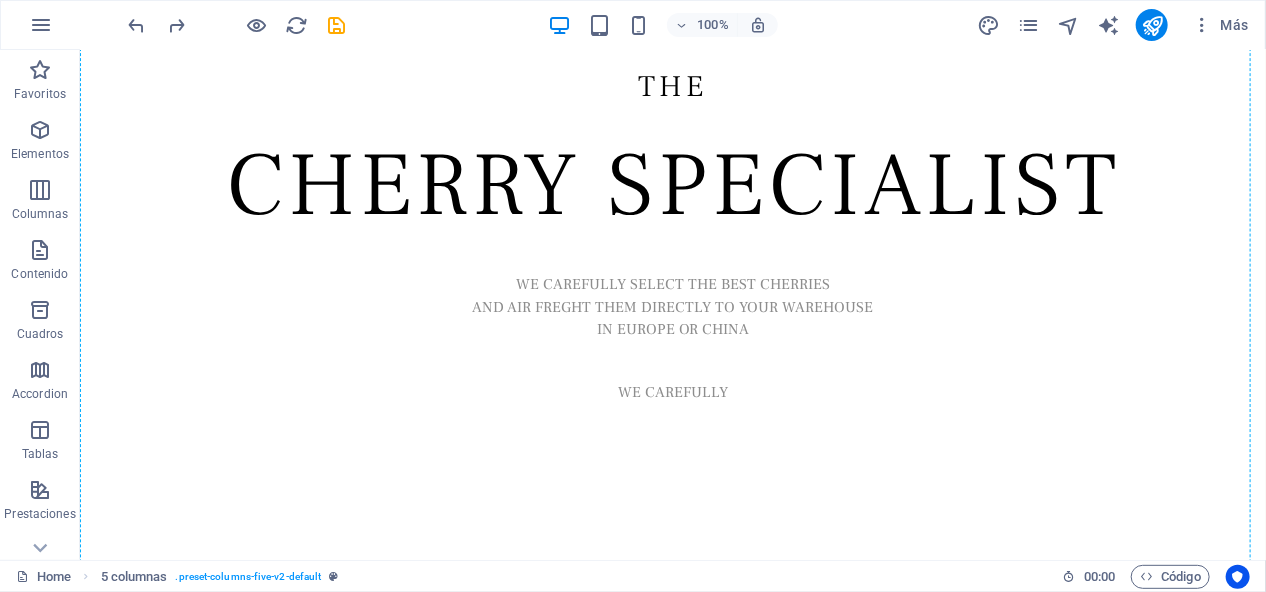 scroll, scrollTop: 32, scrollLeft: 0, axis: vertical 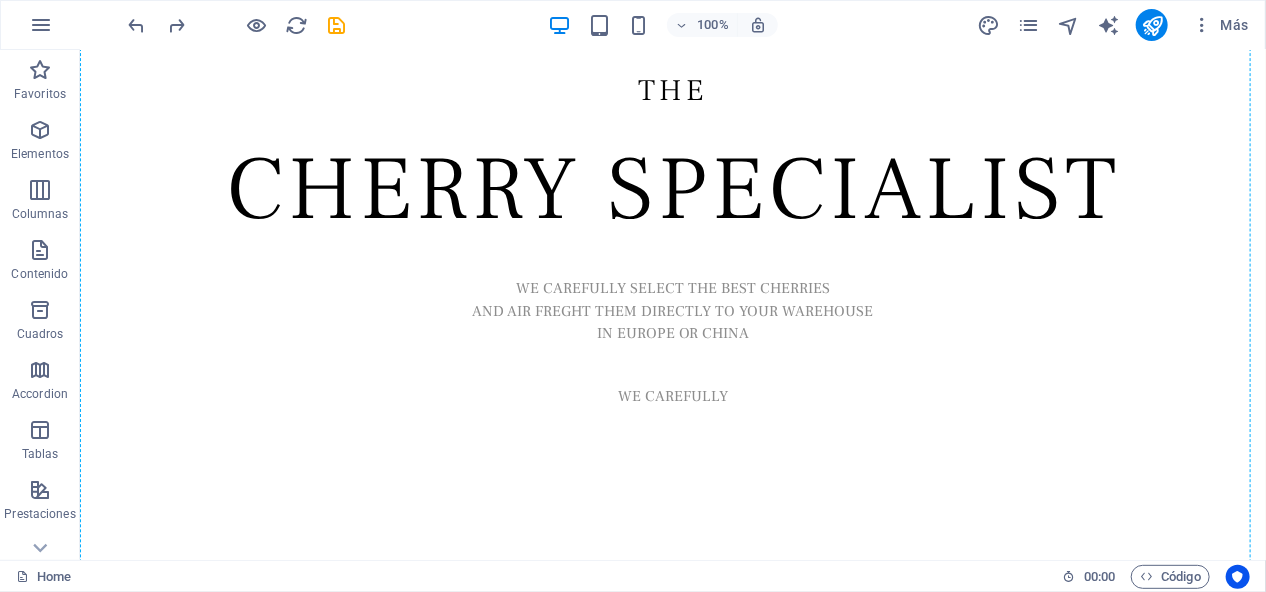 drag, startPoint x: 171, startPoint y: 482, endPoint x: 111, endPoint y: 470, distance: 61.188232 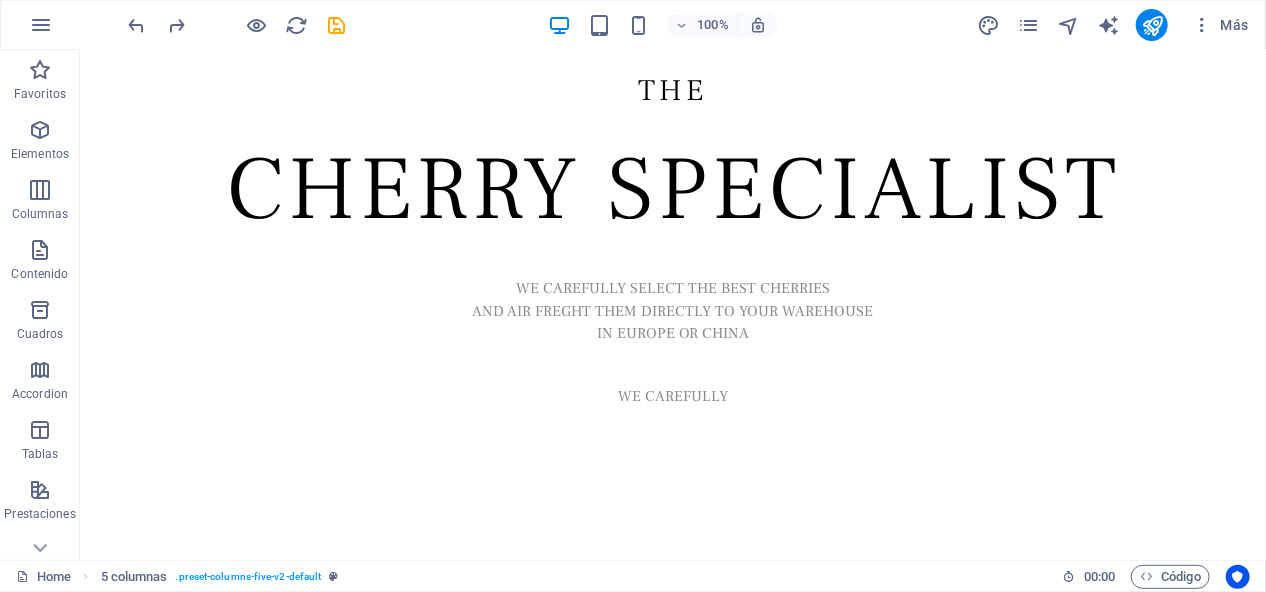 scroll, scrollTop: 295, scrollLeft: 0, axis: vertical 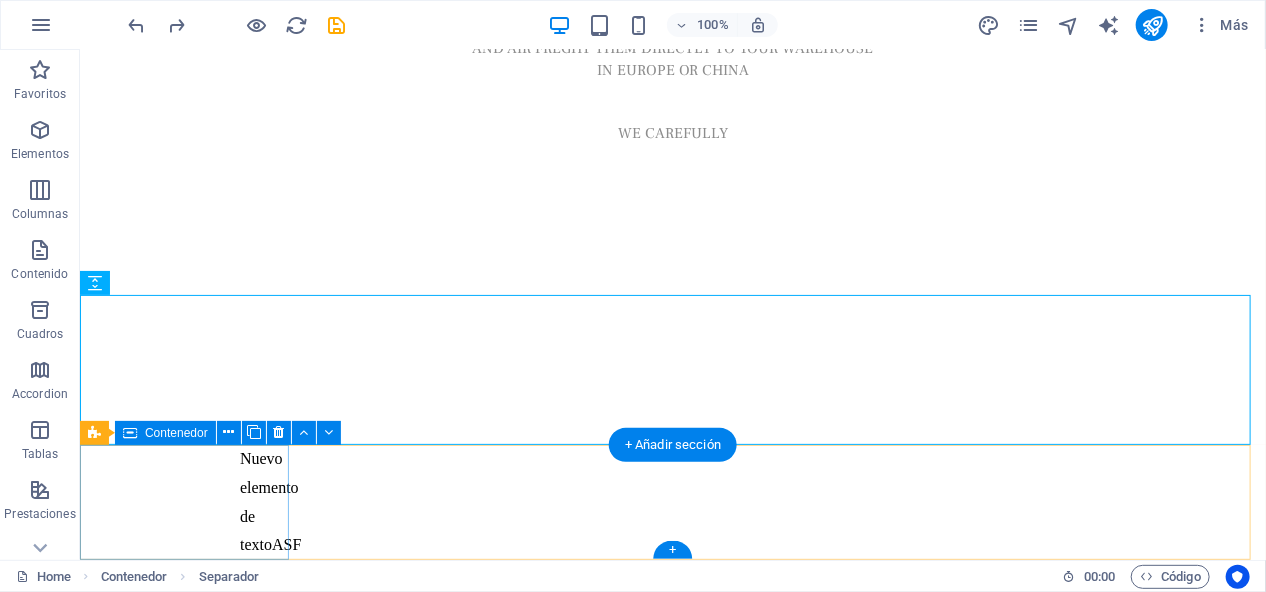 drag, startPoint x: 178, startPoint y: 332, endPoint x: 102, endPoint y: 483, distance: 169.04733 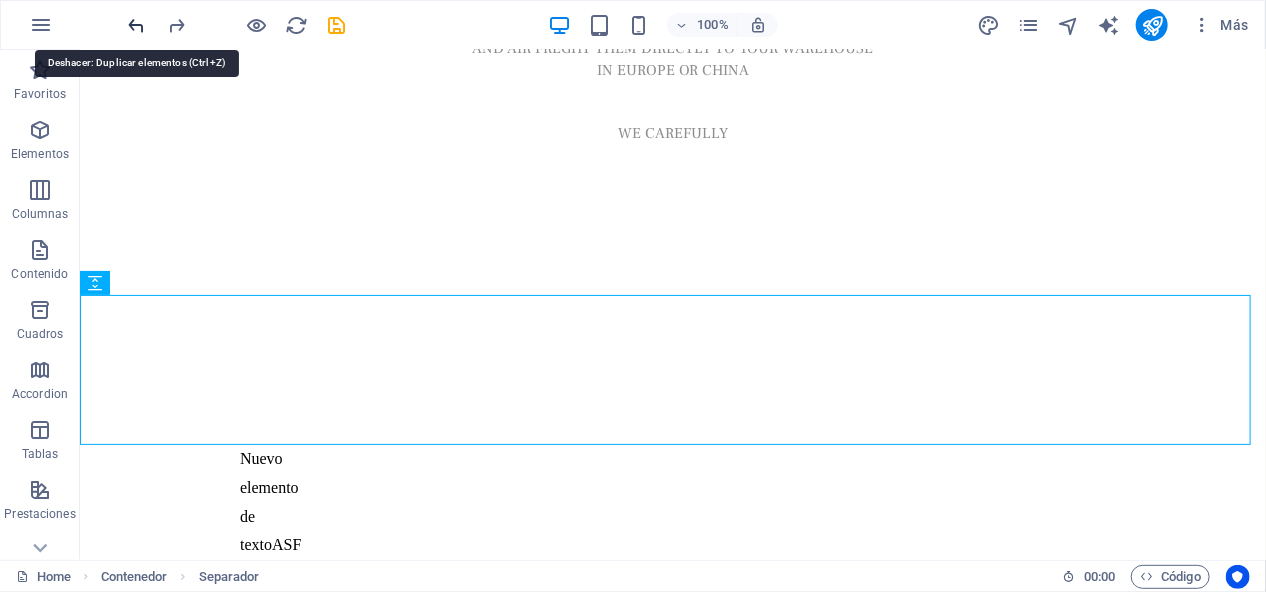 click at bounding box center [137, 25] 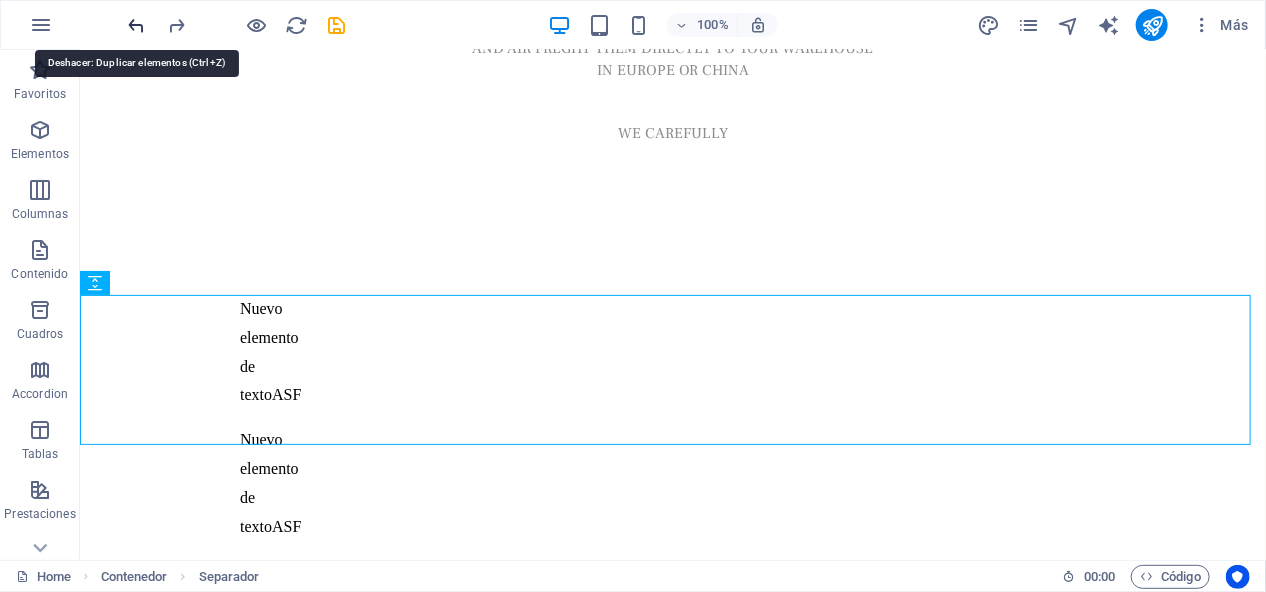 scroll, scrollTop: 144, scrollLeft: 0, axis: vertical 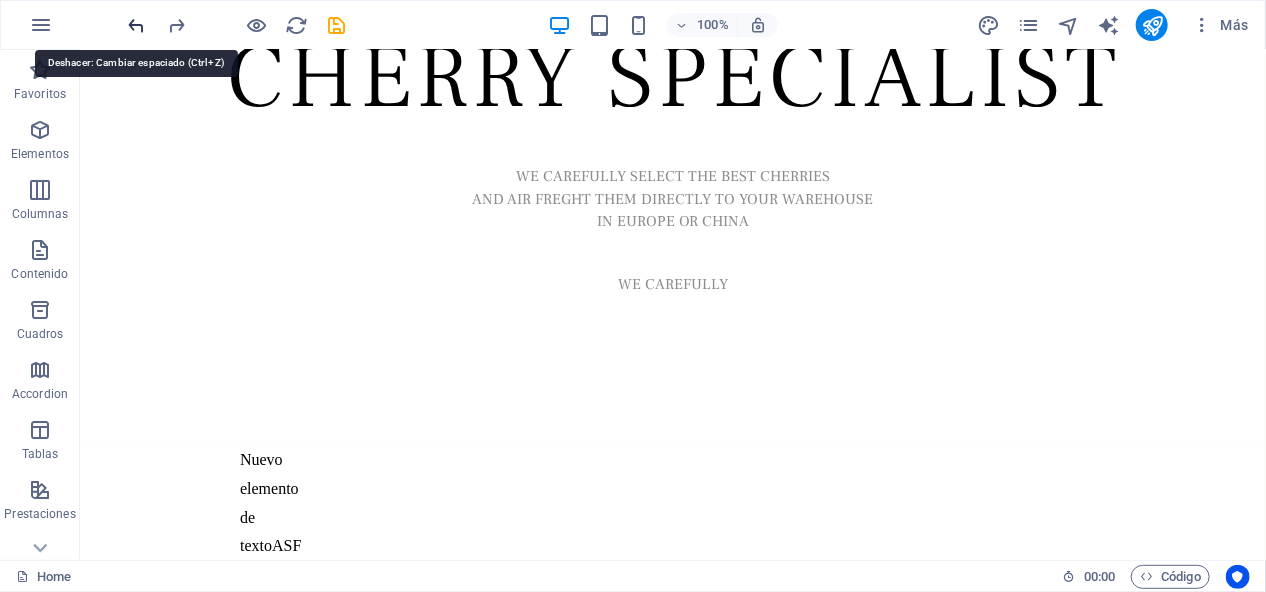 click at bounding box center (137, 25) 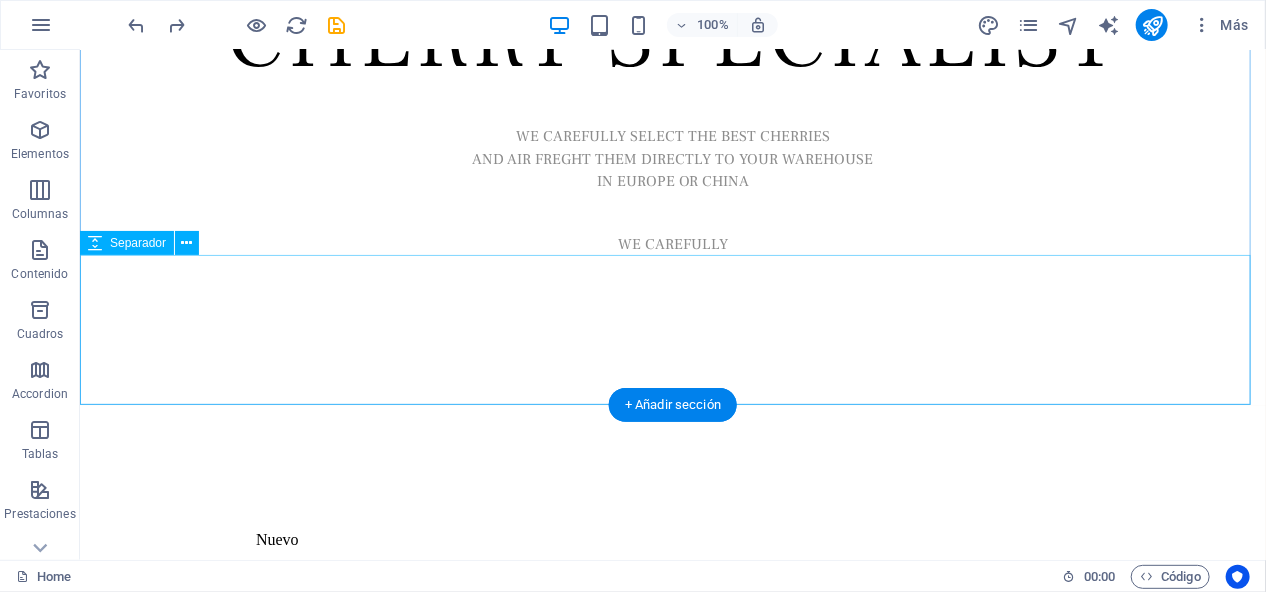 scroll, scrollTop: 384, scrollLeft: 0, axis: vertical 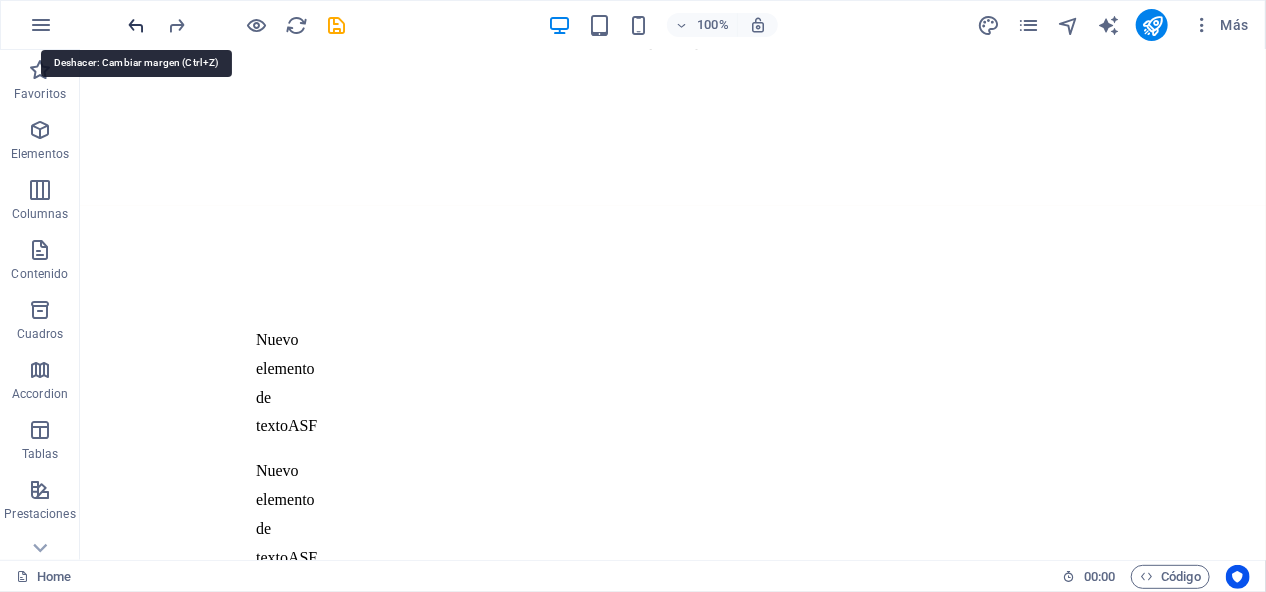 click at bounding box center [137, 25] 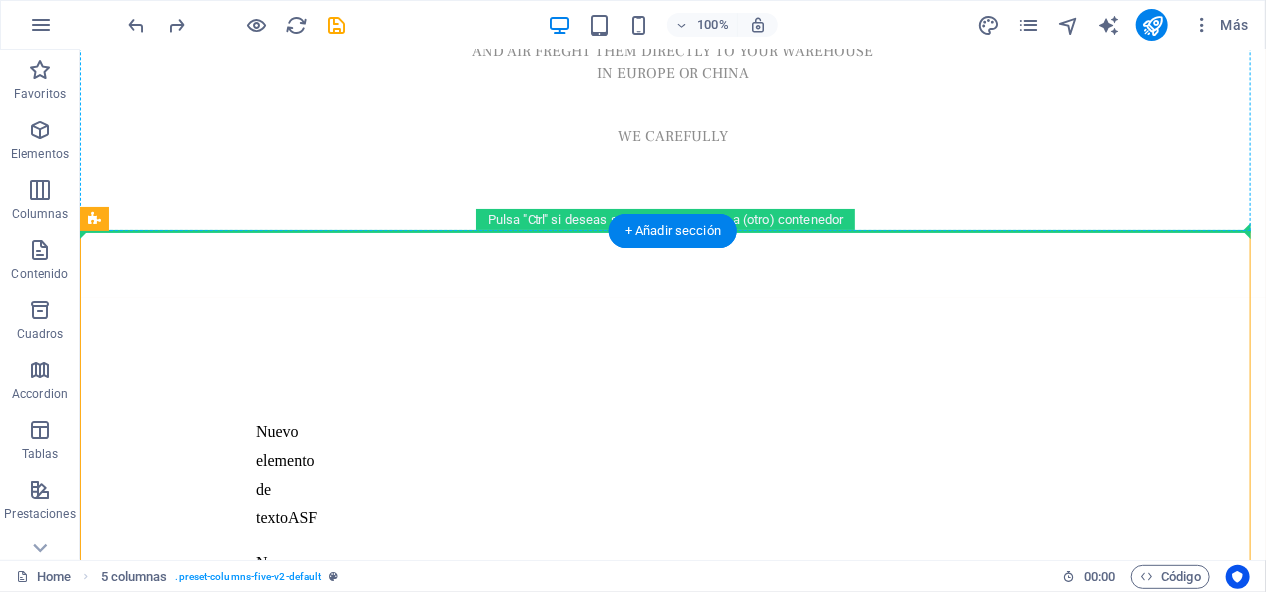 drag, startPoint x: 103, startPoint y: 166, endPoint x: 102, endPoint y: 96, distance: 70.00714 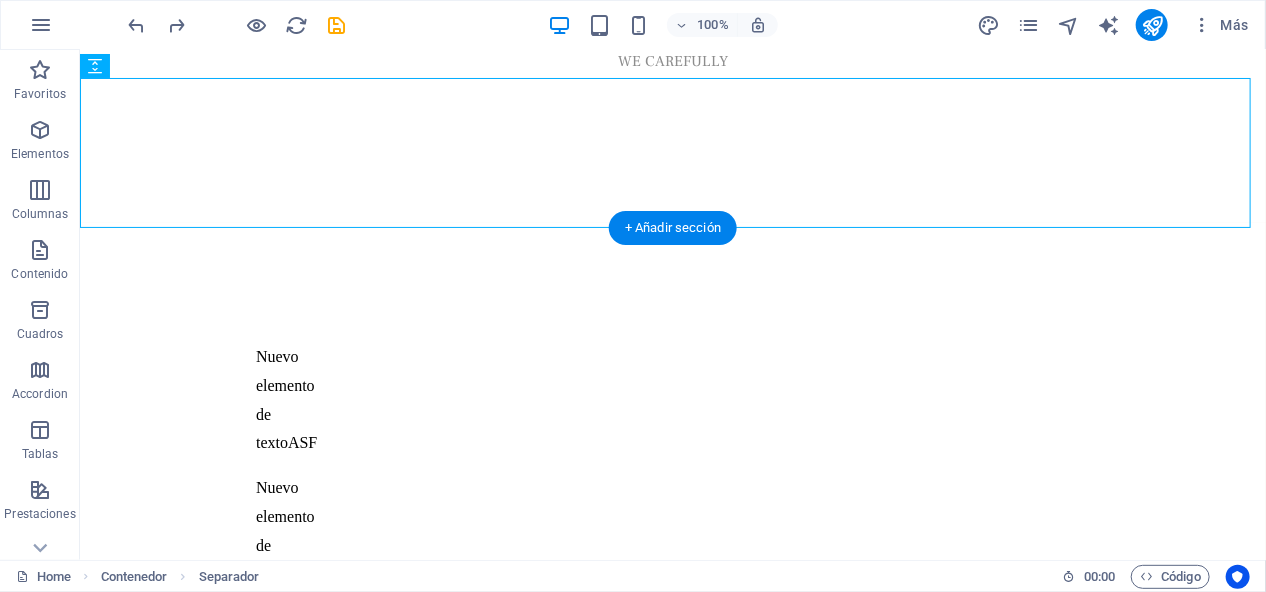 scroll, scrollTop: 384, scrollLeft: 0, axis: vertical 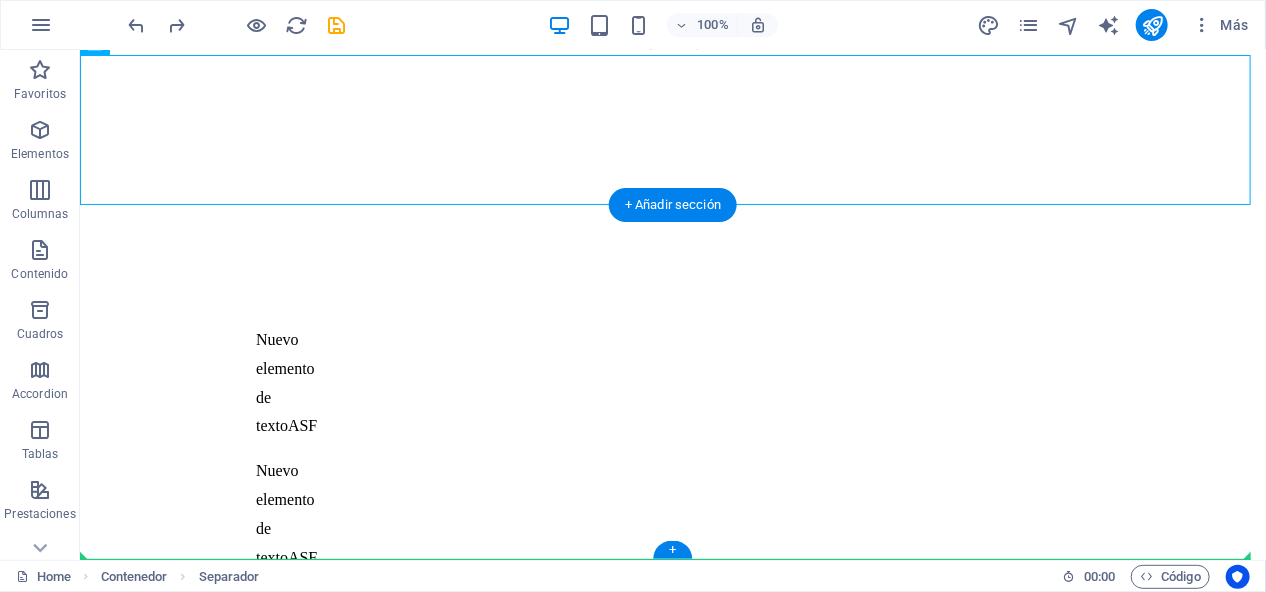 drag, startPoint x: 176, startPoint y: 285, endPoint x: 159, endPoint y: 548, distance: 263.54886 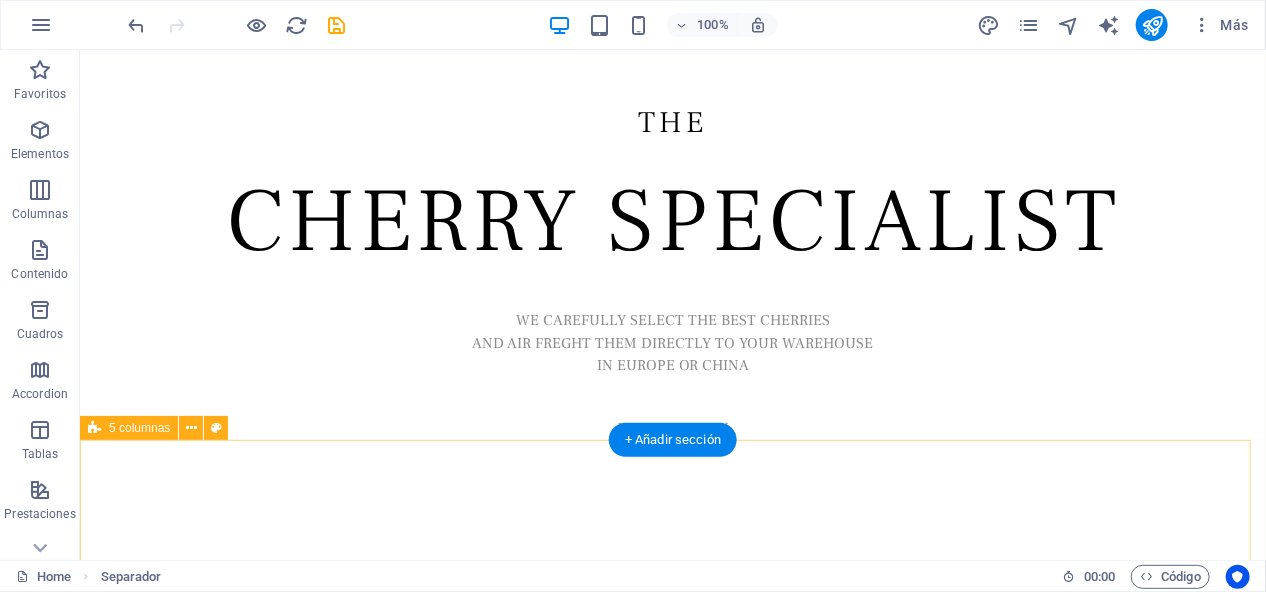 scroll, scrollTop: 384, scrollLeft: 0, axis: vertical 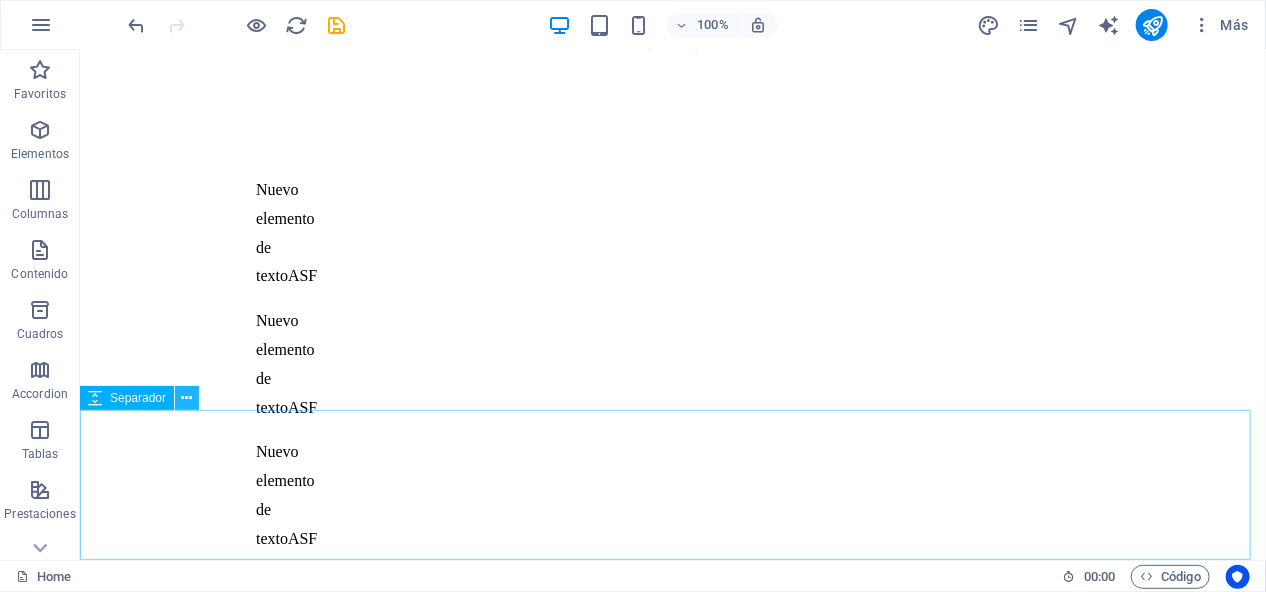 click at bounding box center (187, 398) 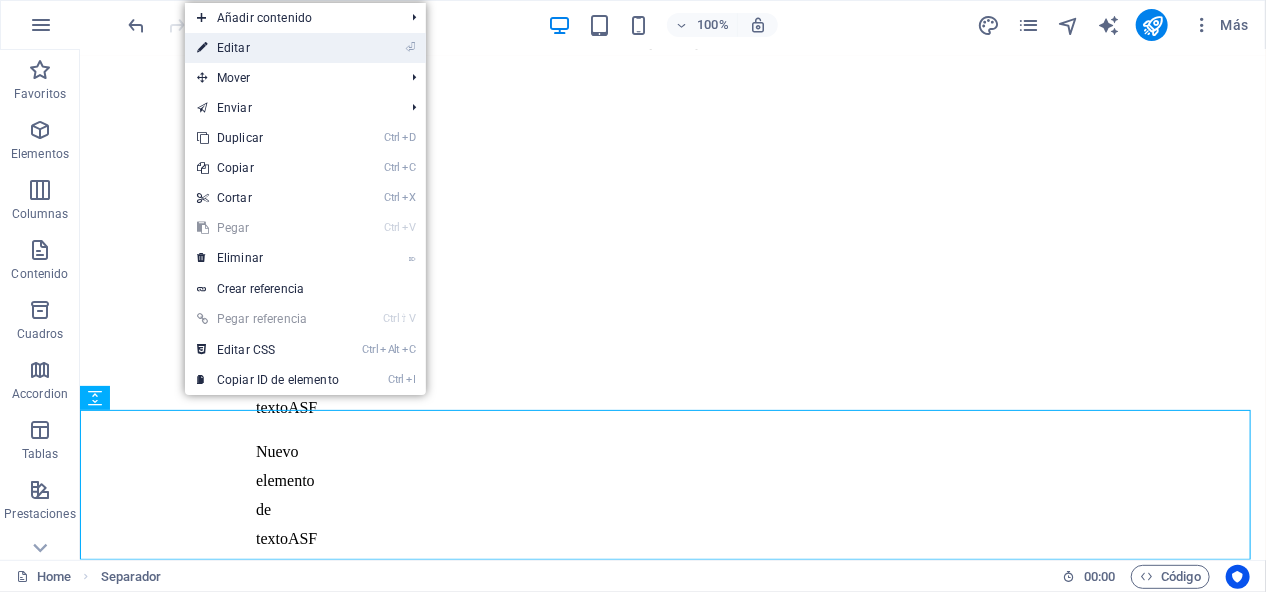 click on "⏎  Editar" at bounding box center (268, 48) 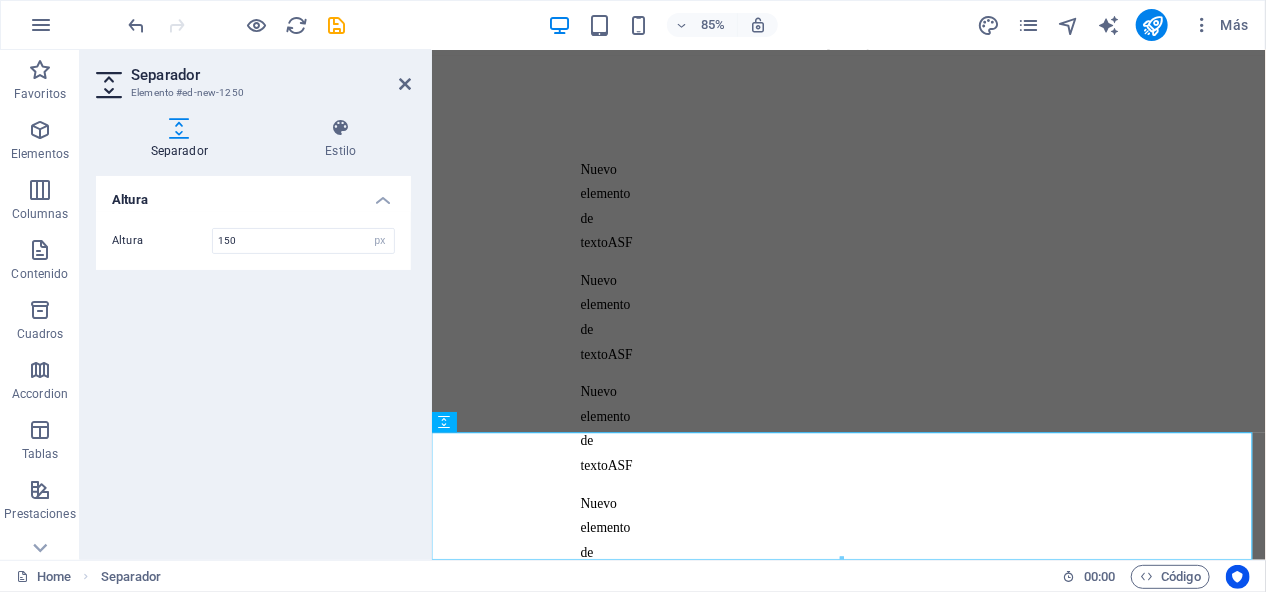 scroll, scrollTop: 295, scrollLeft: 0, axis: vertical 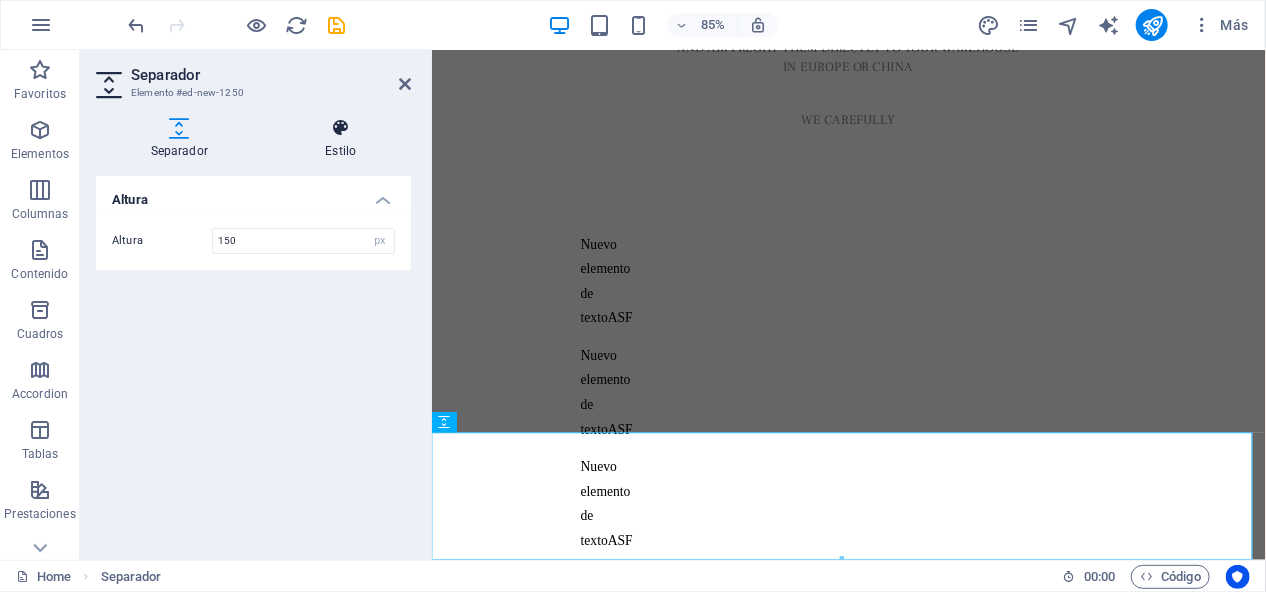 click at bounding box center (341, 128) 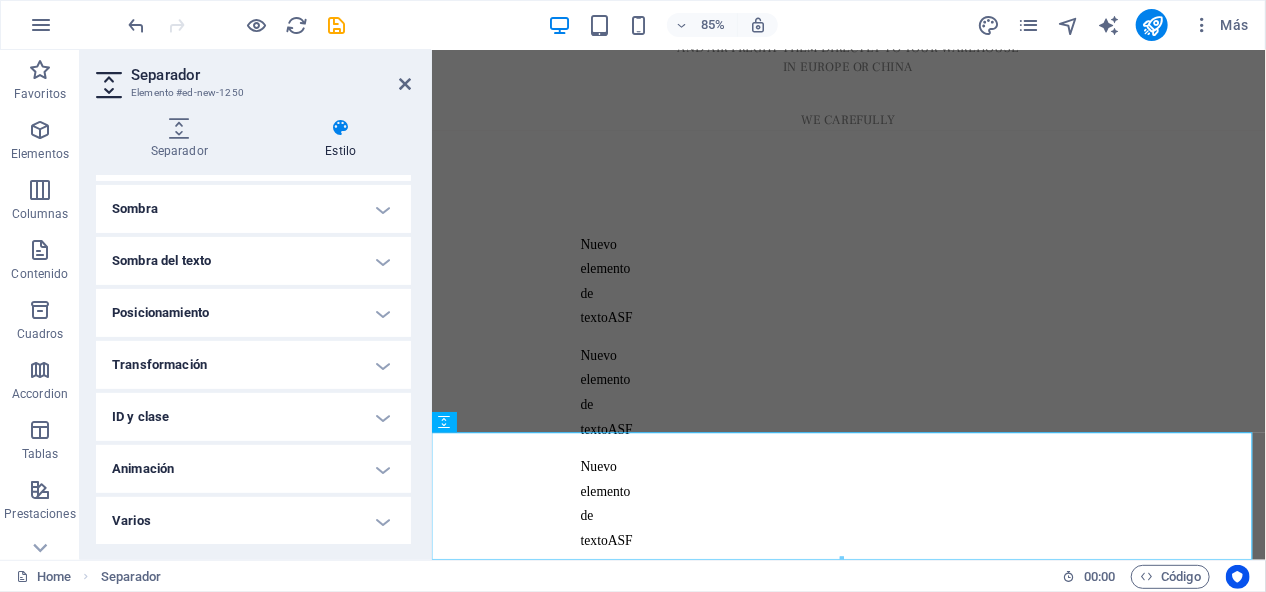 scroll, scrollTop: 0, scrollLeft: 0, axis: both 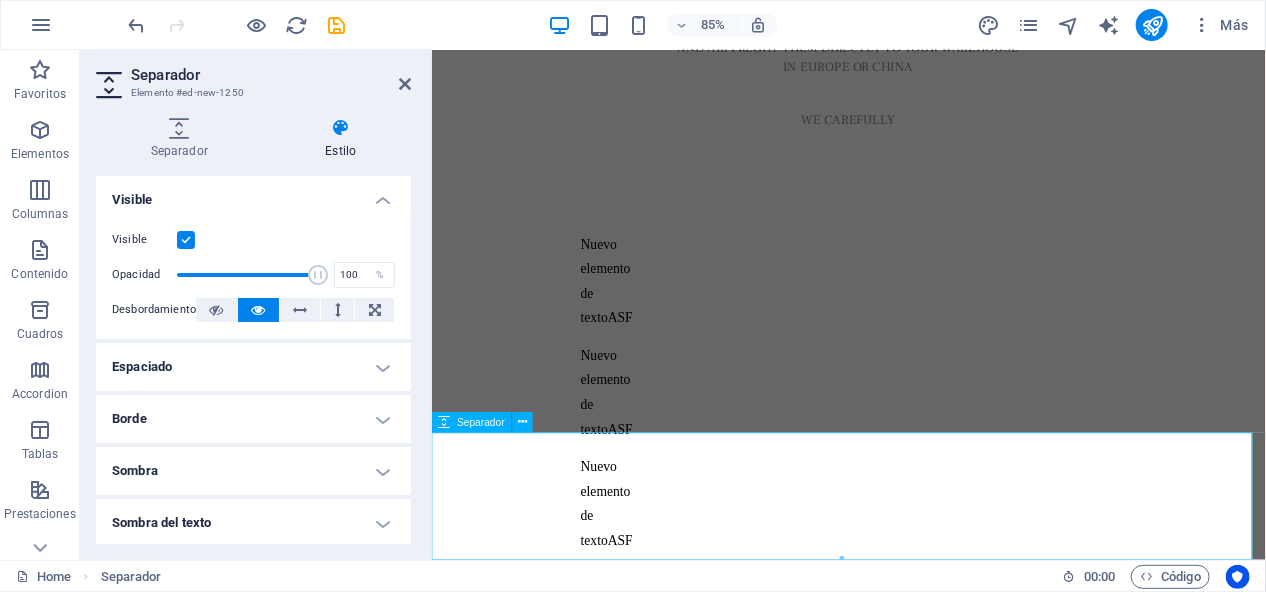 click at bounding box center [921, 1100] 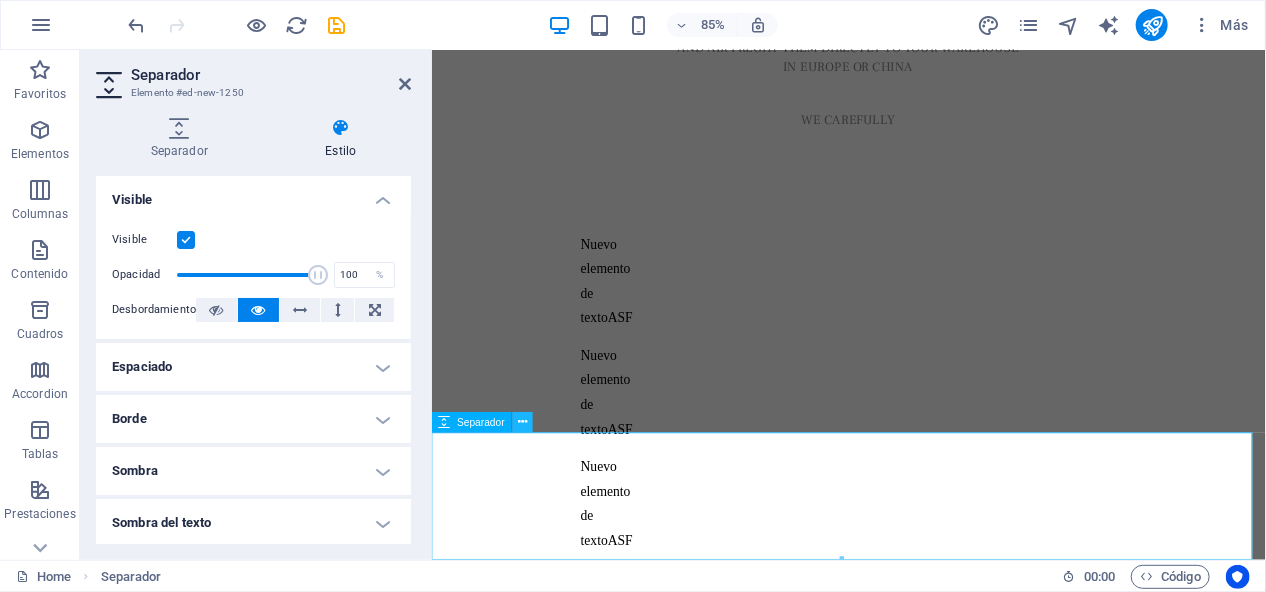 click at bounding box center (522, 422) 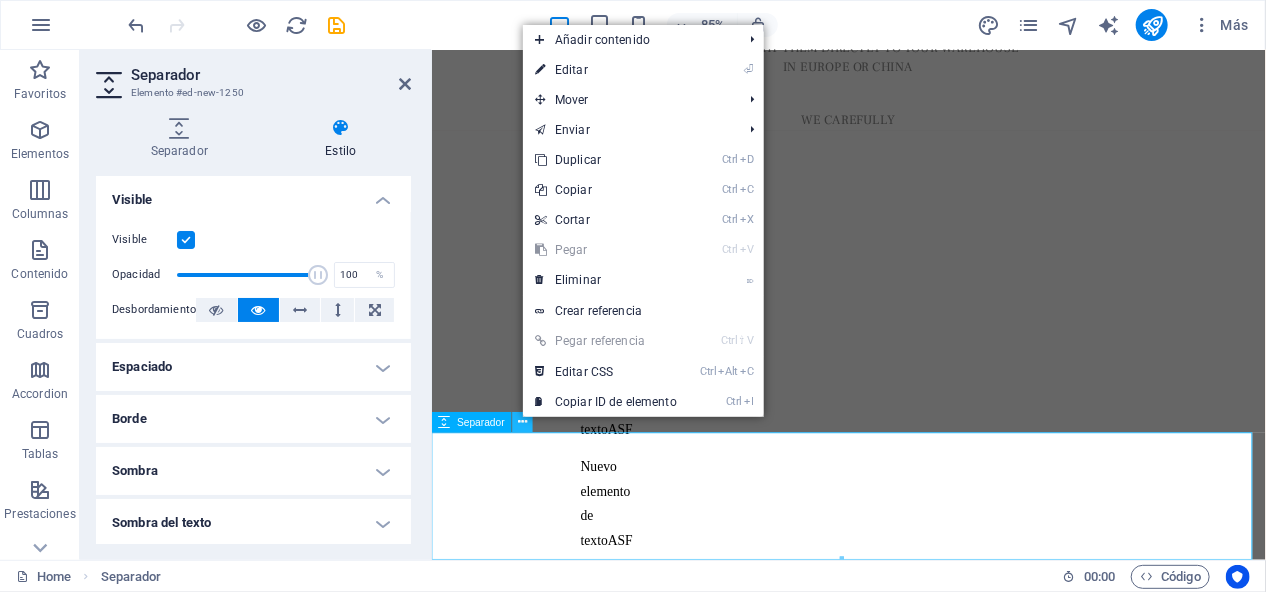 click at bounding box center [522, 422] 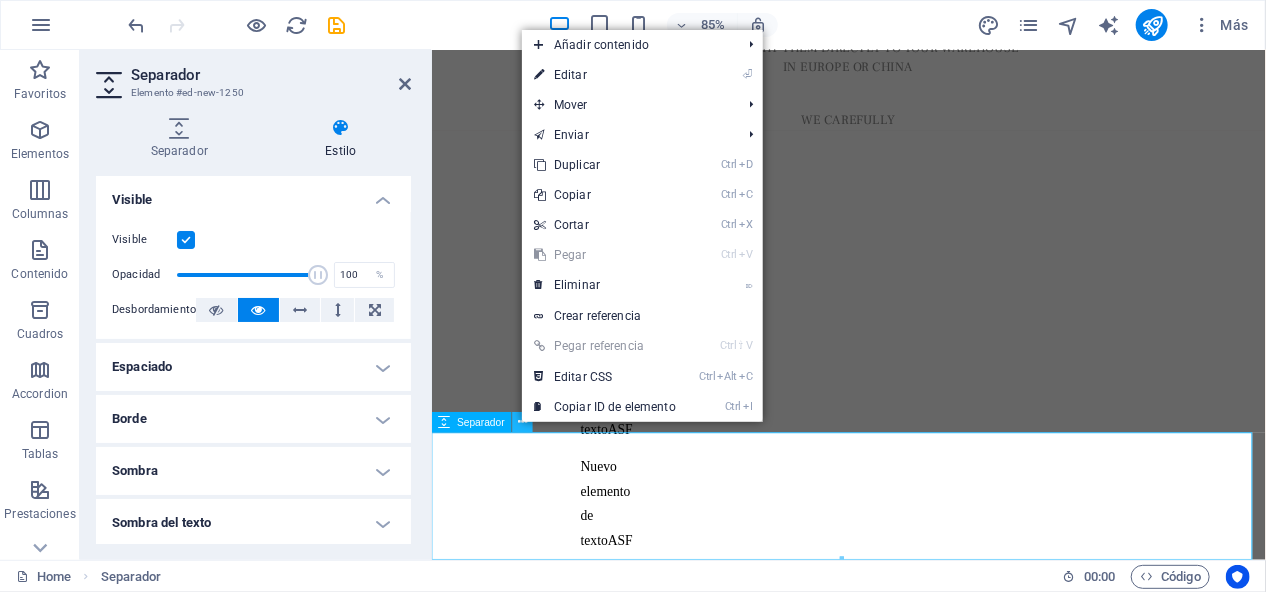 click at bounding box center [522, 422] 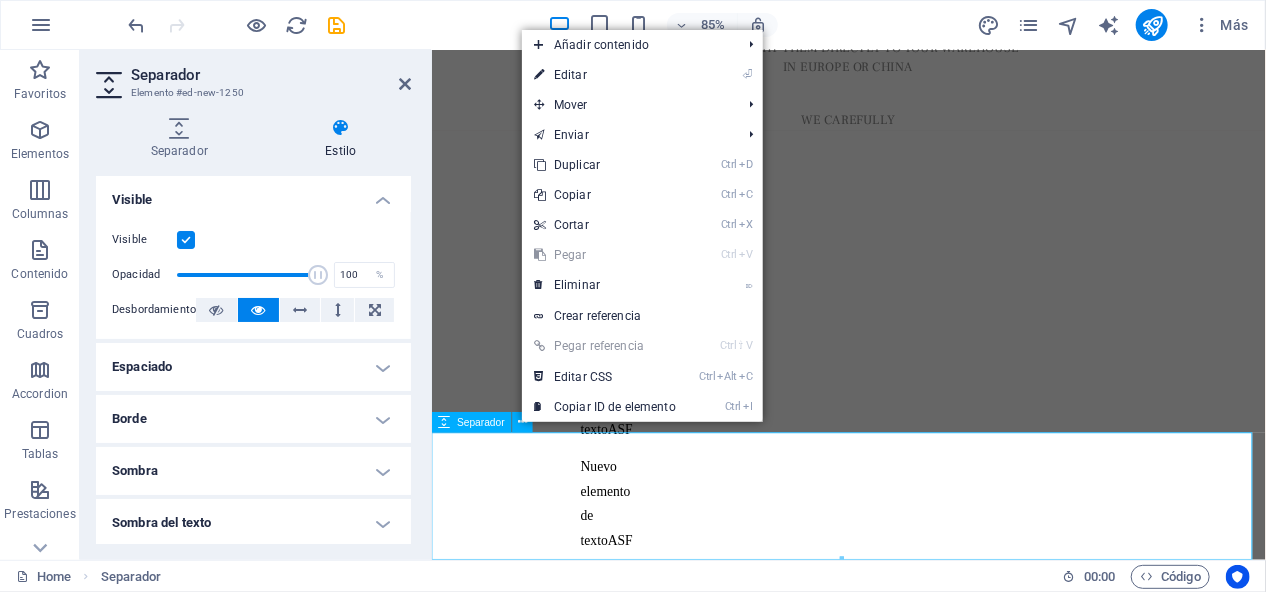 click on "Separador" at bounding box center [482, 422] 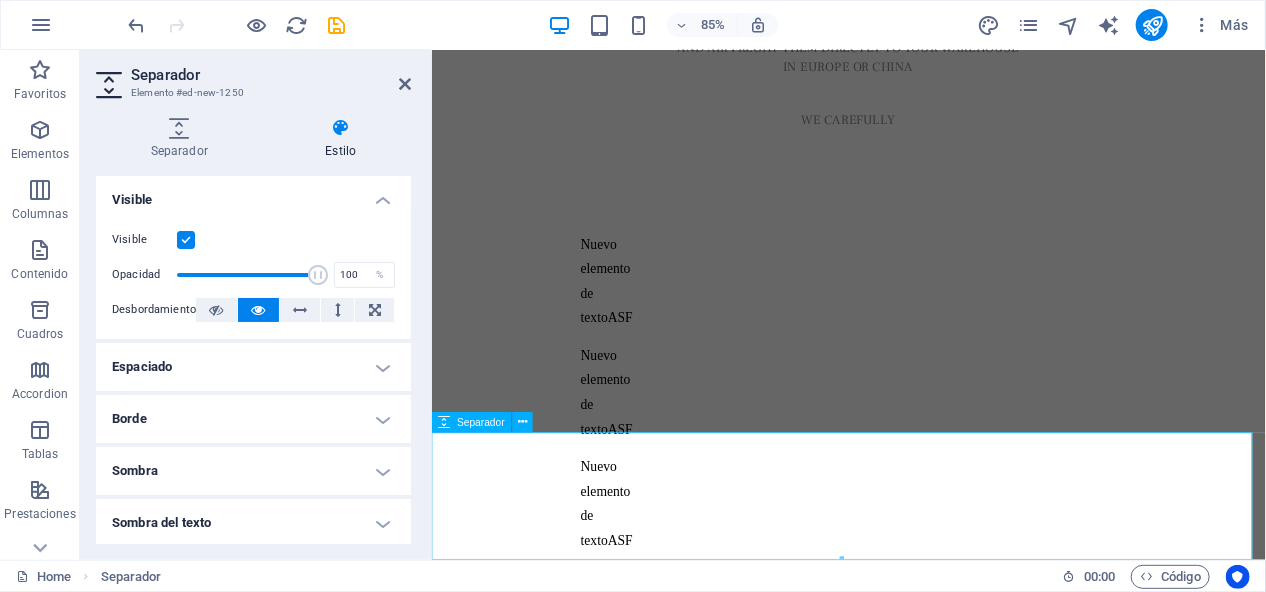 click on "Separador" at bounding box center (482, 422) 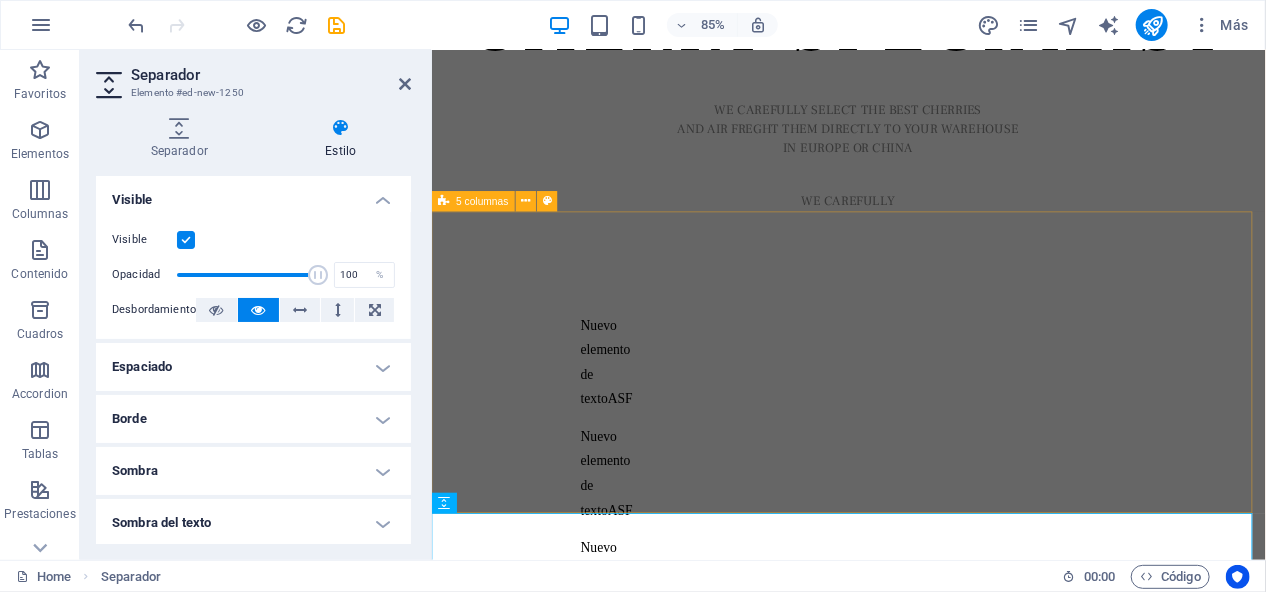 scroll, scrollTop: 100, scrollLeft: 0, axis: vertical 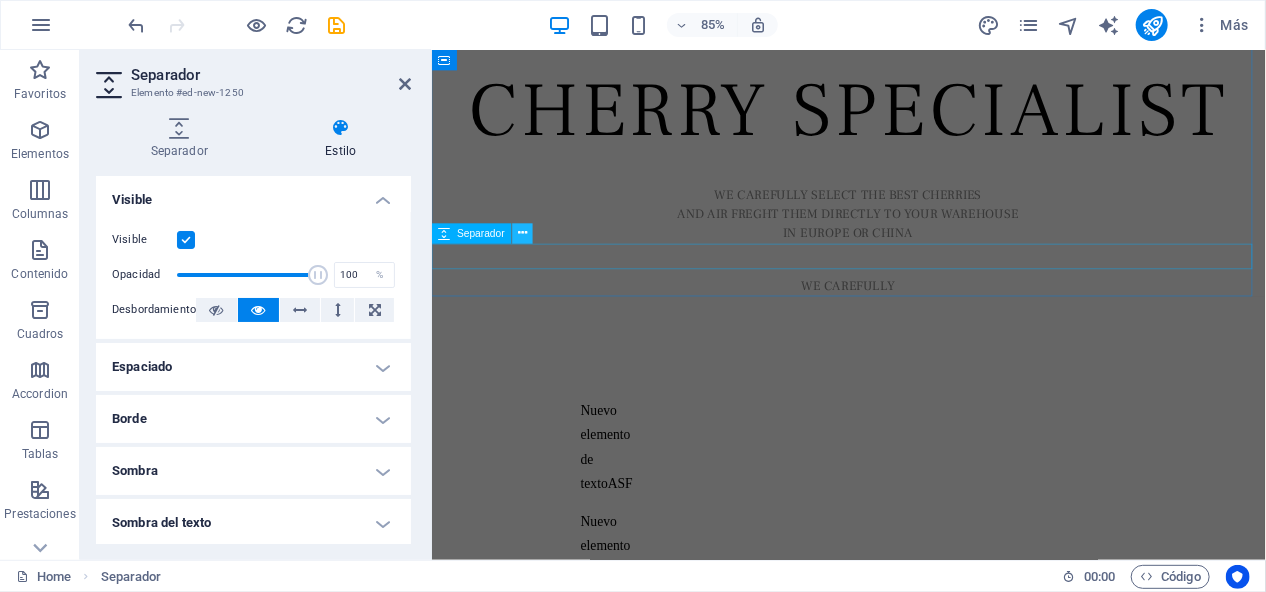 click at bounding box center (522, 233) 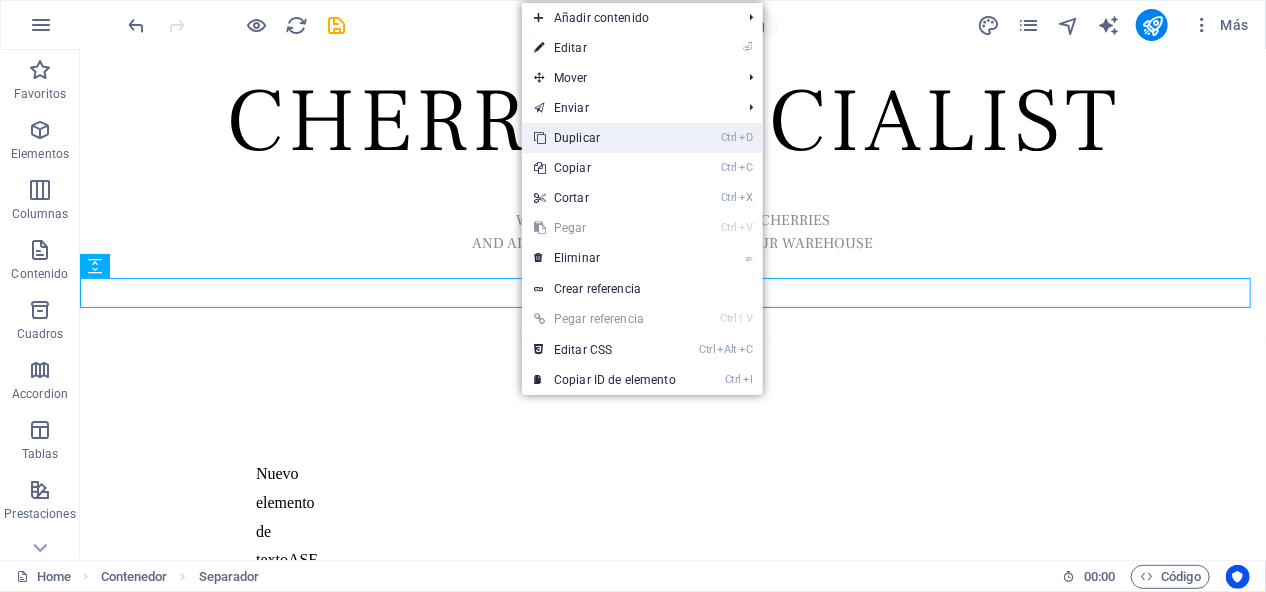 drag, startPoint x: 584, startPoint y: 143, endPoint x: 501, endPoint y: 97, distance: 94.89468 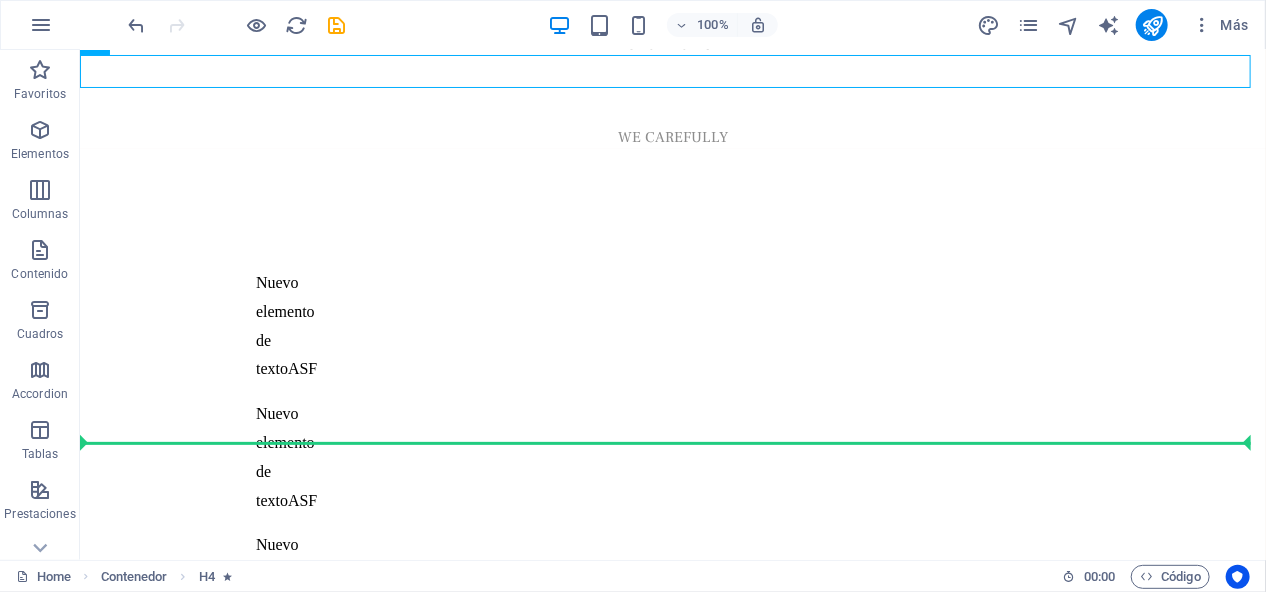 scroll, scrollTop: 415, scrollLeft: 0, axis: vertical 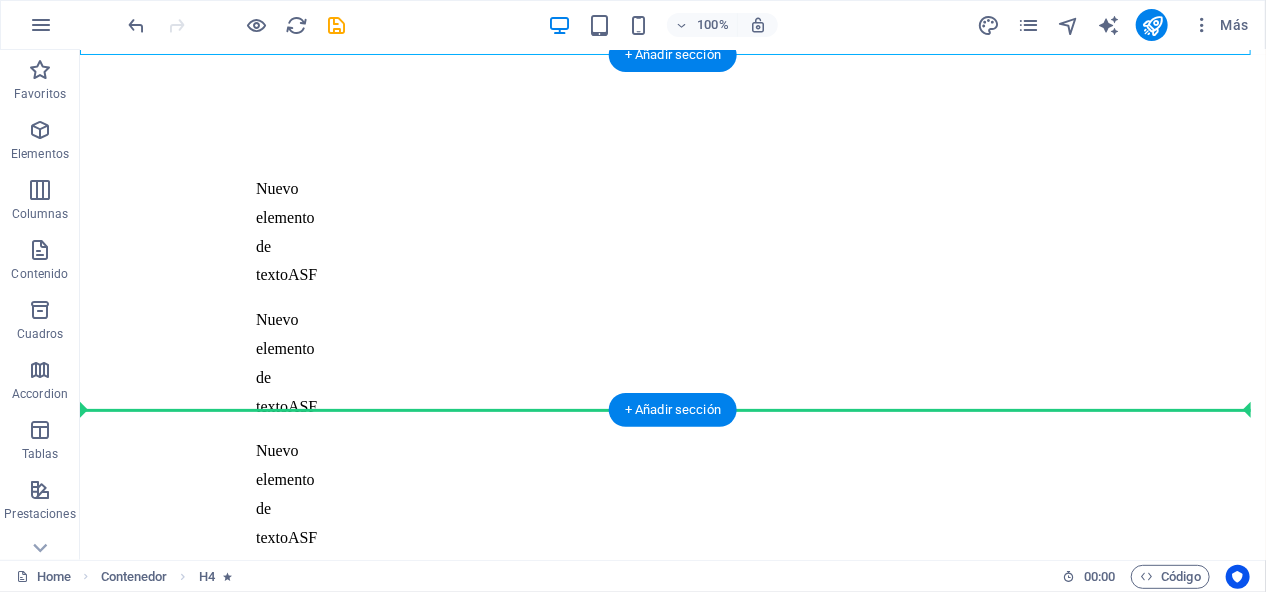 drag, startPoint x: 275, startPoint y: 353, endPoint x: 313, endPoint y: 343, distance: 39.293766 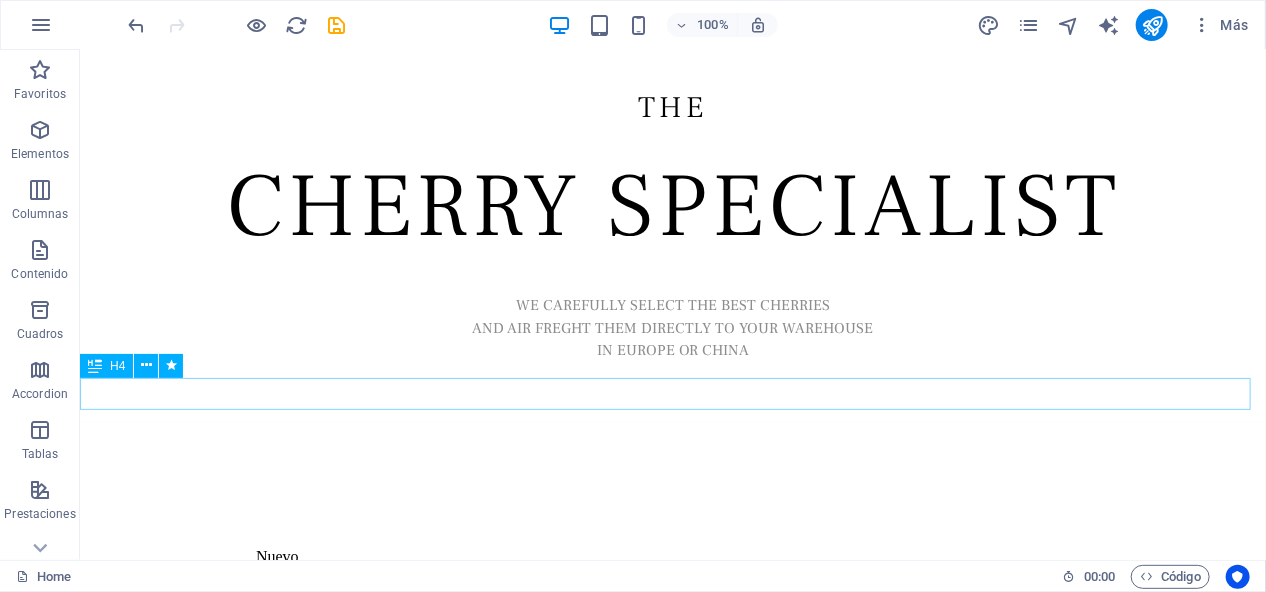 scroll, scrollTop: 415, scrollLeft: 0, axis: vertical 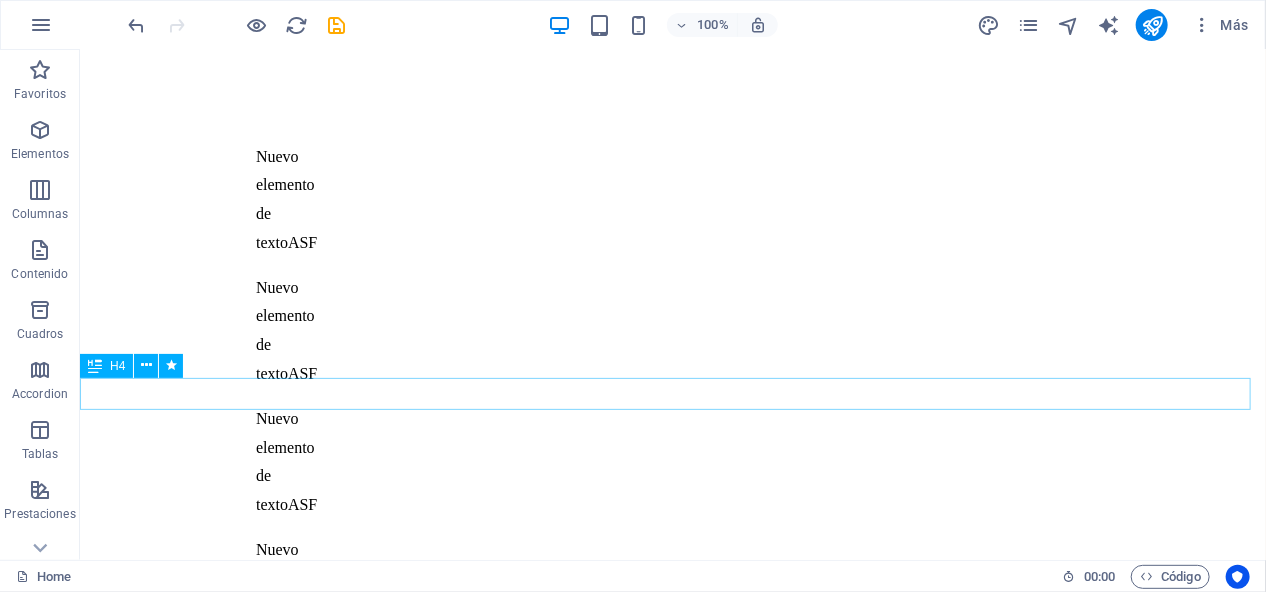 click on "WE CAREFULLY" at bounding box center [672, 917] 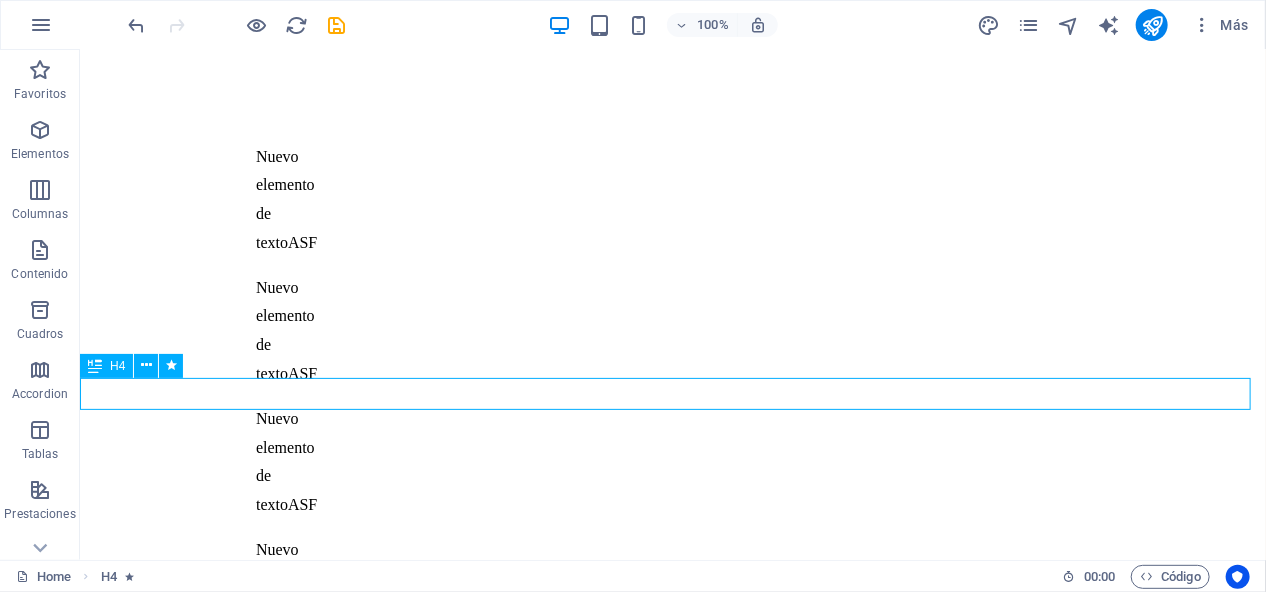 click on "WE CAREFULLY" at bounding box center [672, 917] 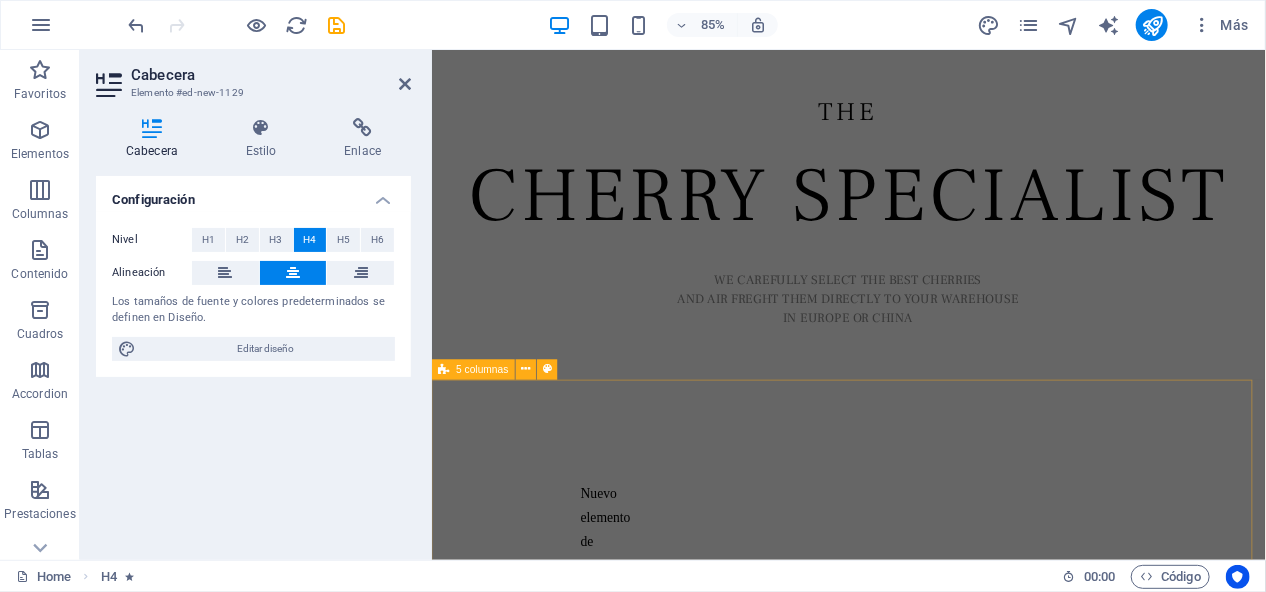 scroll, scrollTop: 325, scrollLeft: 0, axis: vertical 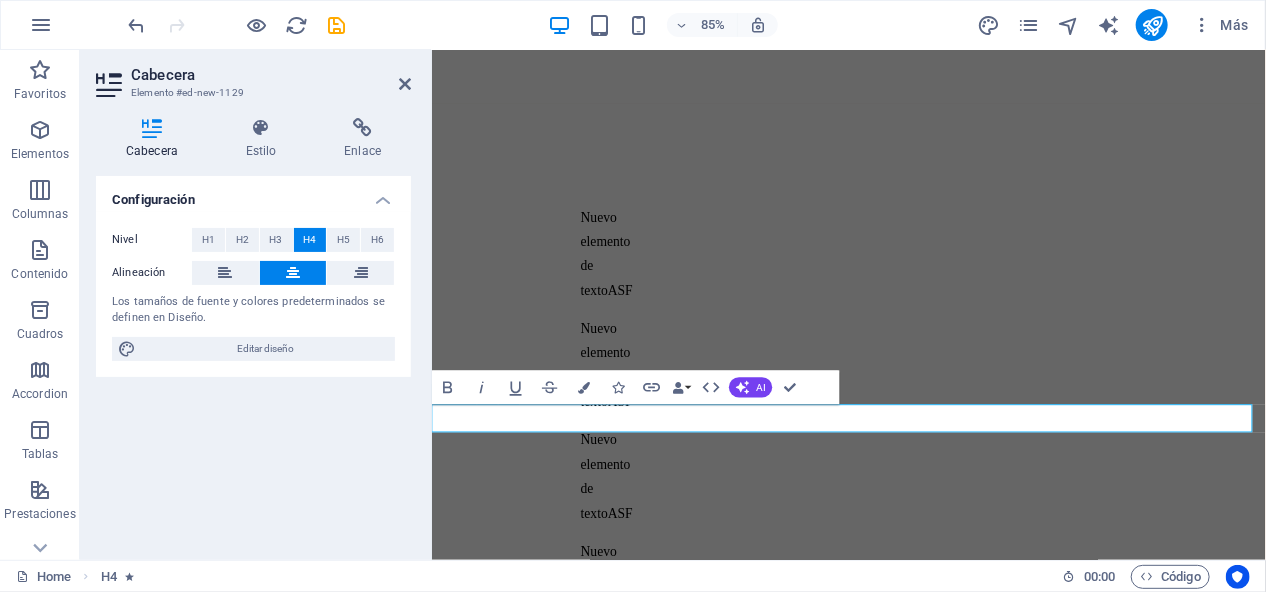 click on "​" at bounding box center (921, 1013) 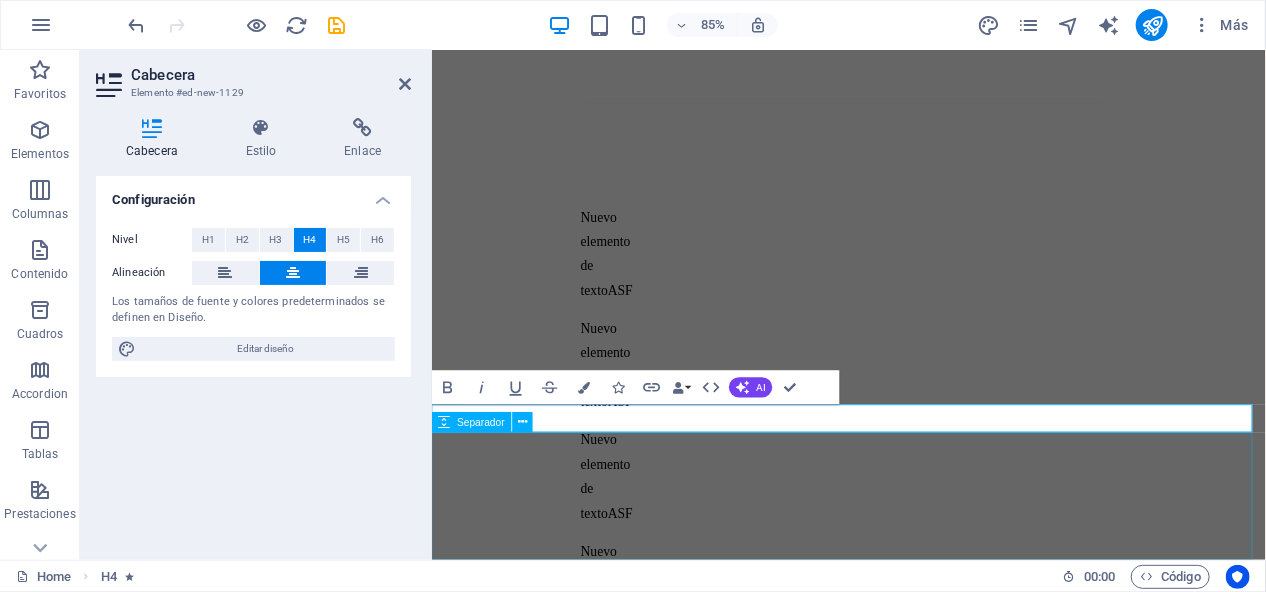 click at bounding box center [921, 1100] 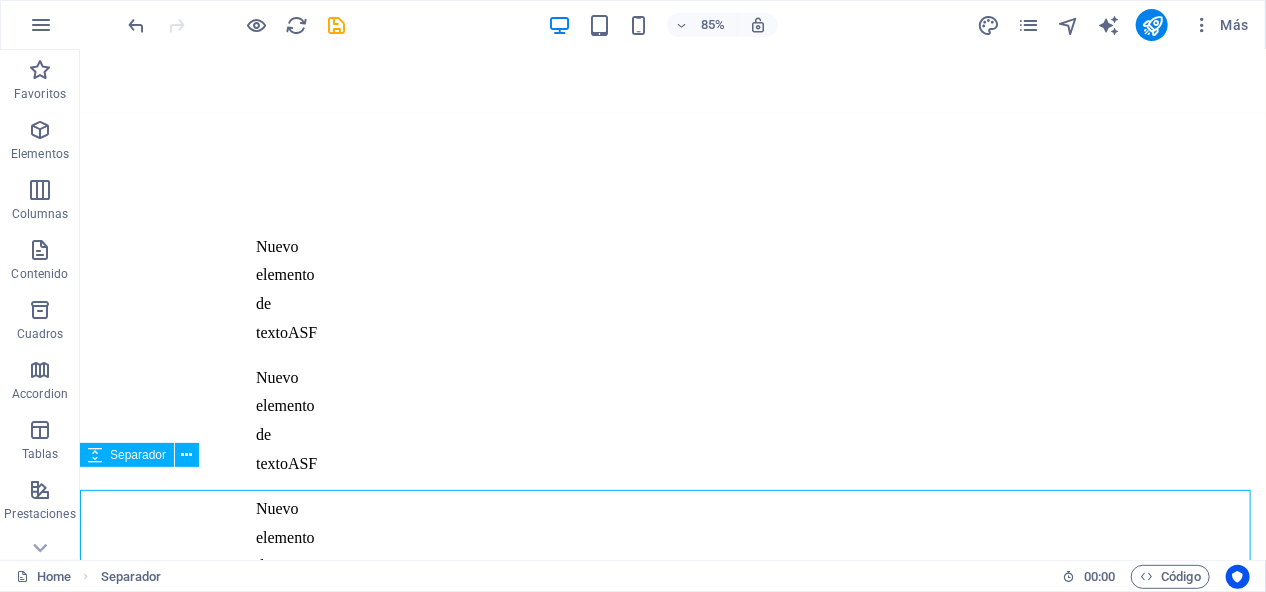 scroll, scrollTop: 0, scrollLeft: 0, axis: both 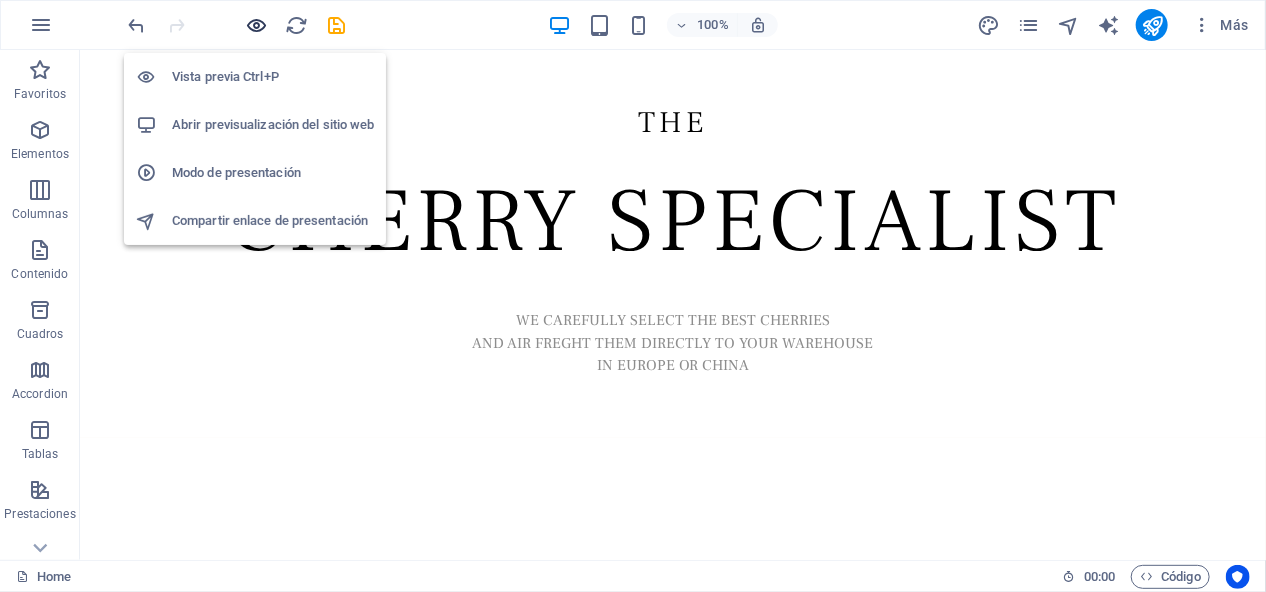 click at bounding box center [257, 25] 